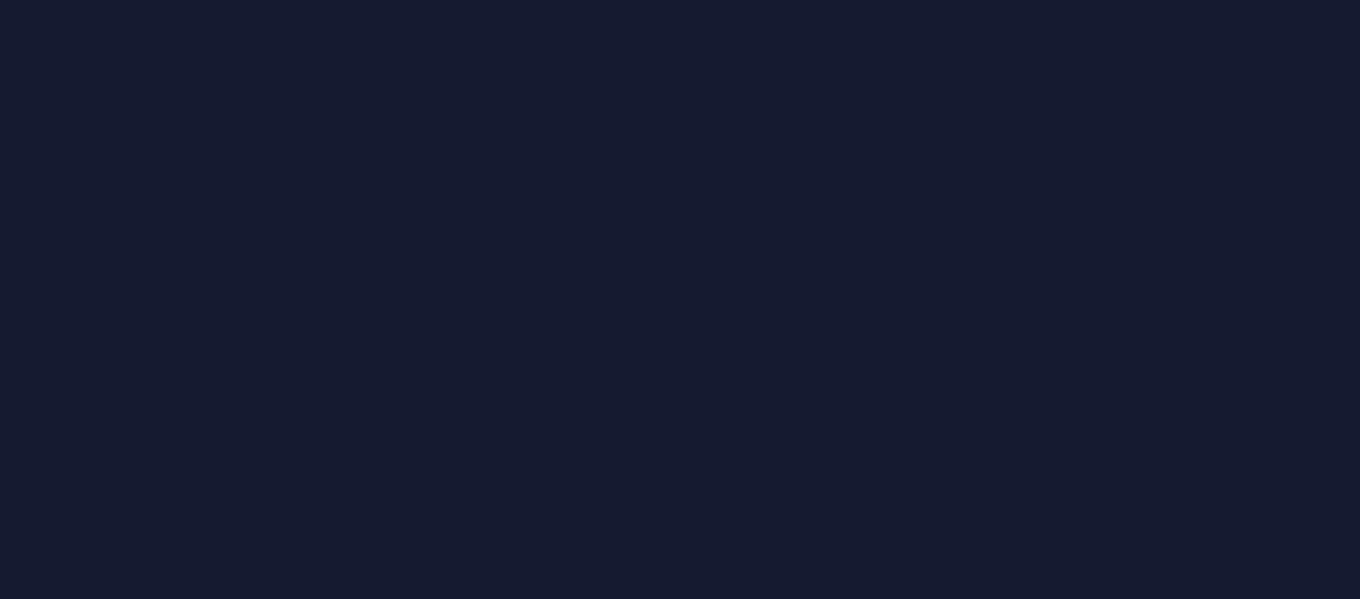 scroll, scrollTop: 0, scrollLeft: 0, axis: both 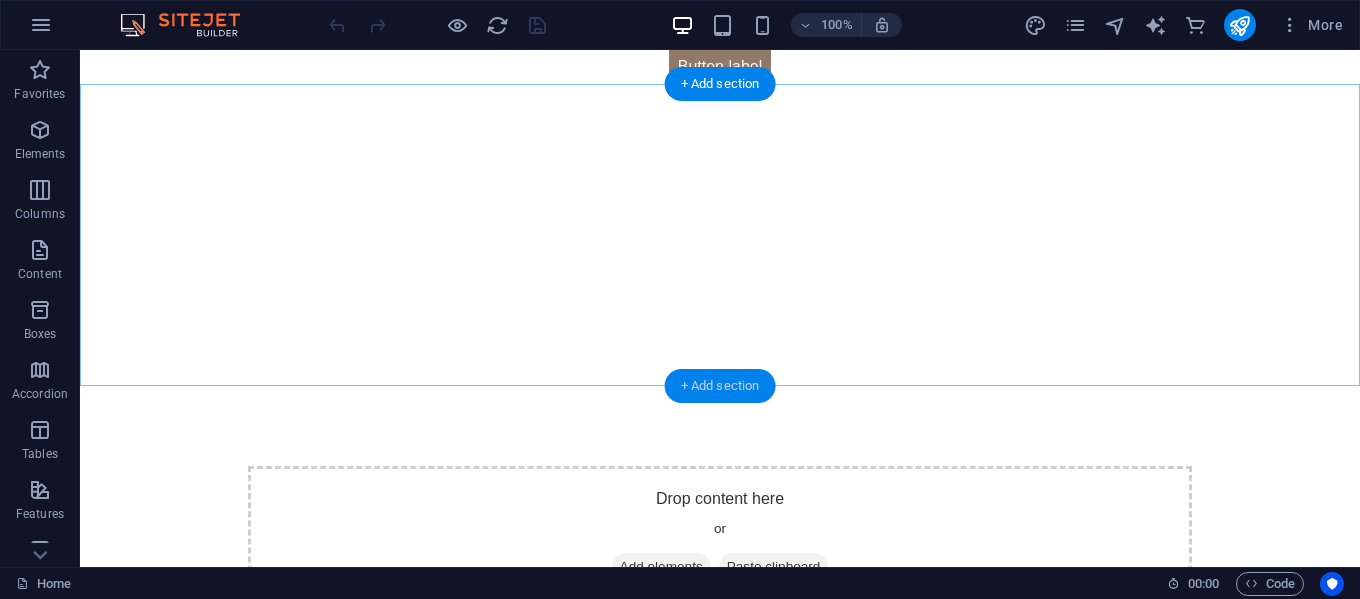 click on "+ Add section" at bounding box center (720, 386) 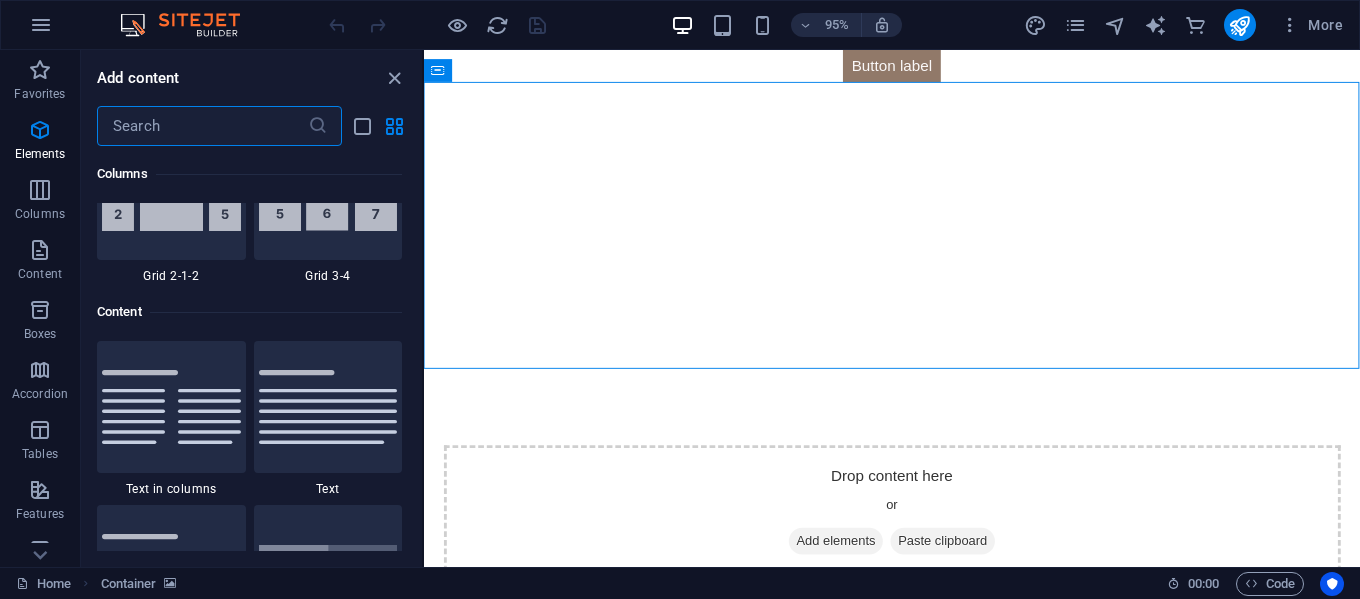 scroll, scrollTop: 3499, scrollLeft: 0, axis: vertical 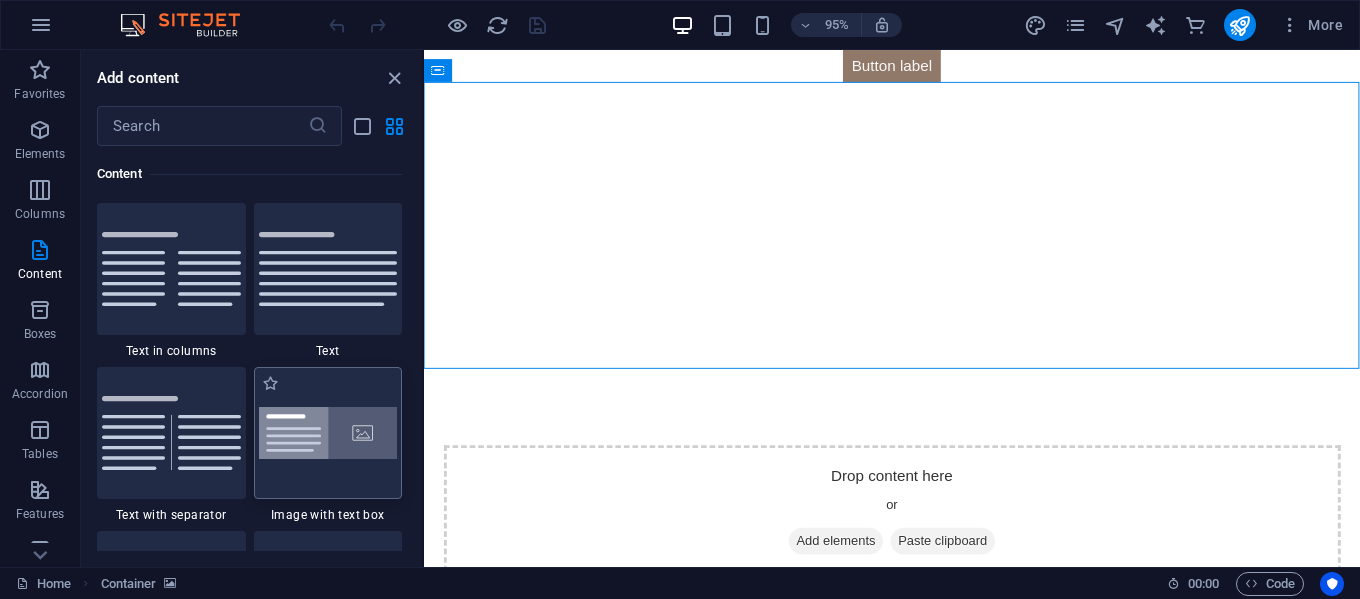 click at bounding box center (328, 433) 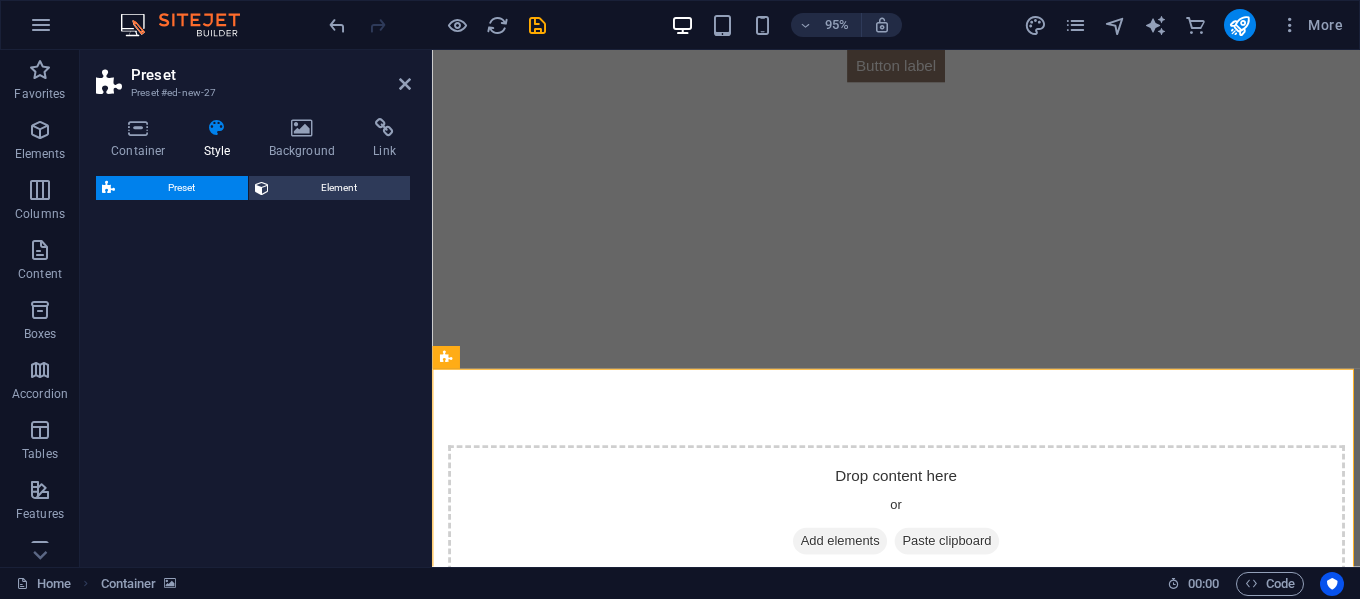select on "rem" 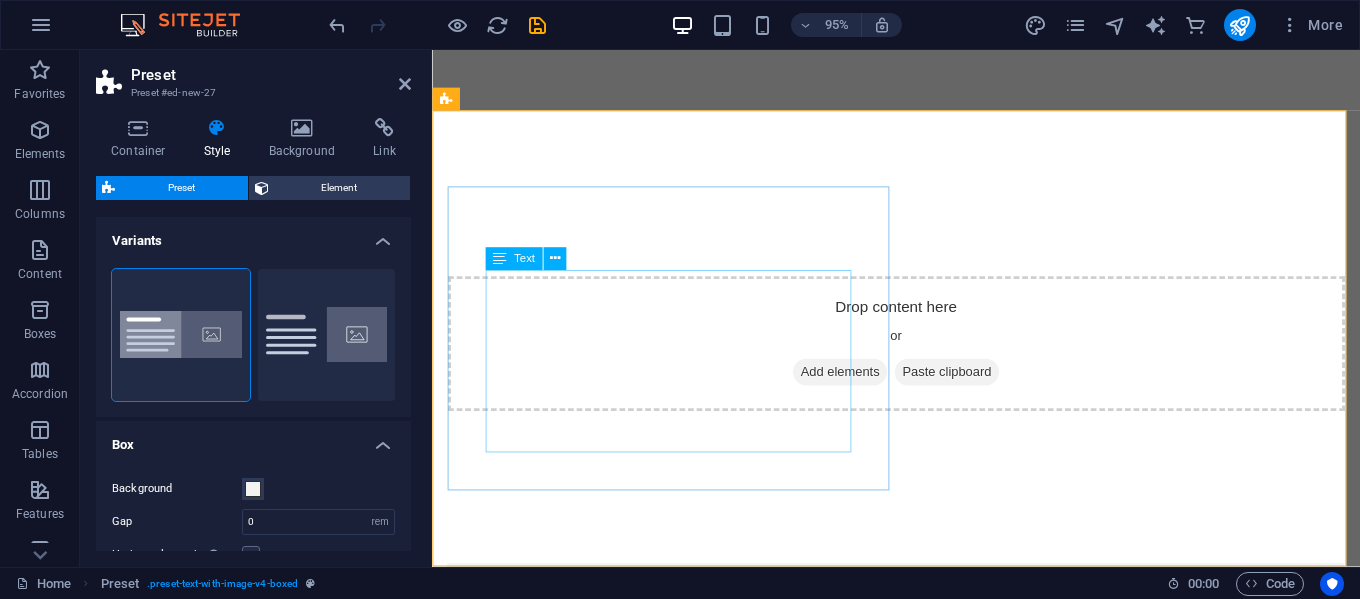 scroll, scrollTop: 0, scrollLeft: 0, axis: both 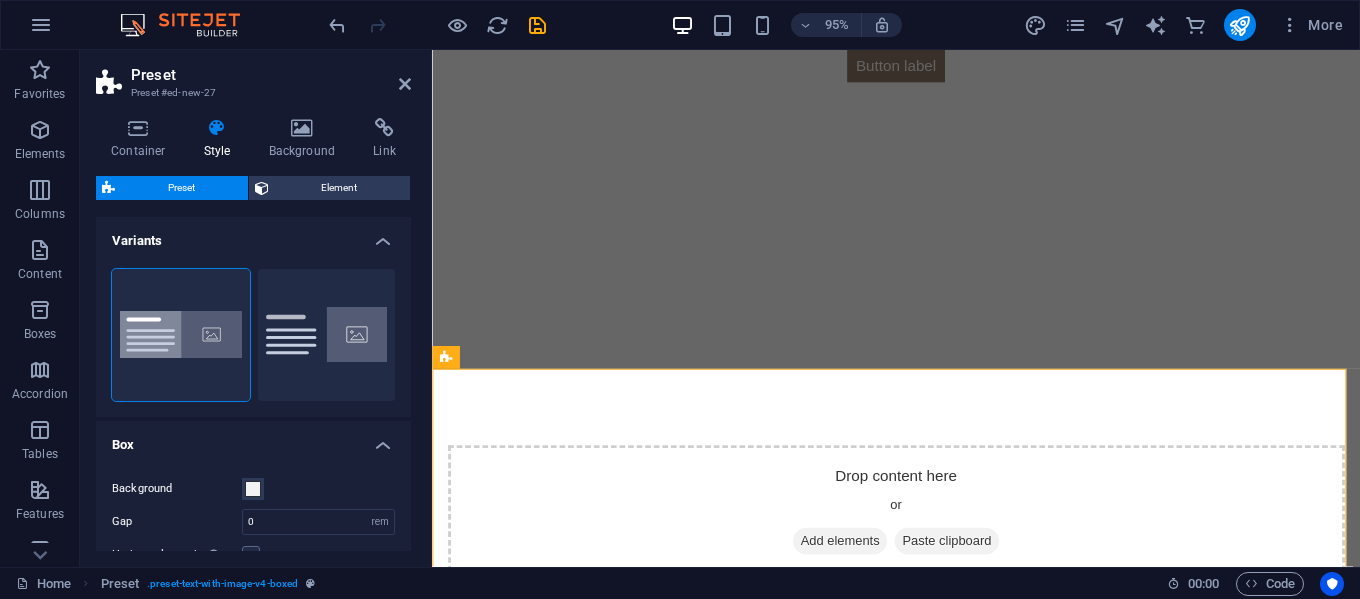 click at bounding box center [920, 235] 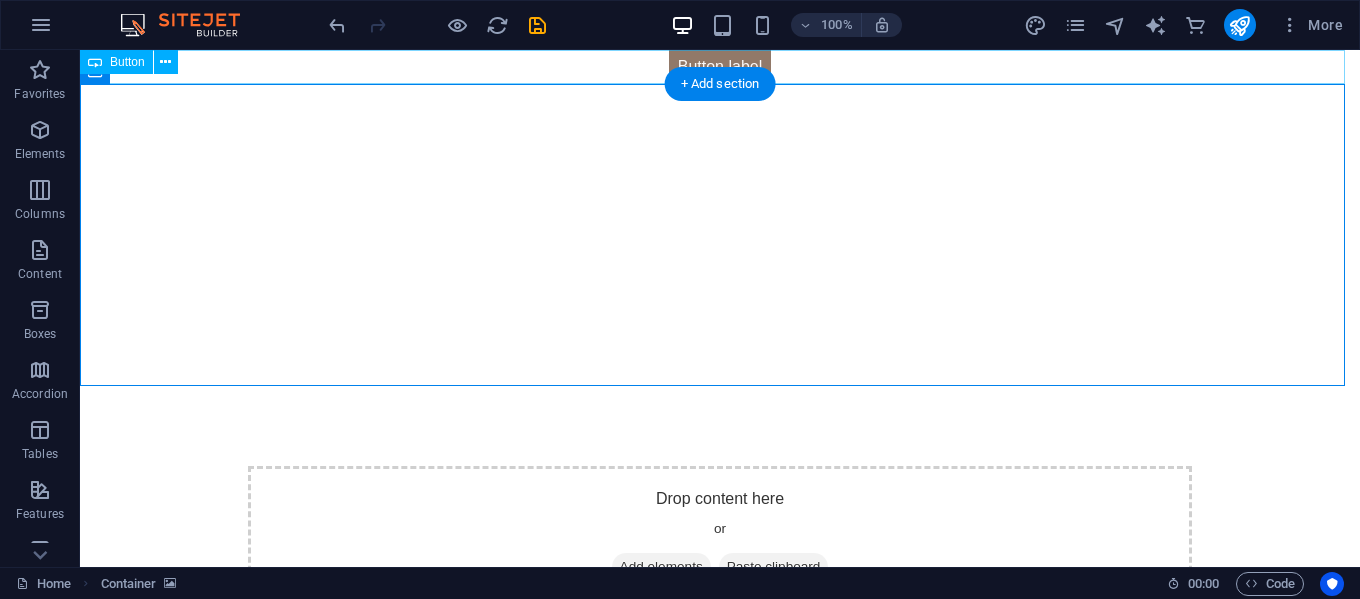 click on "Button label" at bounding box center (720, 67) 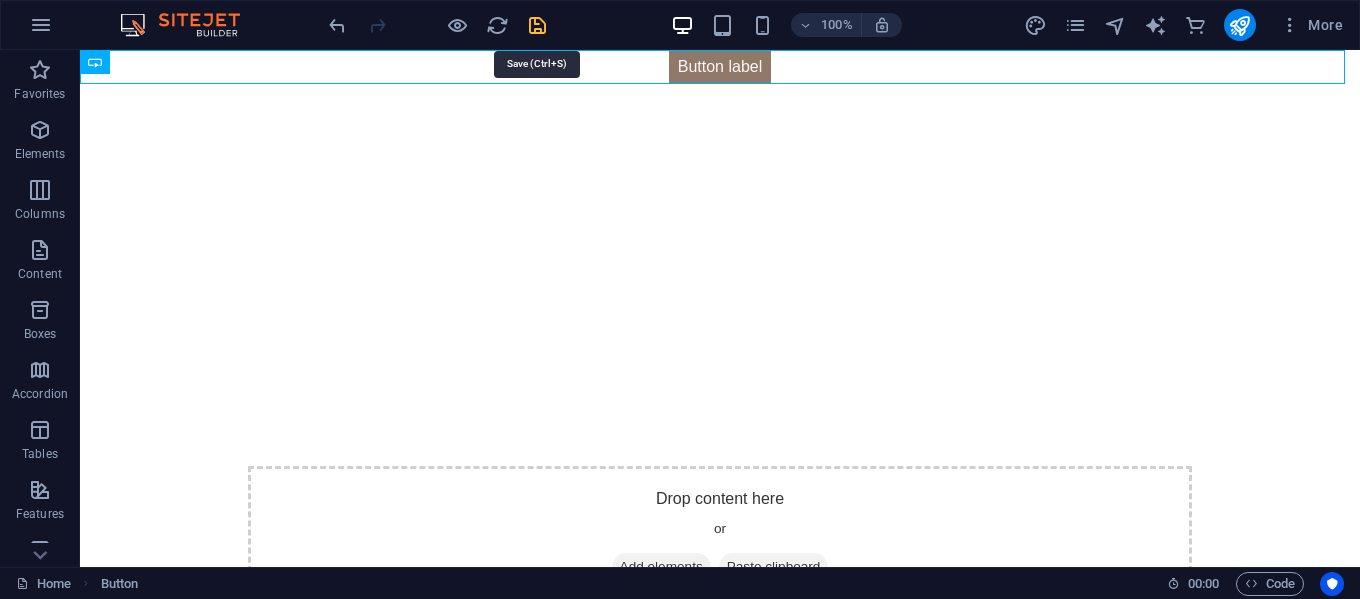 click at bounding box center [537, 25] 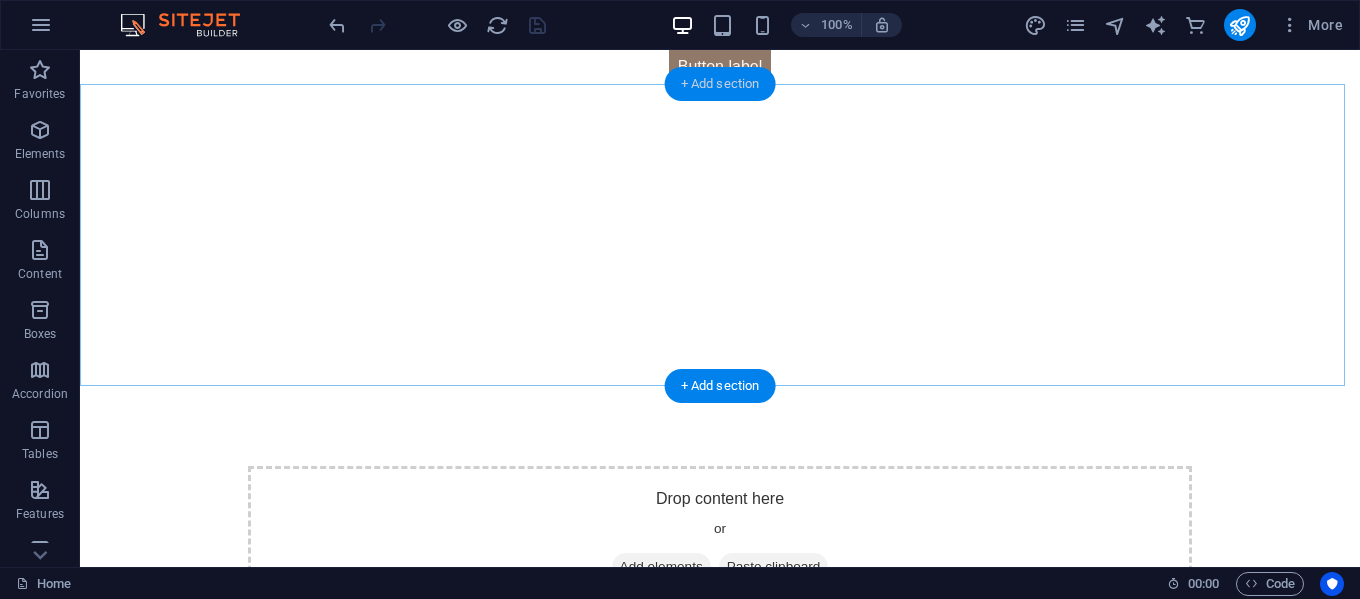 click on "+ Add section" at bounding box center (720, 84) 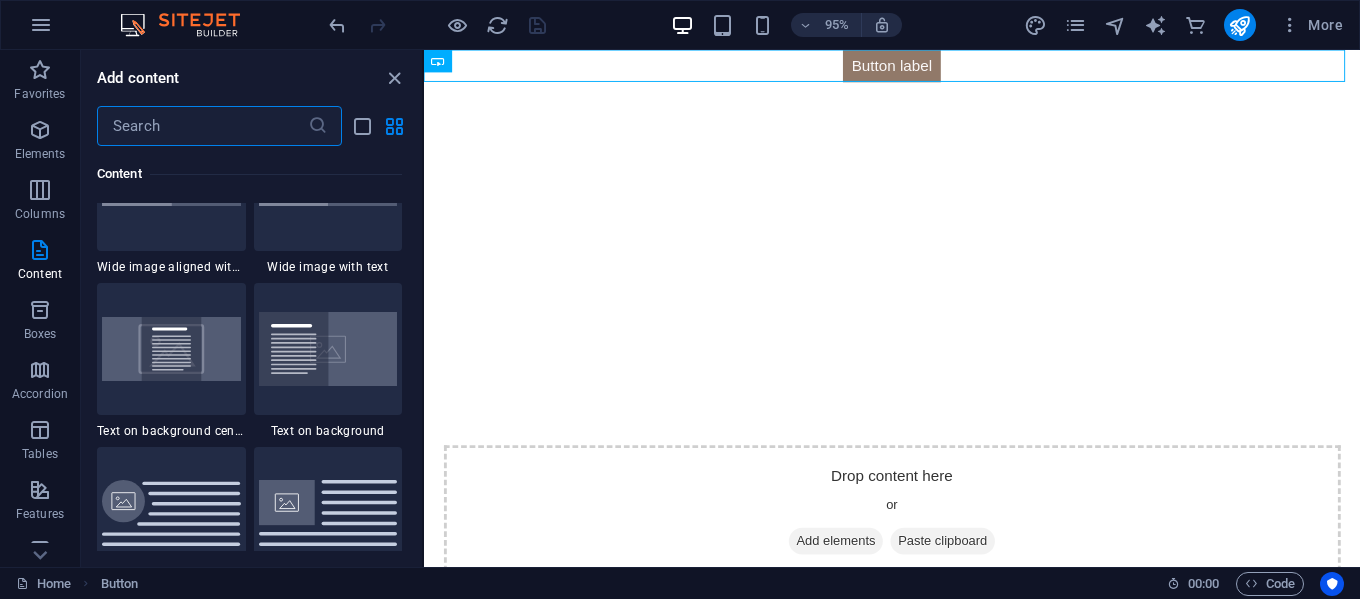 scroll, scrollTop: 4099, scrollLeft: 0, axis: vertical 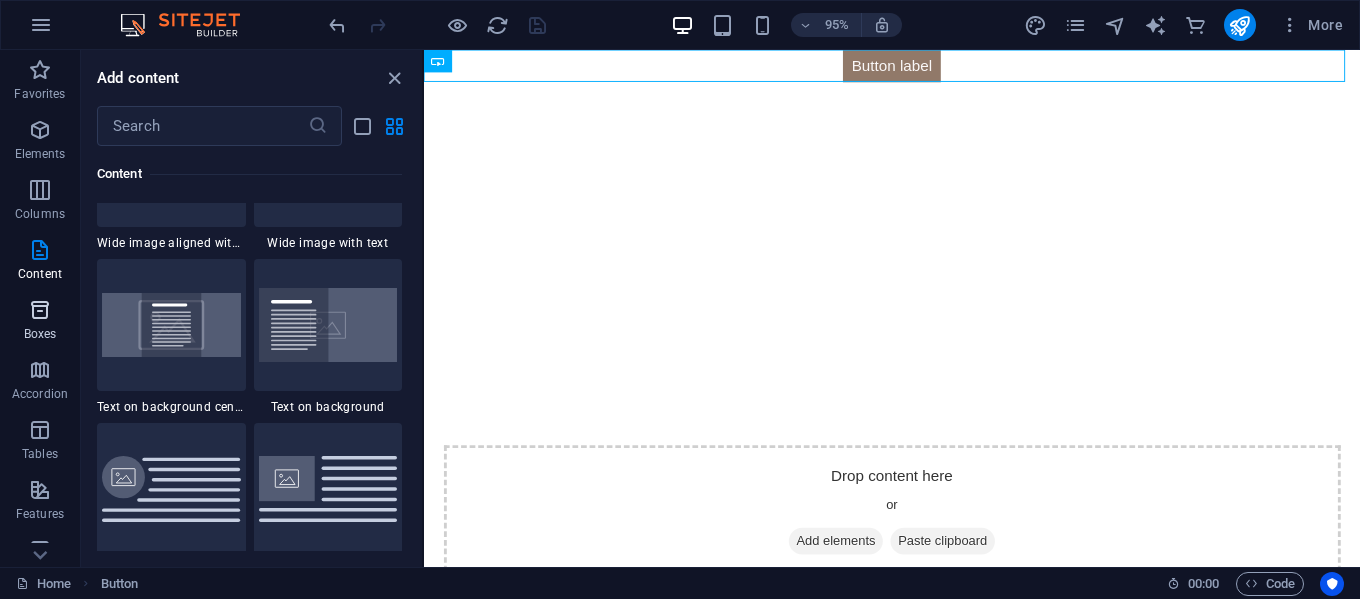 click at bounding box center (40, 310) 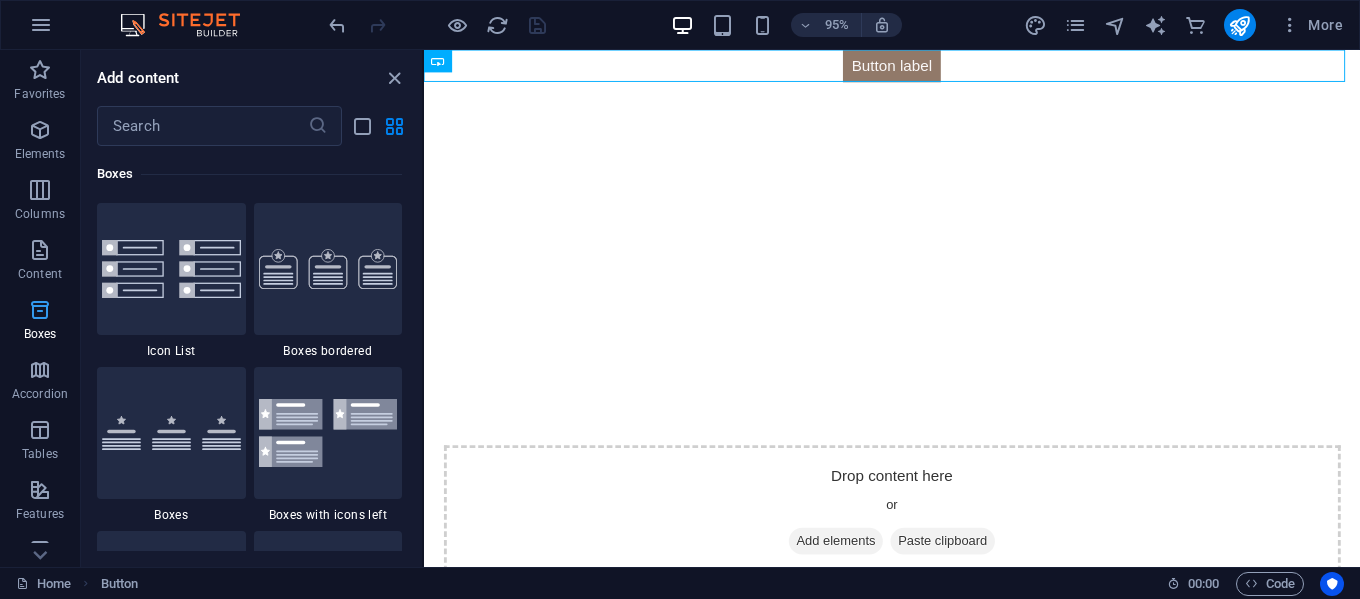scroll, scrollTop: 5516, scrollLeft: 0, axis: vertical 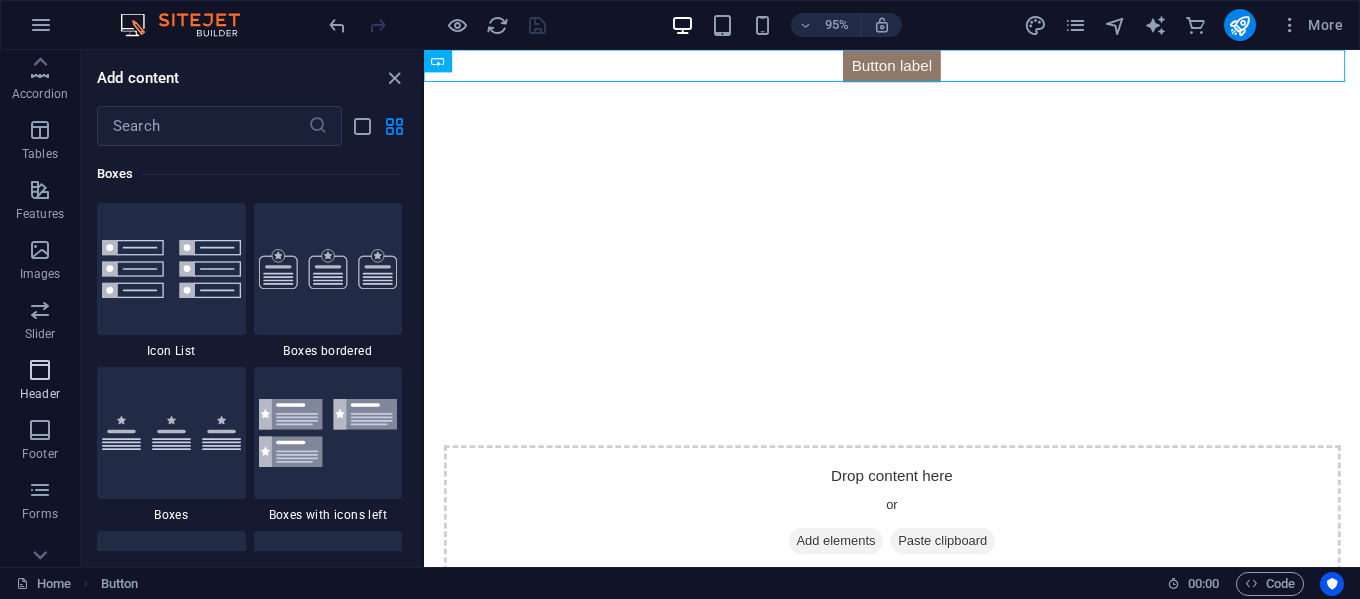 click at bounding box center [40, 370] 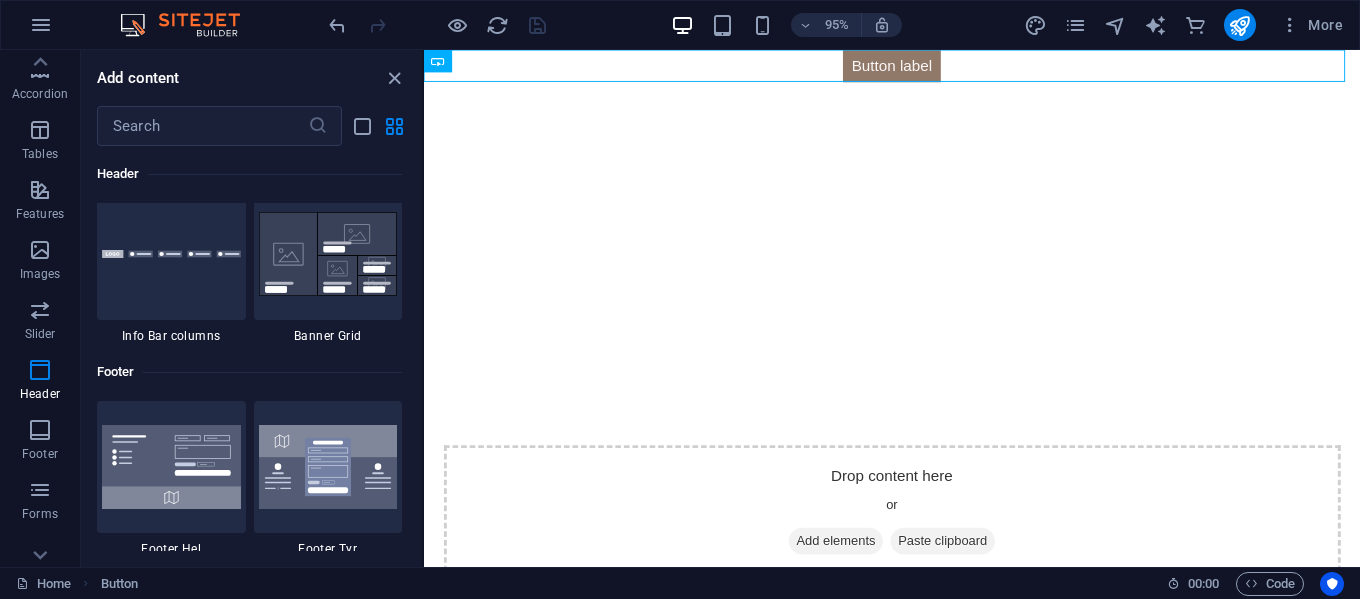 scroll, scrollTop: 13042, scrollLeft: 0, axis: vertical 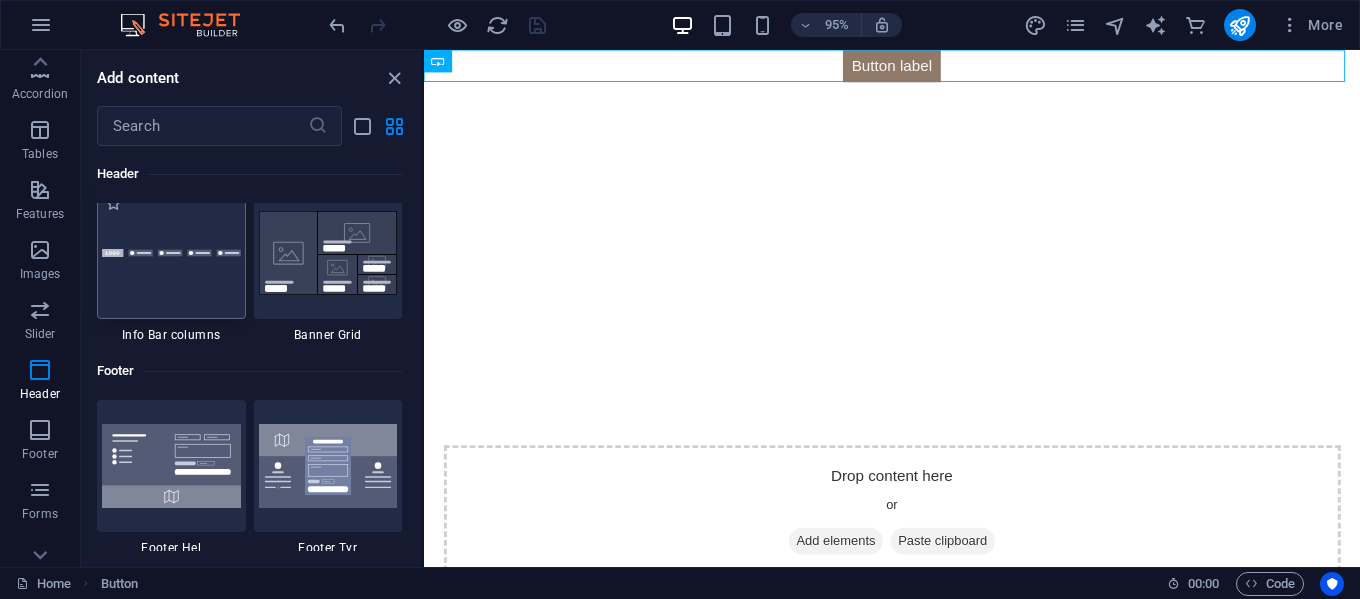 click at bounding box center [171, 253] 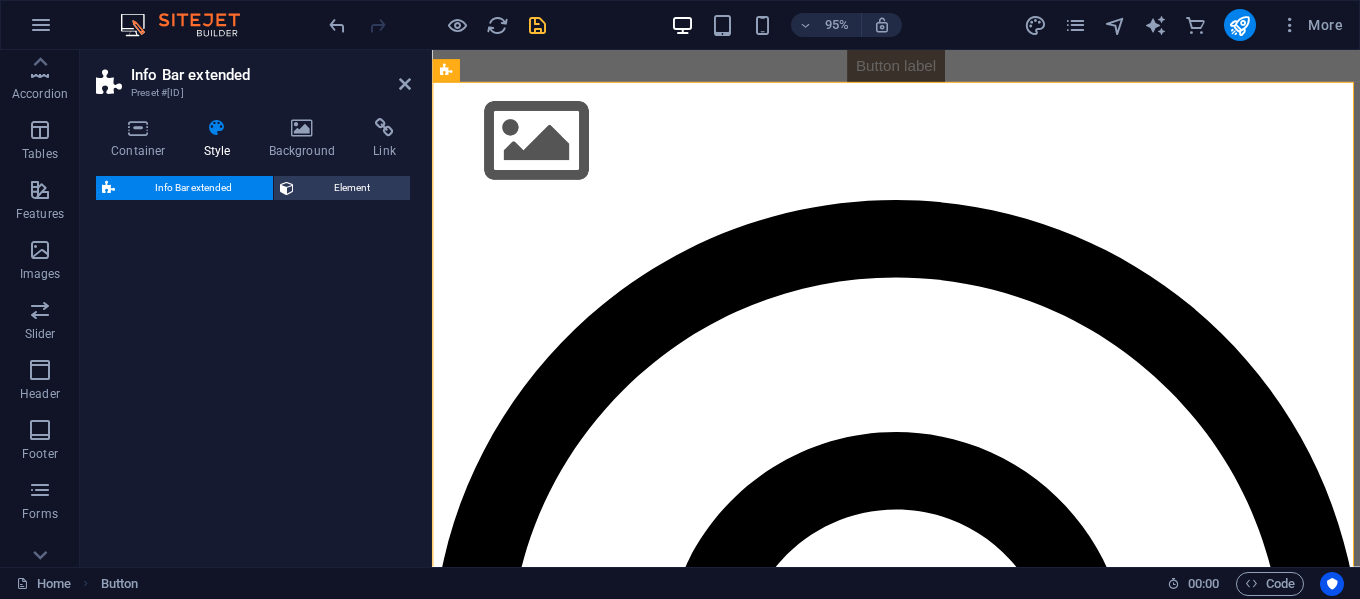 select on "rem" 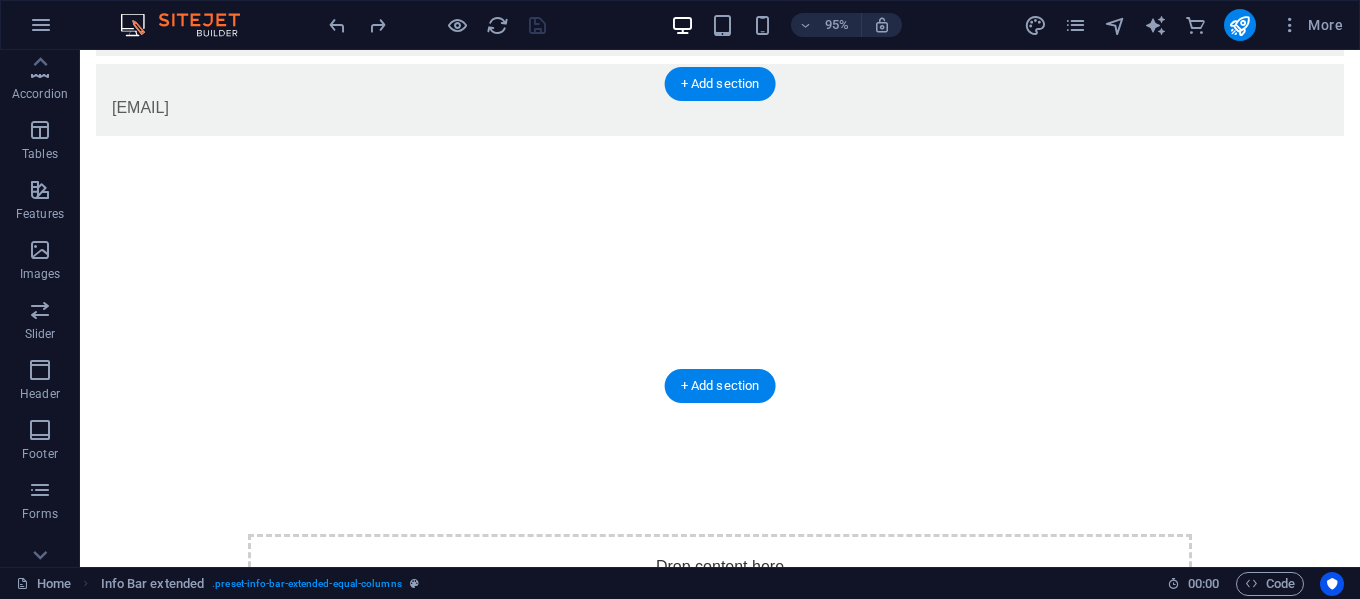 scroll, scrollTop: 0, scrollLeft: 0, axis: both 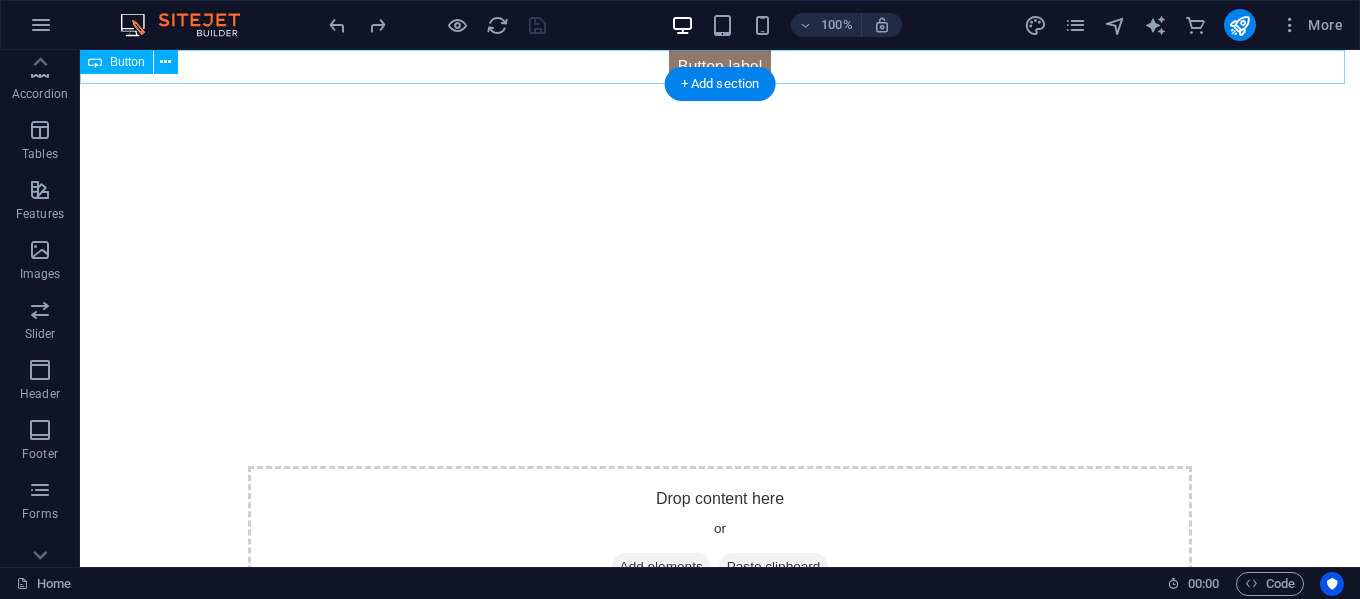 click on "Button label" at bounding box center (720, 67) 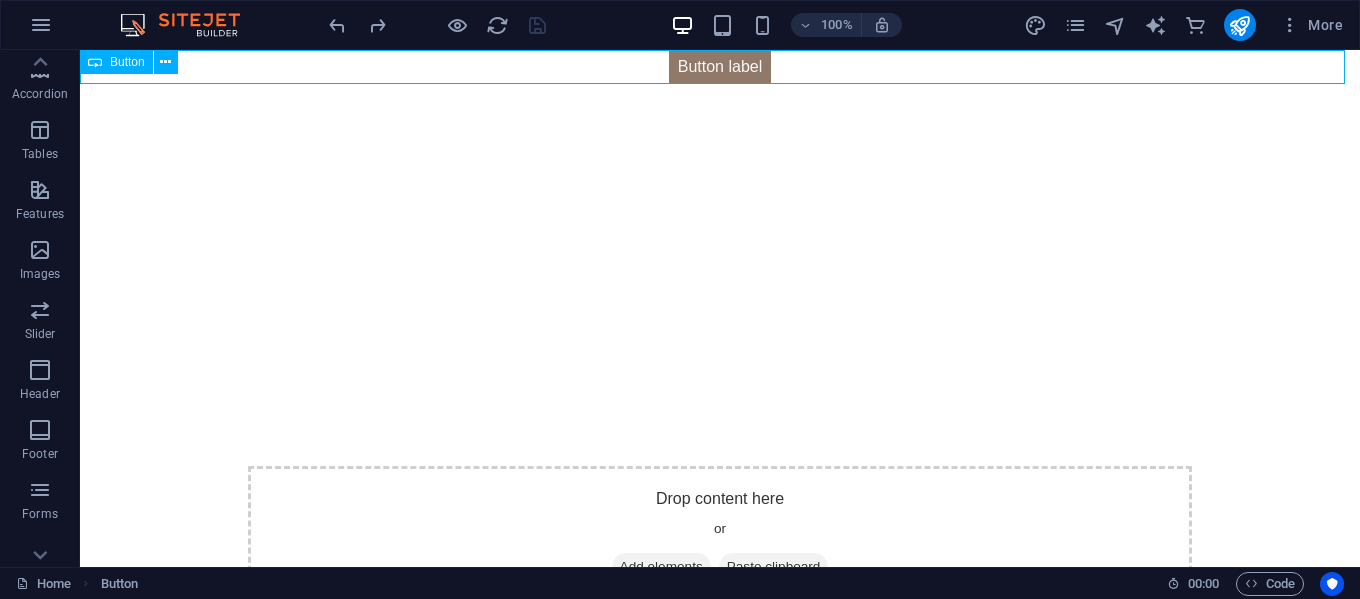 click on "Button" at bounding box center (127, 62) 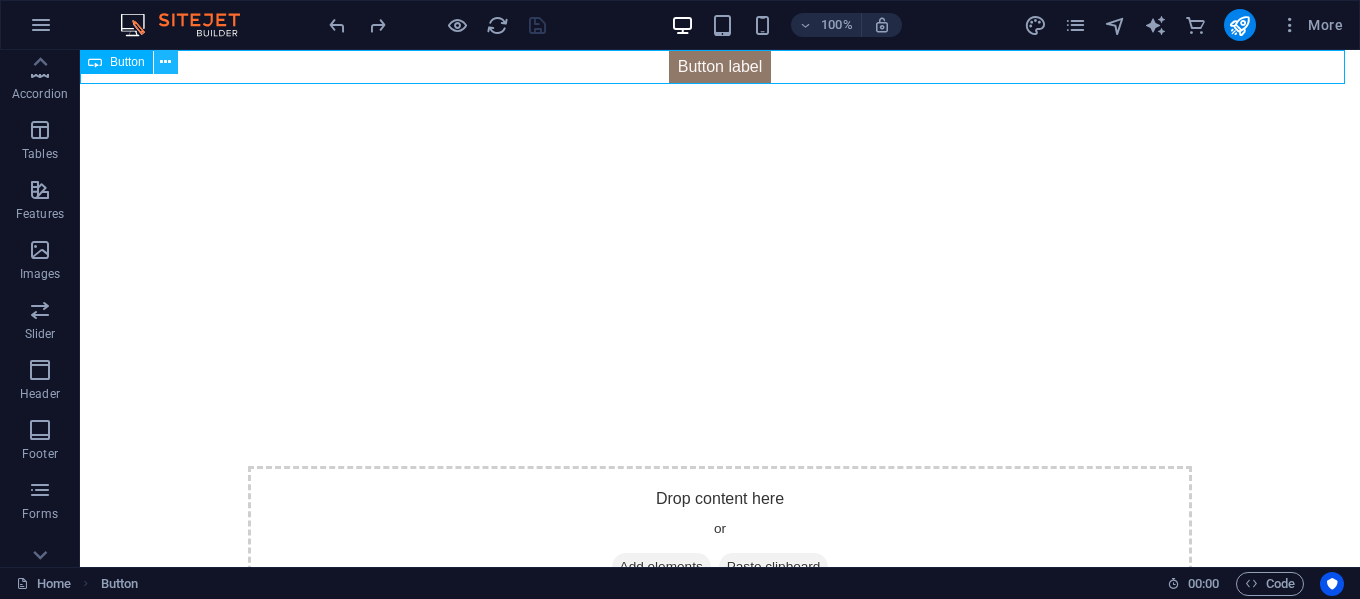 click at bounding box center (165, 62) 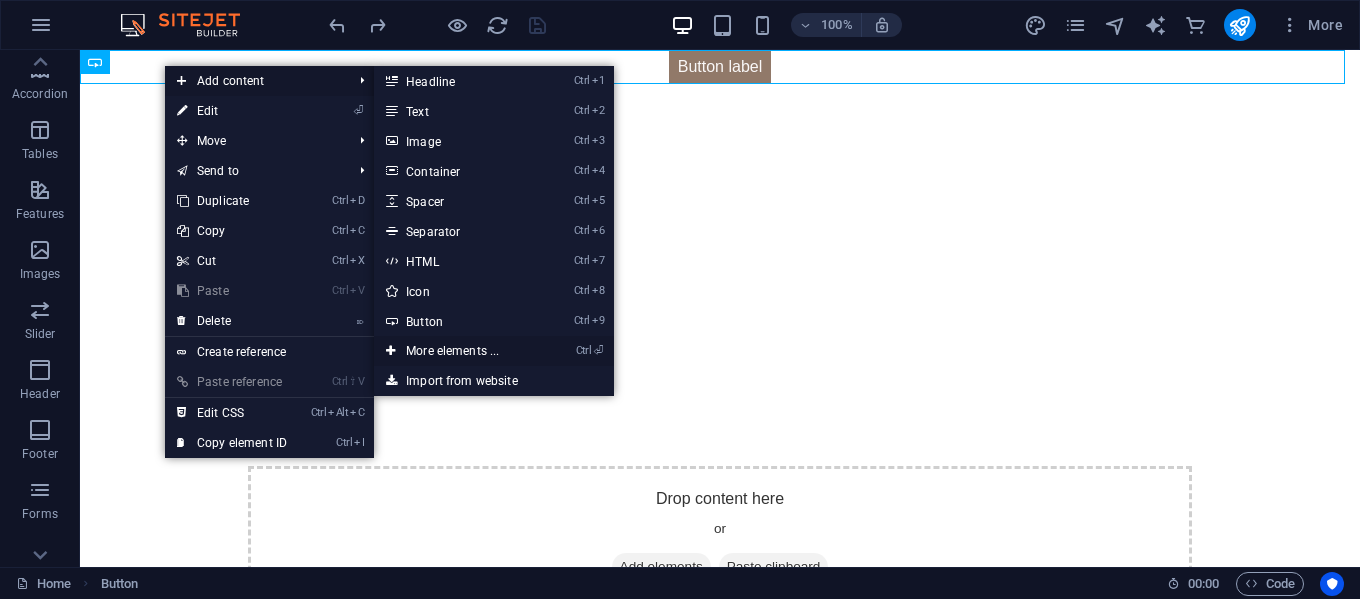 click on "Ctrl ⏎  More elements ..." at bounding box center (456, 351) 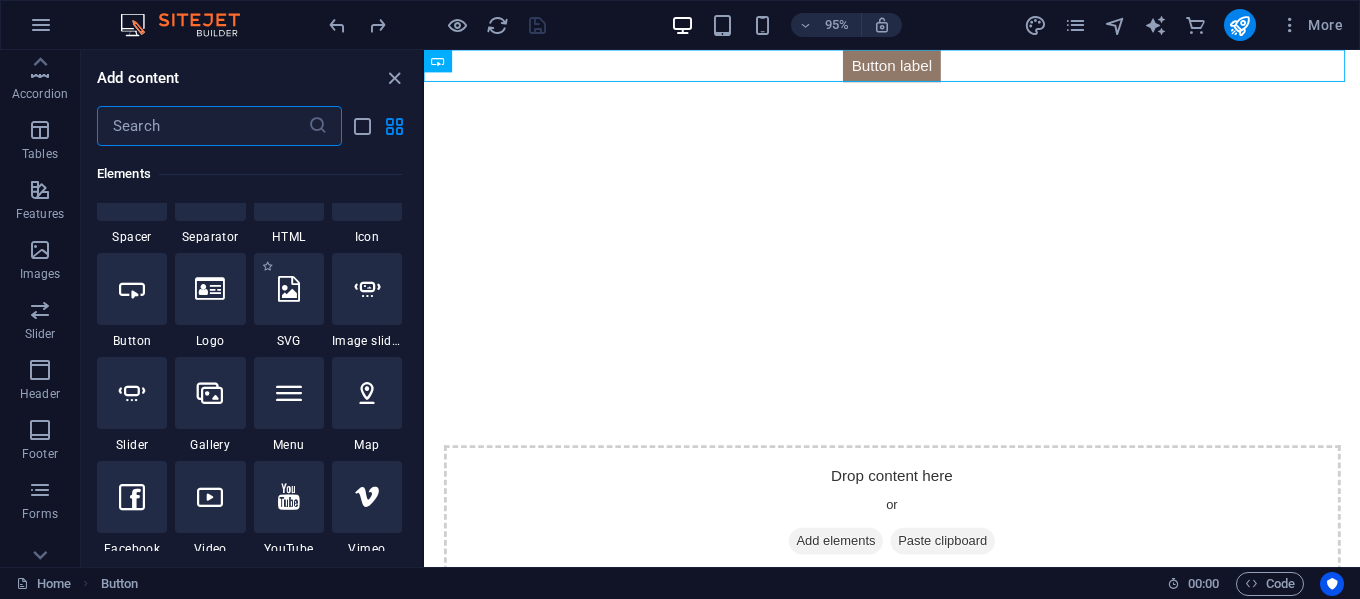 scroll, scrollTop: 413, scrollLeft: 0, axis: vertical 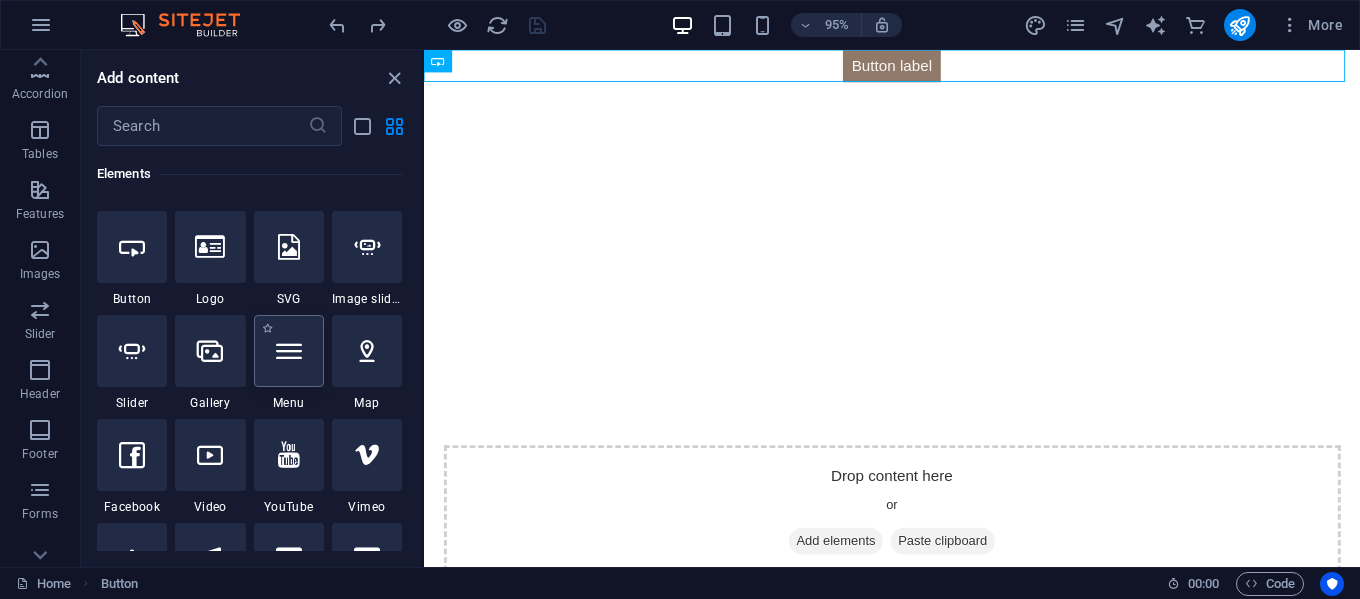 click at bounding box center (289, 351) 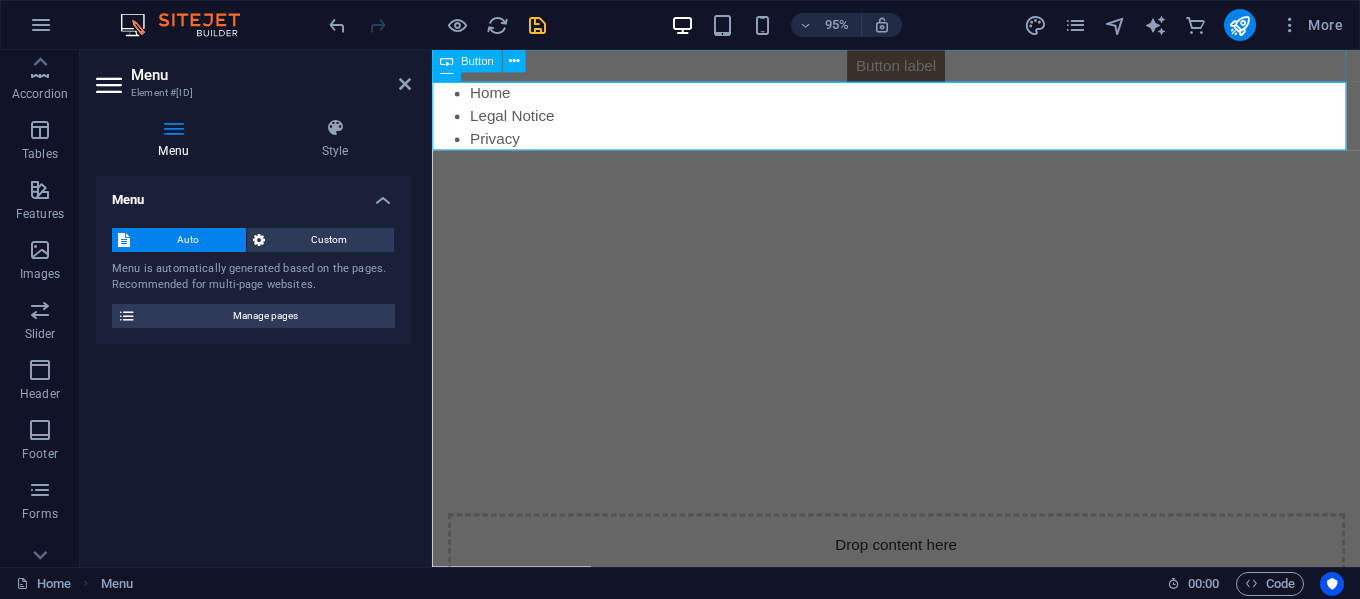 click on "Button label" at bounding box center [920, 67] 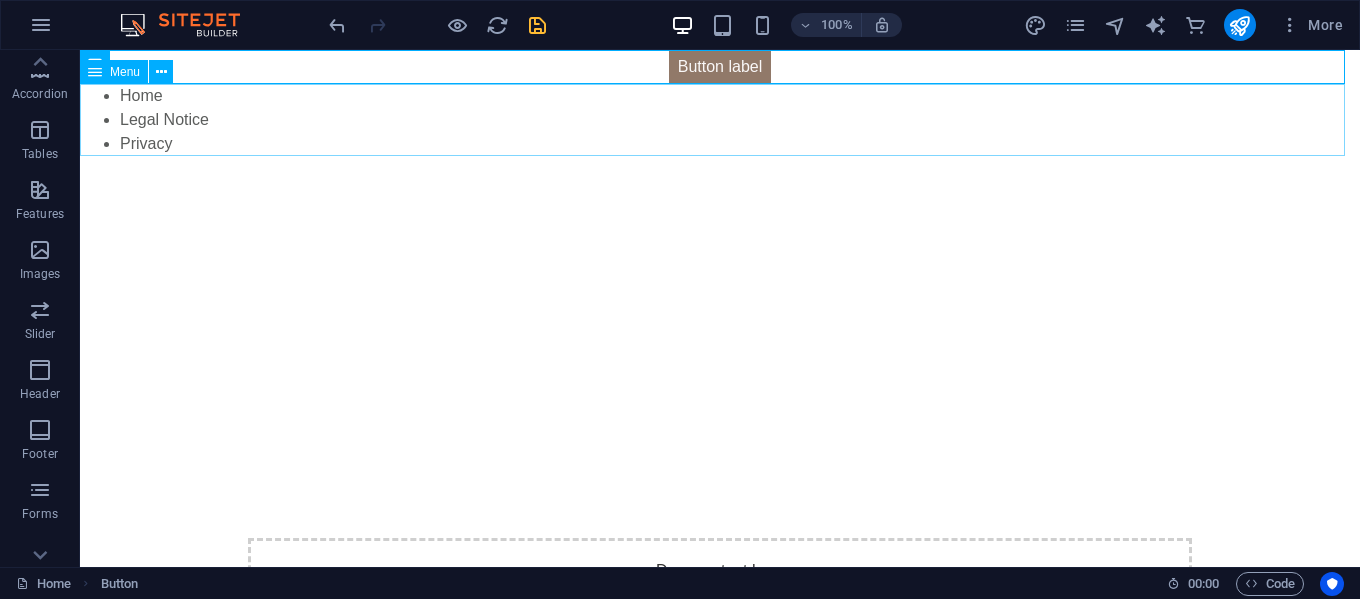 click on "Menu" at bounding box center (125, 72) 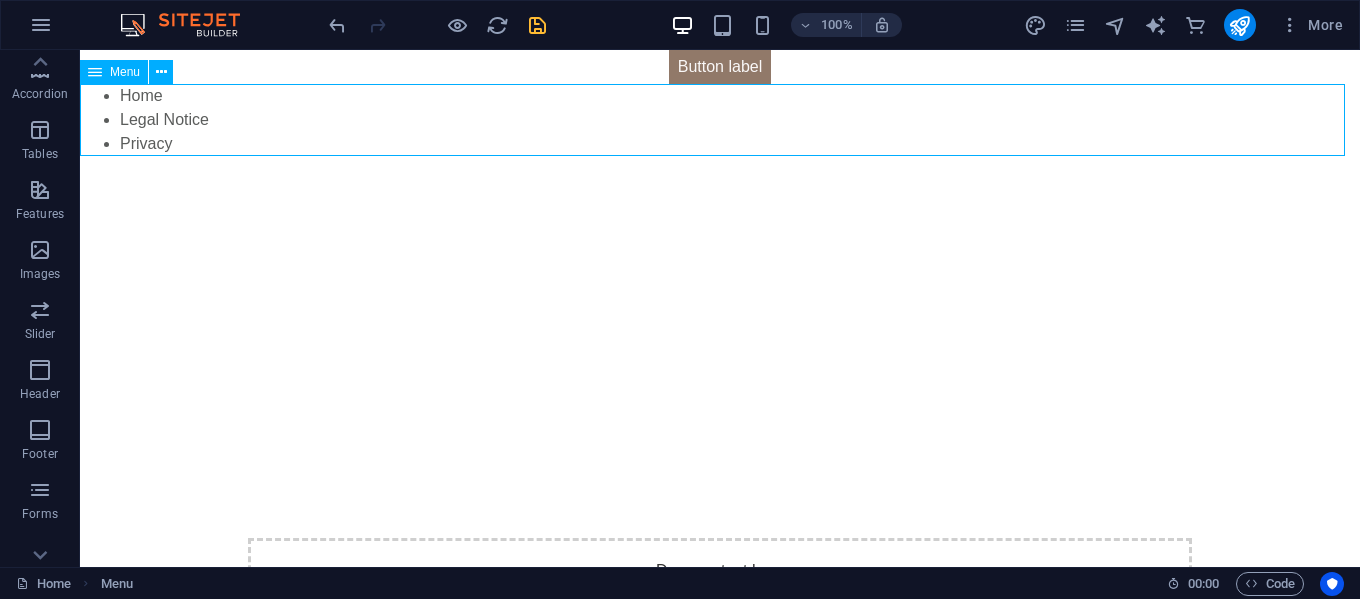click on "Menu" at bounding box center (125, 72) 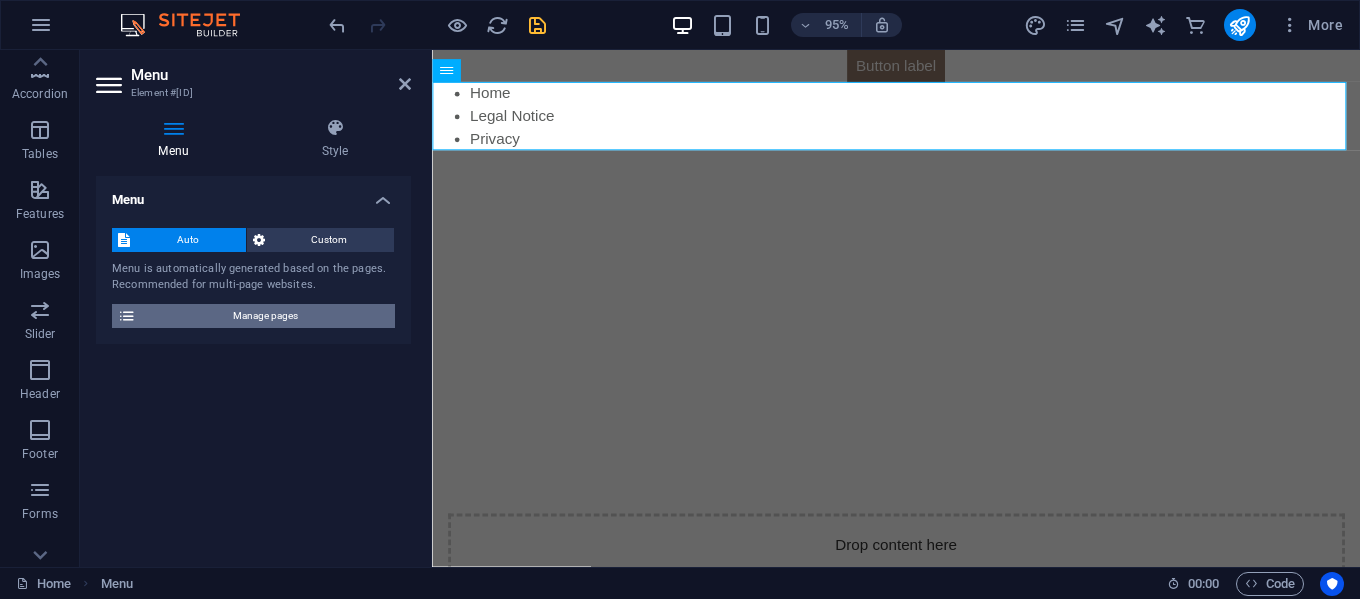 click on "Manage pages" at bounding box center [265, 316] 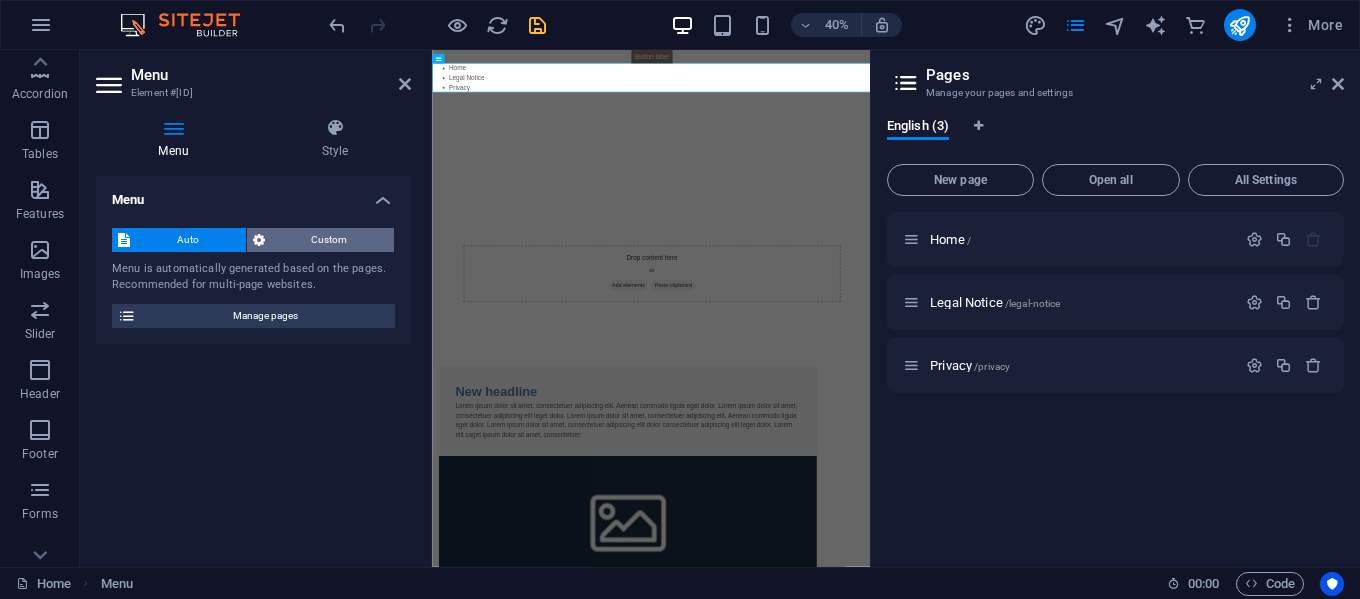click on "Custom" at bounding box center [330, 240] 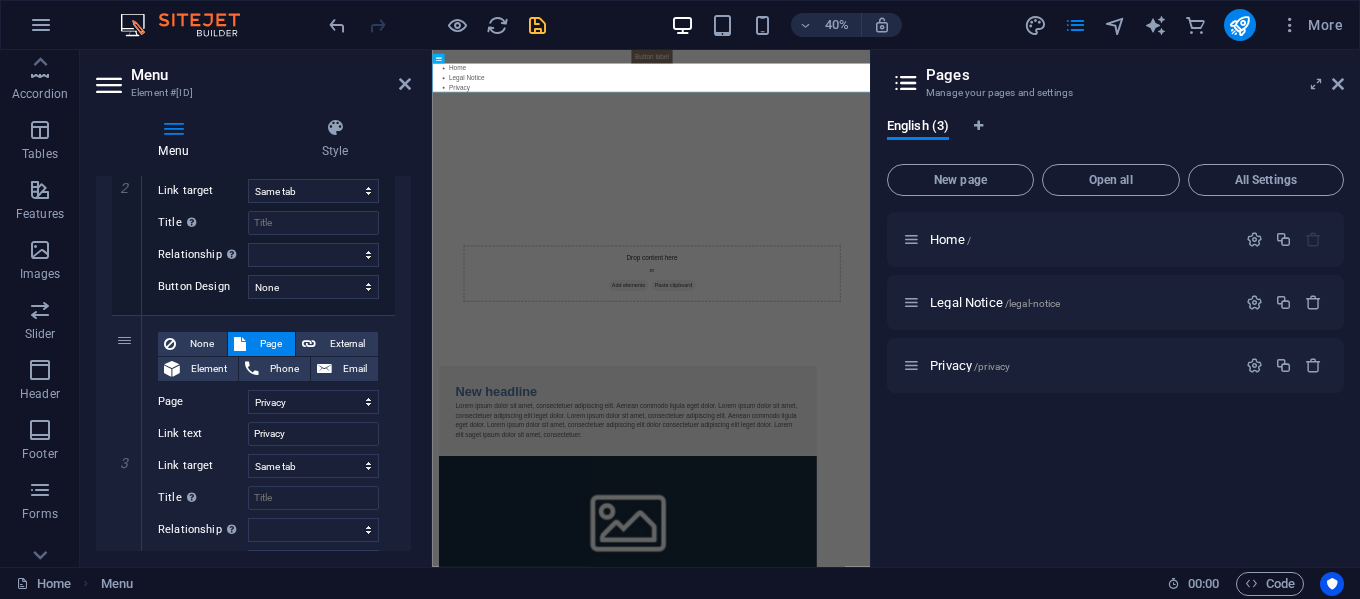 scroll, scrollTop: 695, scrollLeft: 0, axis: vertical 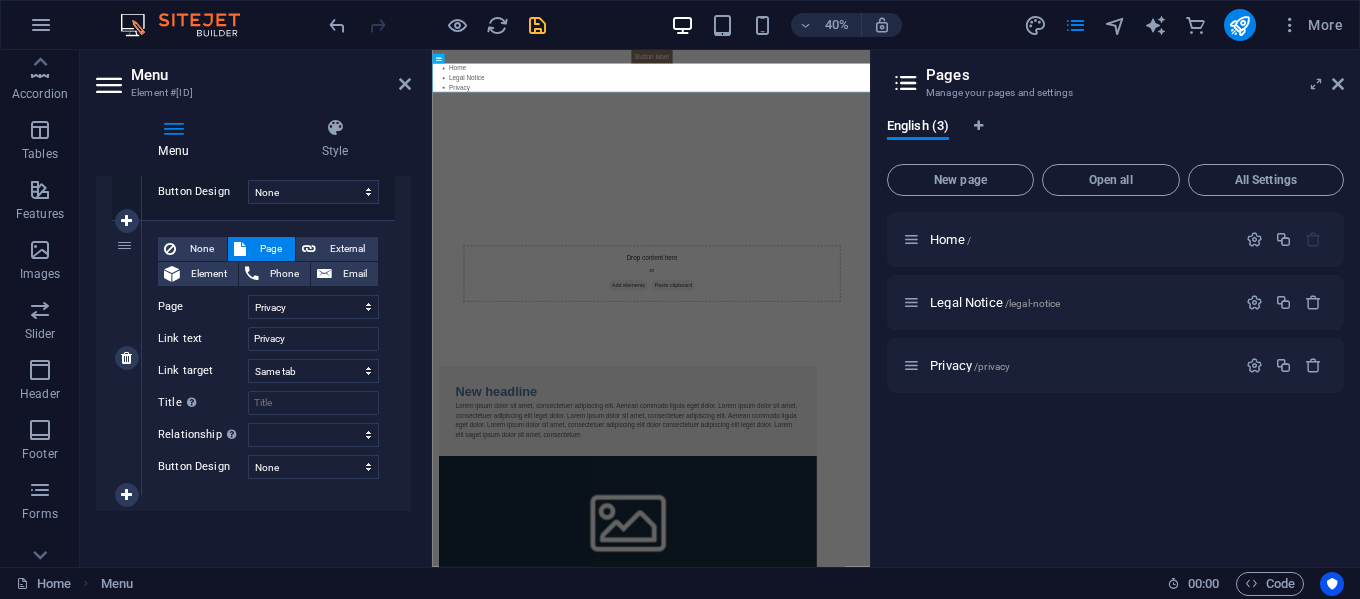 click on "3" at bounding box center (127, 358) 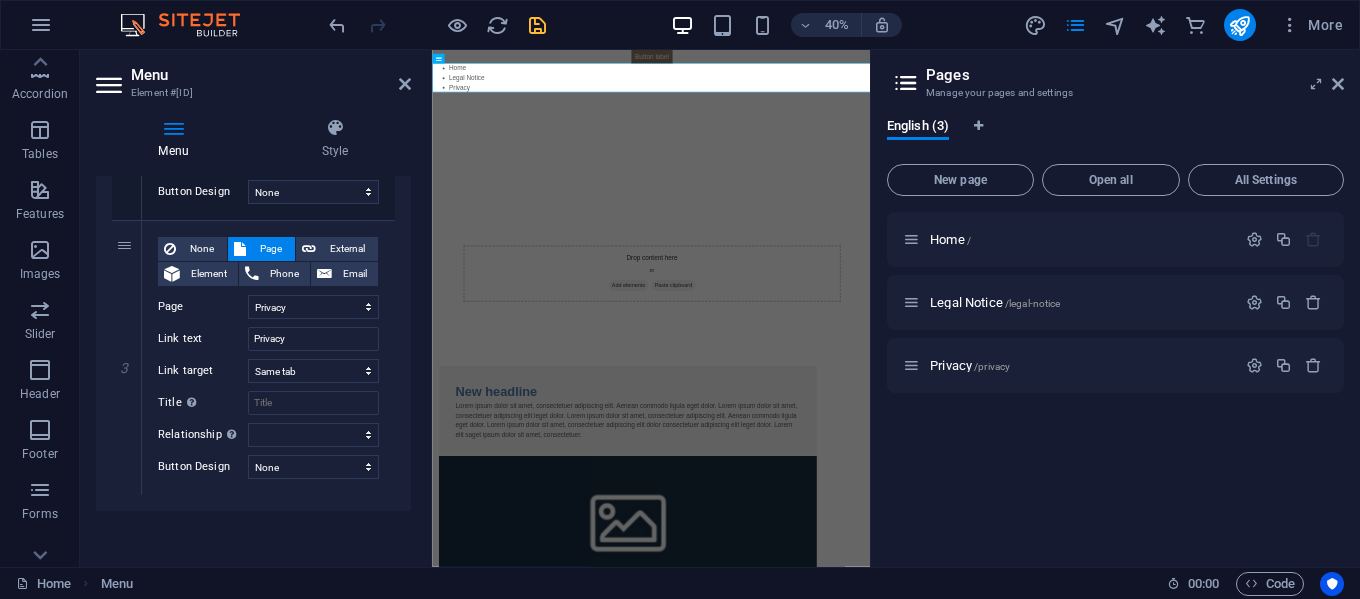 click on "40% More" at bounding box center [838, 25] 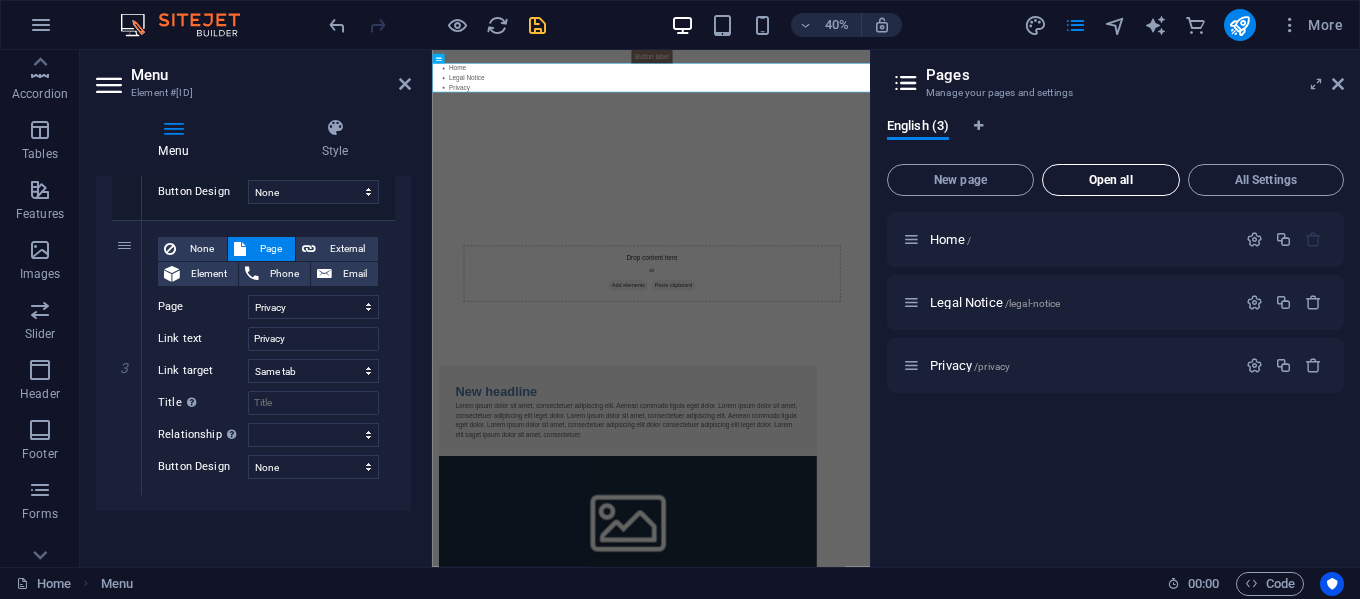 click on "Open all" at bounding box center [1111, 180] 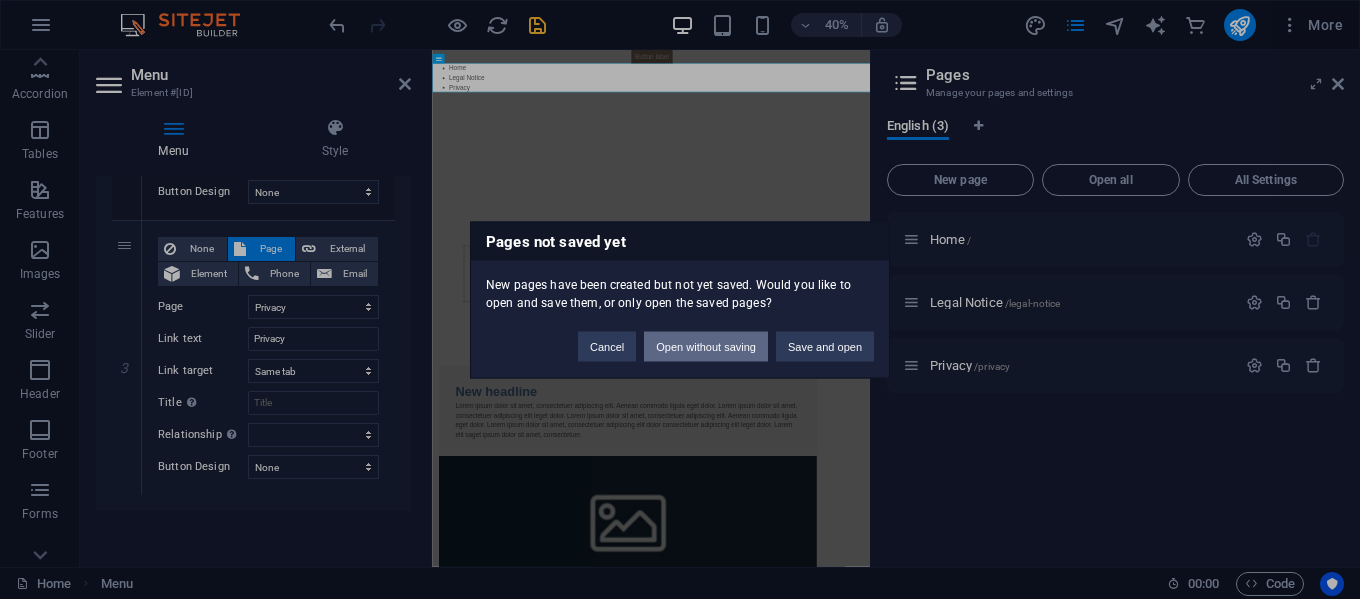 click on "Open without saving" at bounding box center (706, 346) 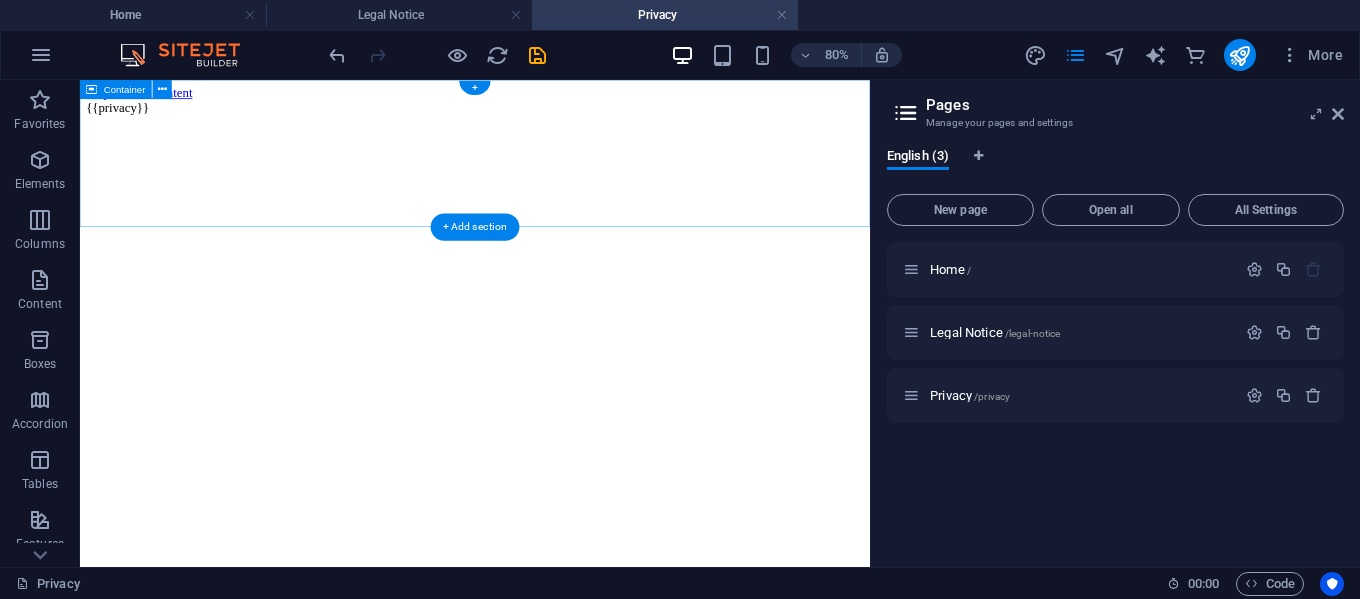 scroll, scrollTop: 0, scrollLeft: 0, axis: both 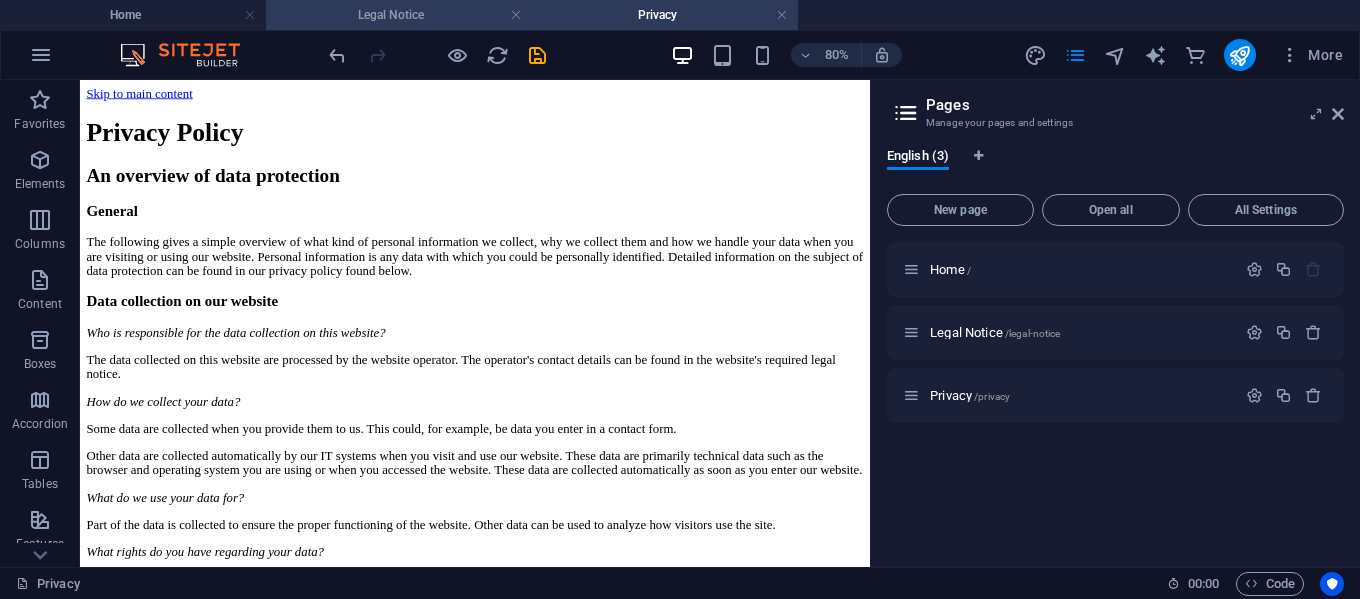 click on "Legal Notice" at bounding box center (399, 15) 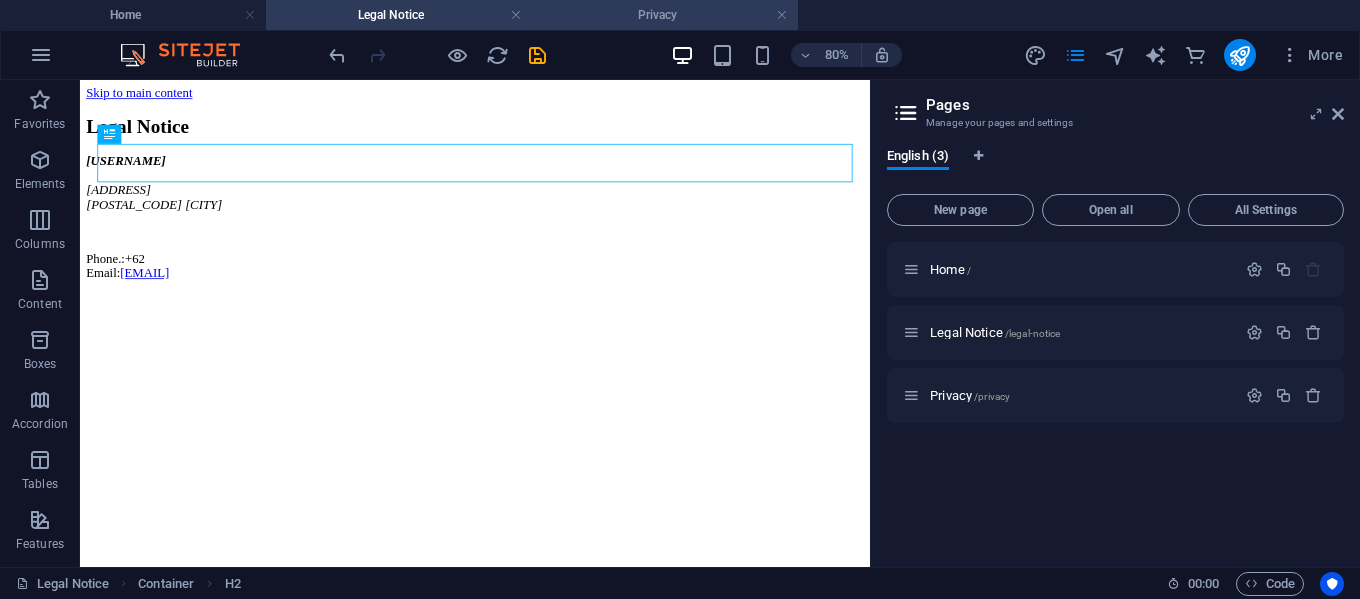 click on "Privacy" at bounding box center (665, 15) 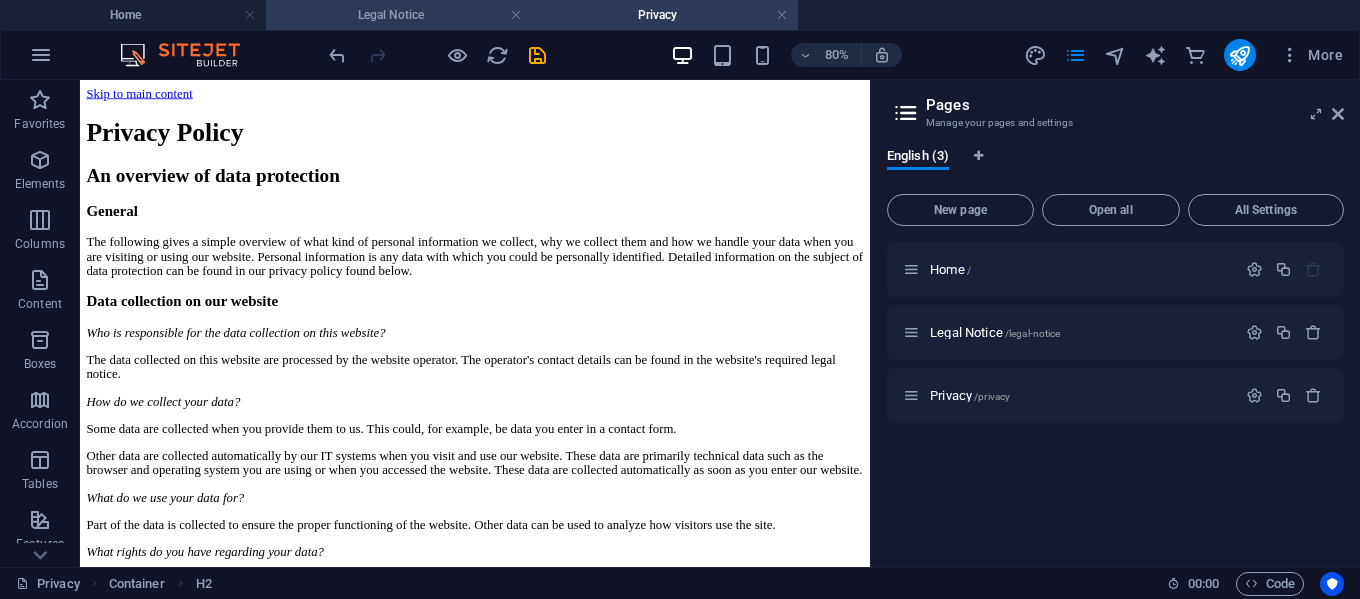 click on "Legal Notice" at bounding box center (399, 15) 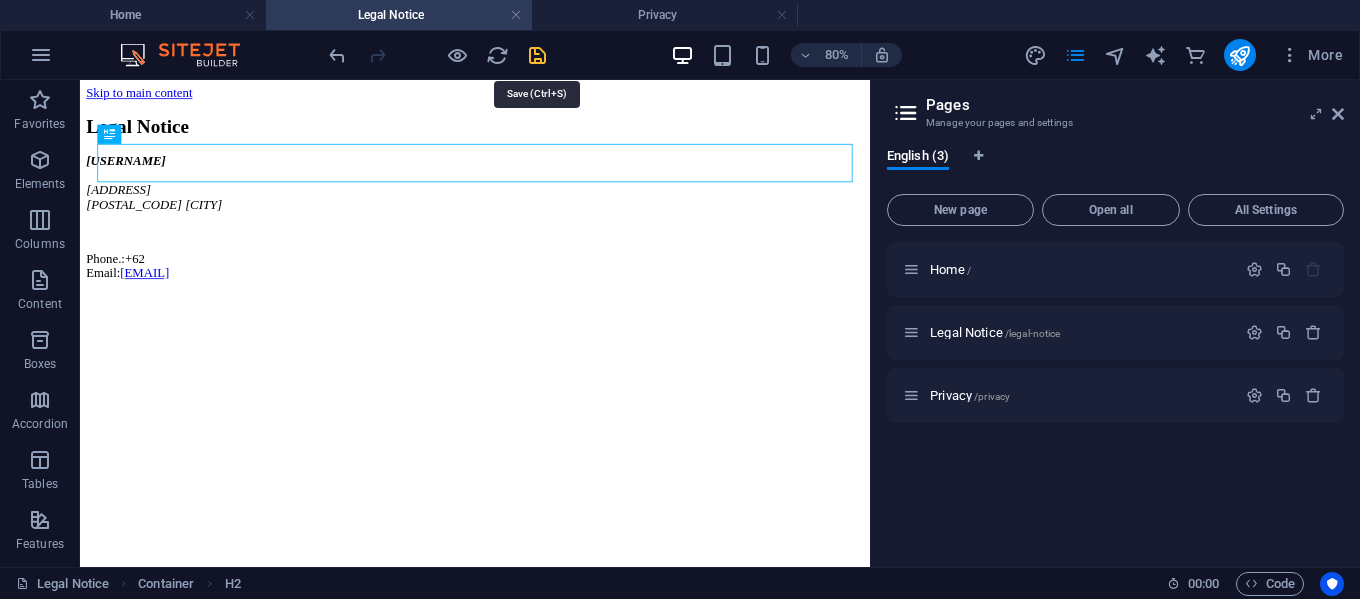 click at bounding box center (537, 55) 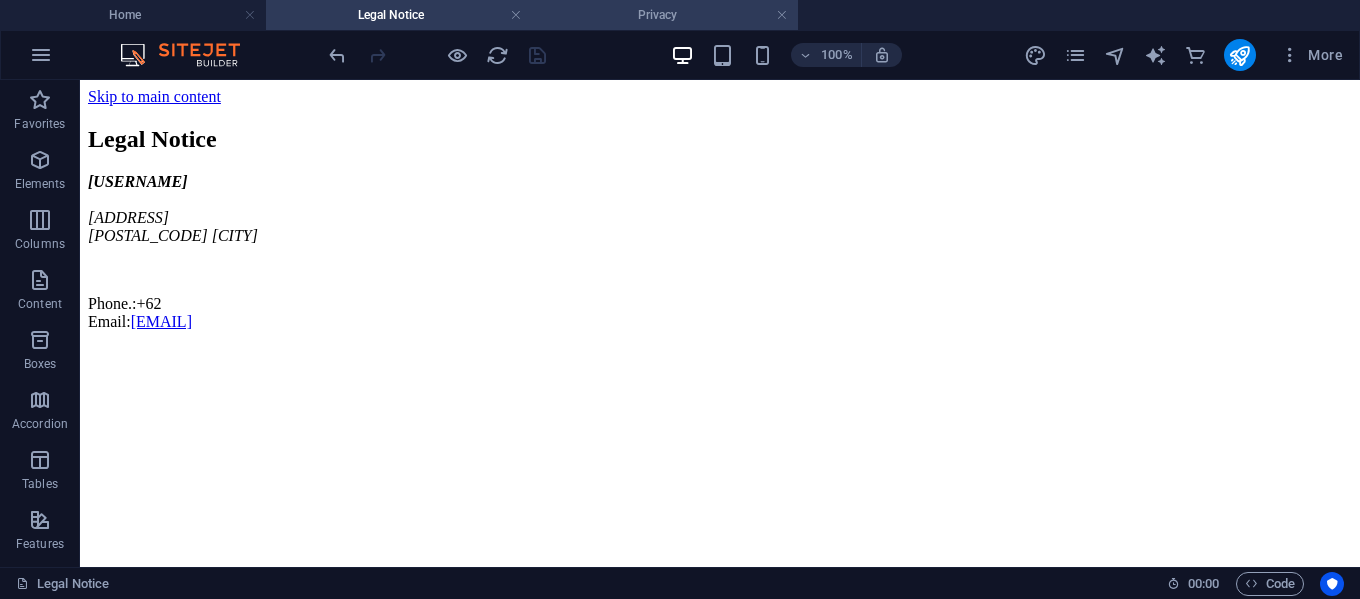 click on "Privacy" at bounding box center (665, 15) 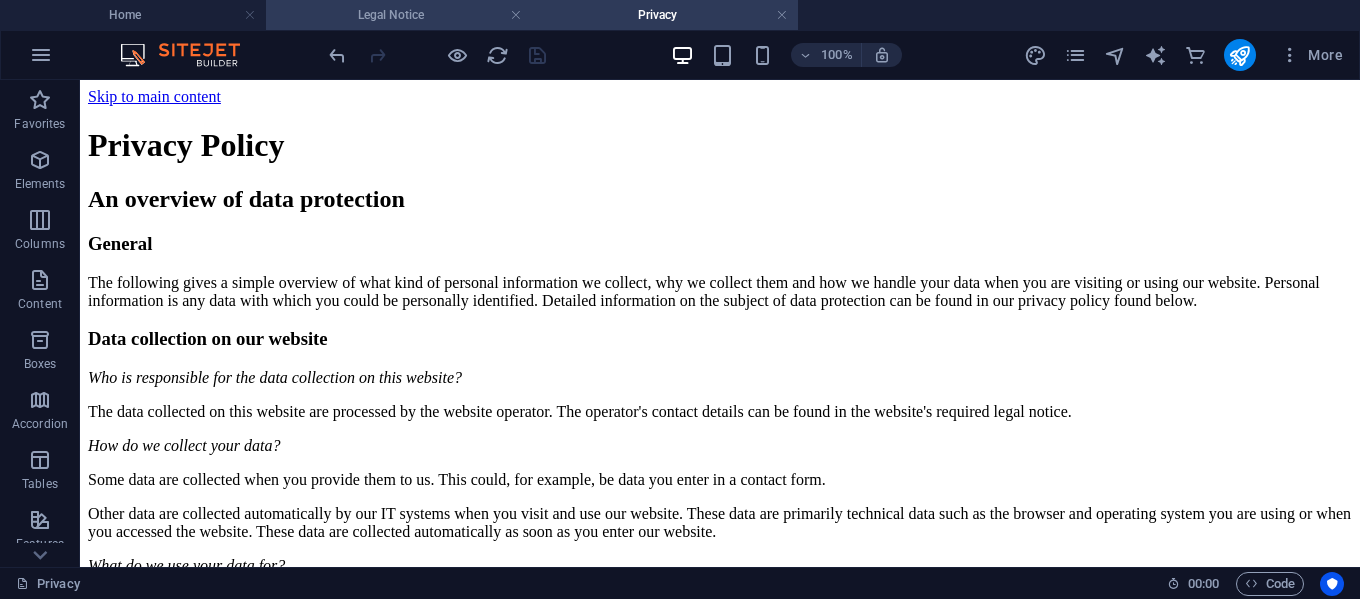 click on "Legal Notice" at bounding box center (399, 15) 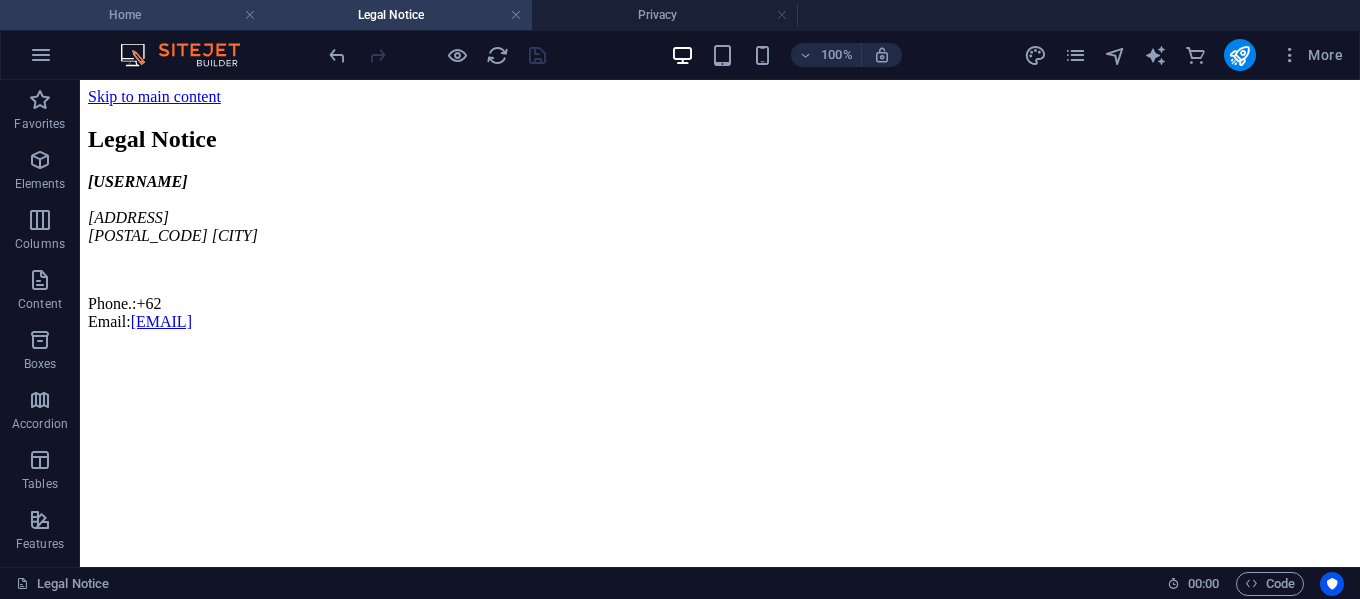 click on "Home" at bounding box center (133, 15) 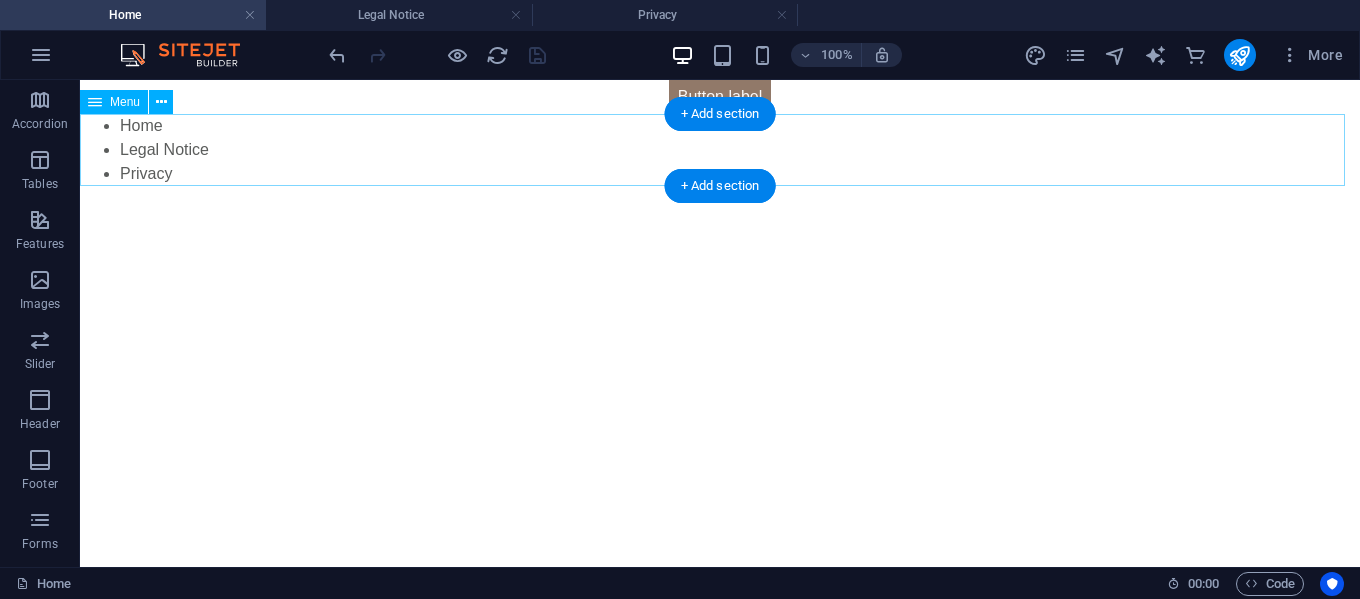 click on "Home Legal Notice Privacy" at bounding box center [720, 150] 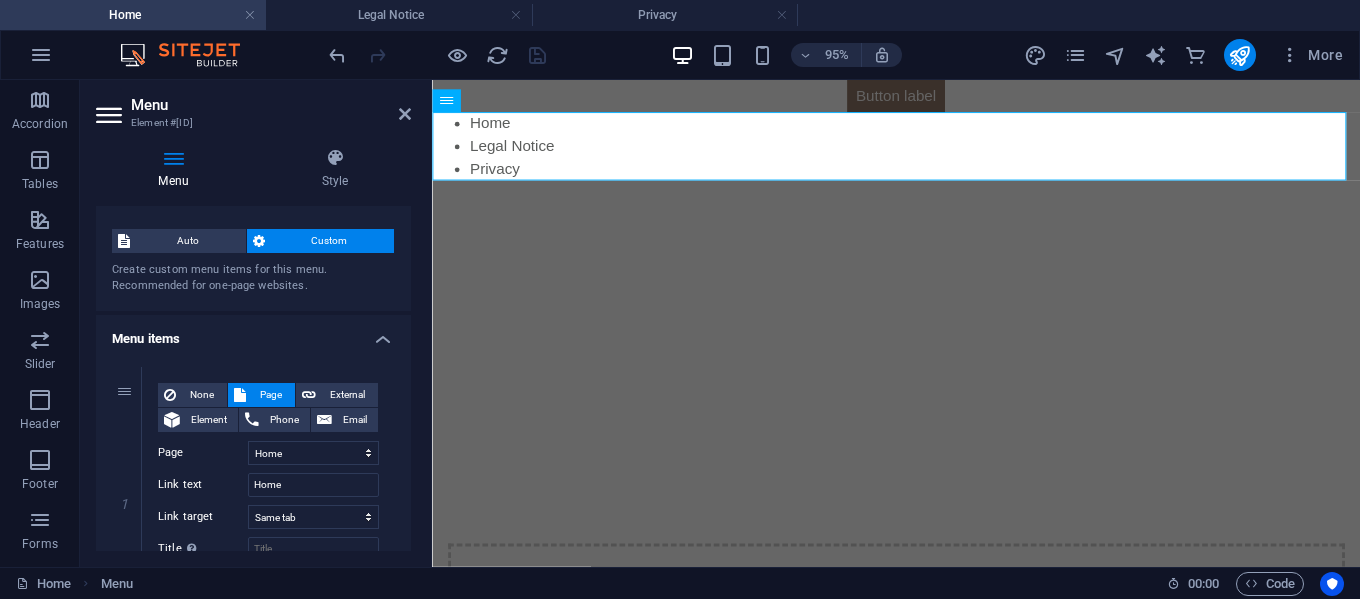 scroll, scrollTop: 0, scrollLeft: 0, axis: both 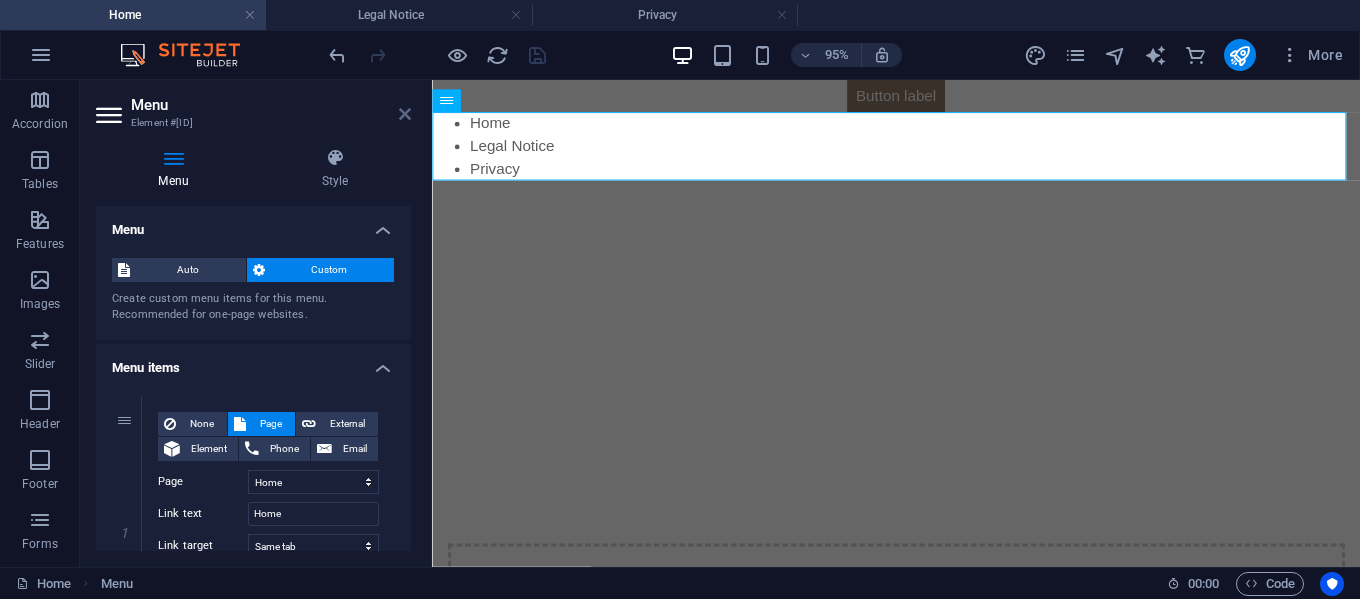 click at bounding box center (405, 114) 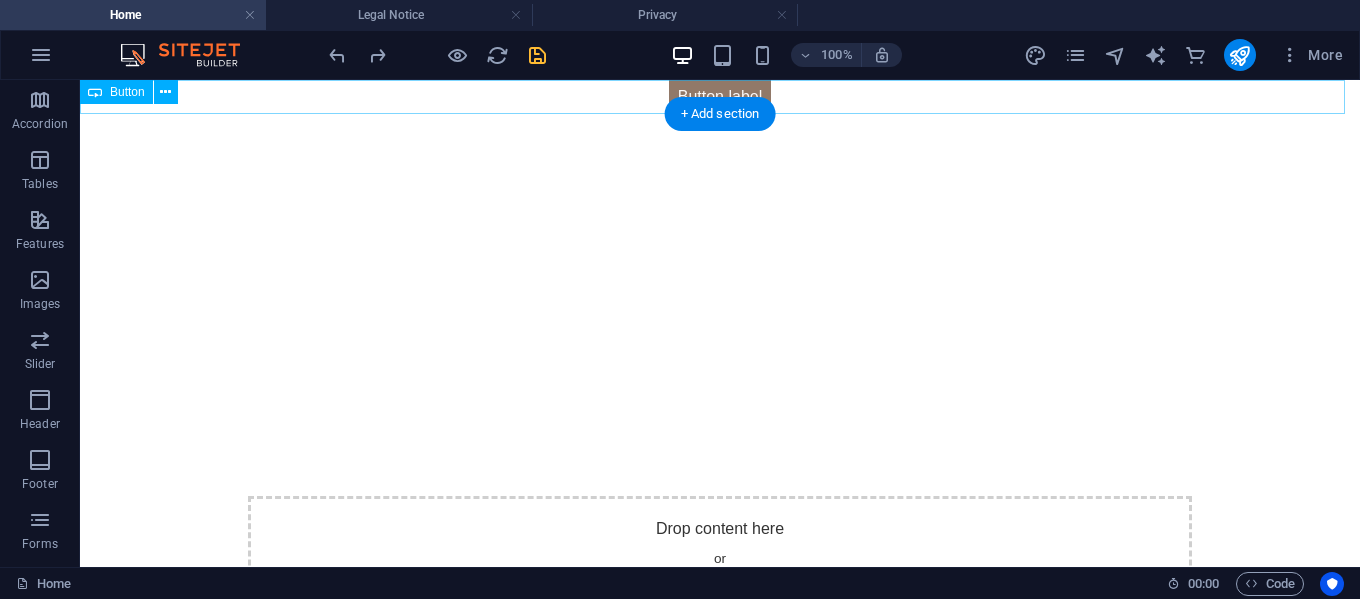 click on "Button label" at bounding box center (720, 97) 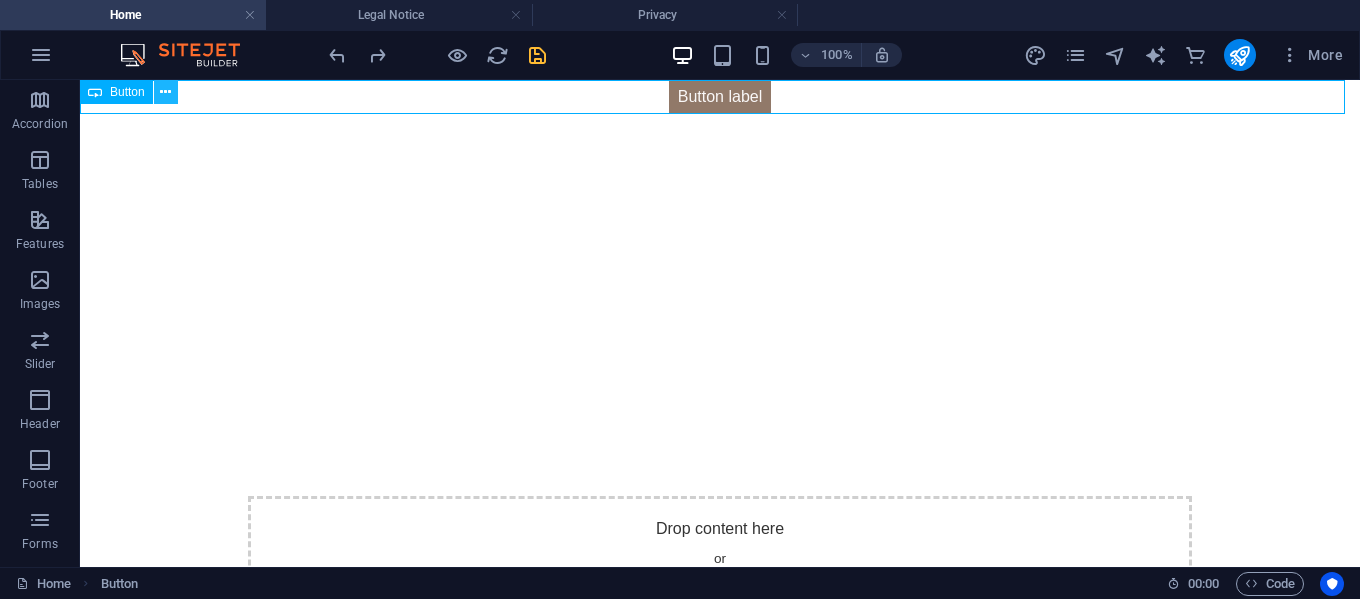 click at bounding box center (165, 92) 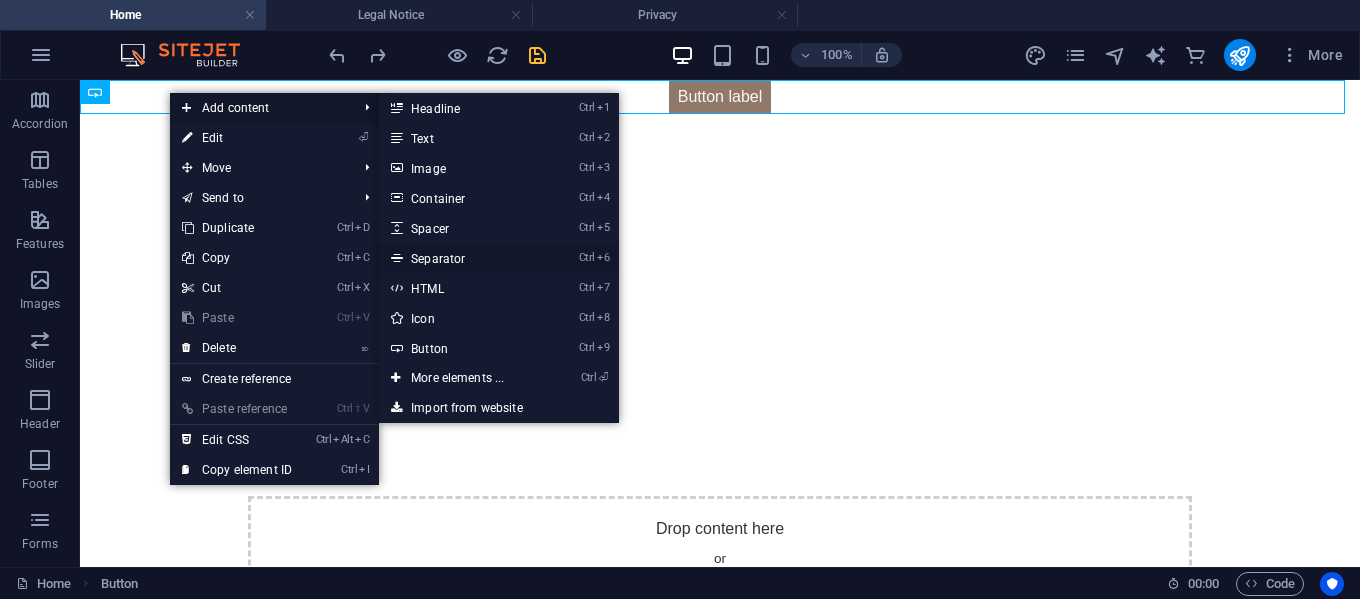 click on "Ctrl 6  Separator" at bounding box center [461, 258] 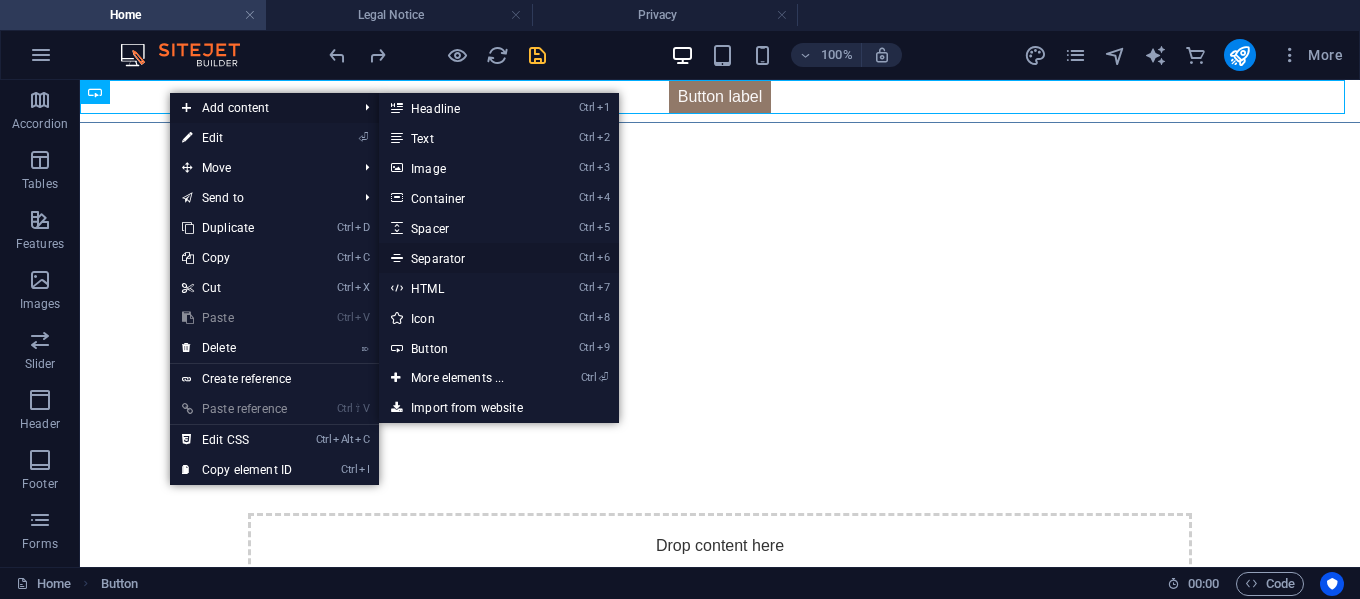 select on "%" 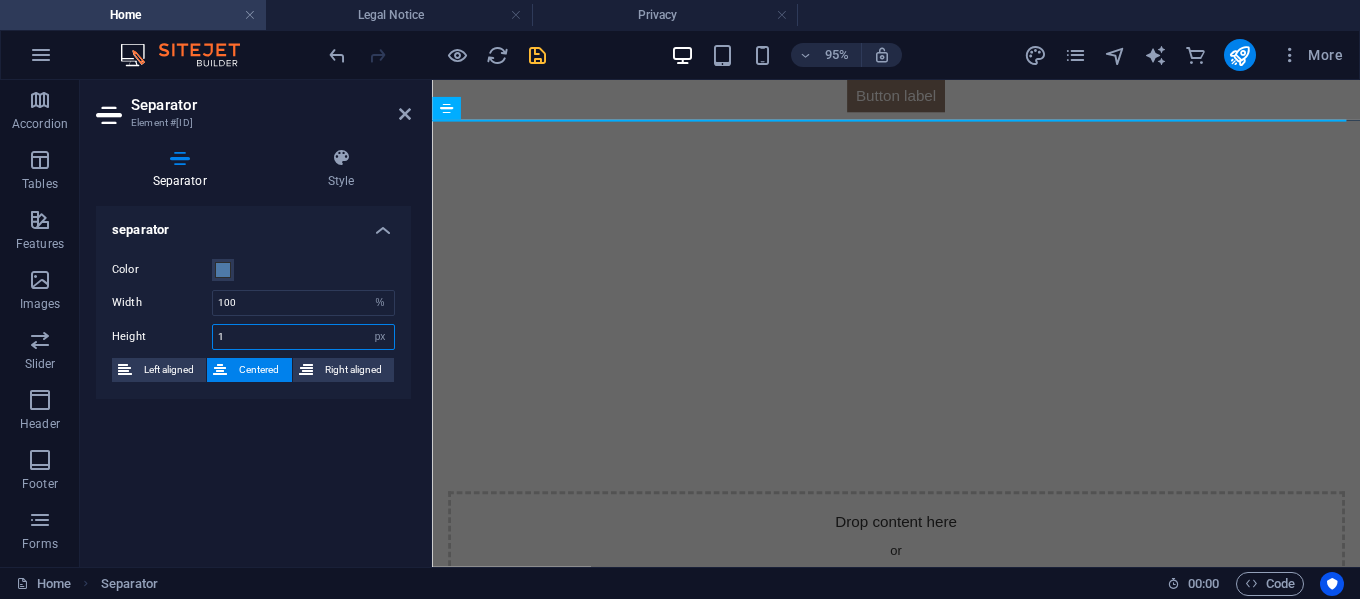 drag, startPoint x: 279, startPoint y: 328, endPoint x: 200, endPoint y: 325, distance: 79.05694 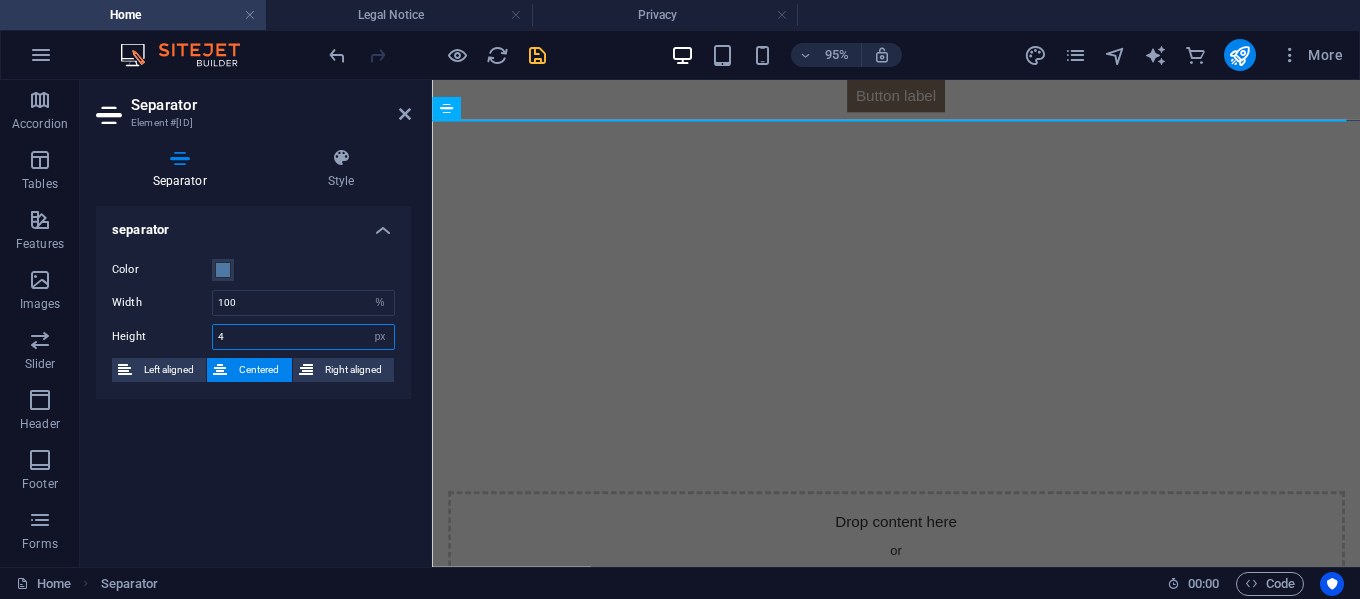 type on "4" 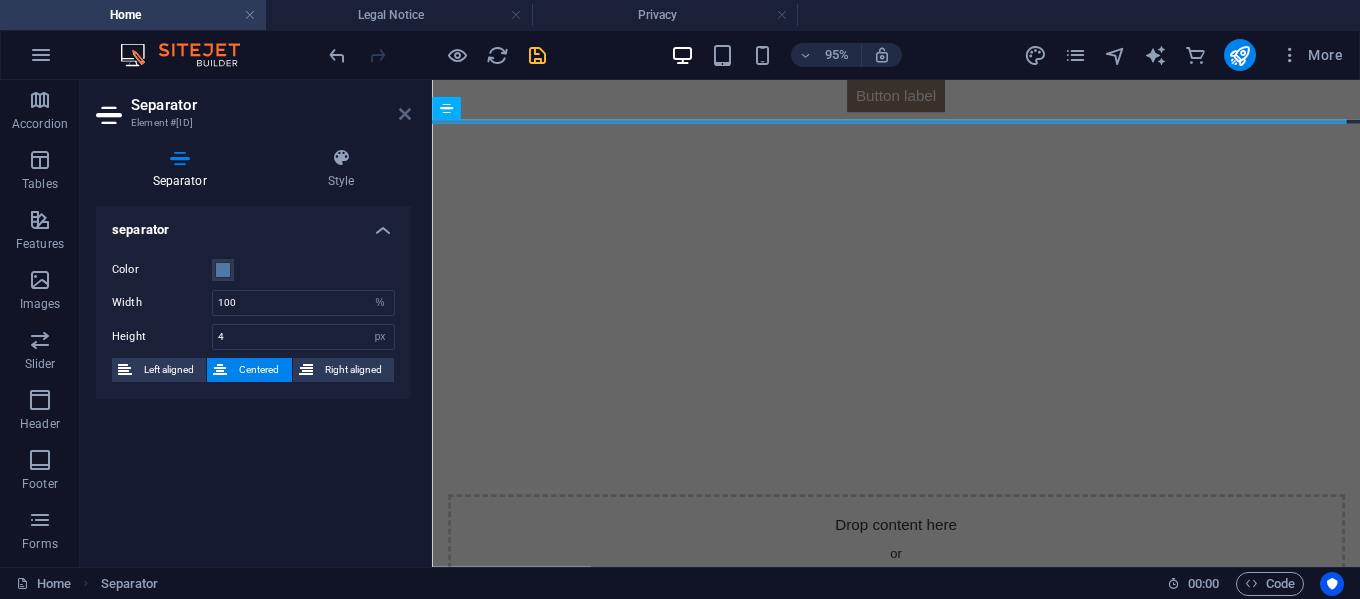 click at bounding box center (405, 114) 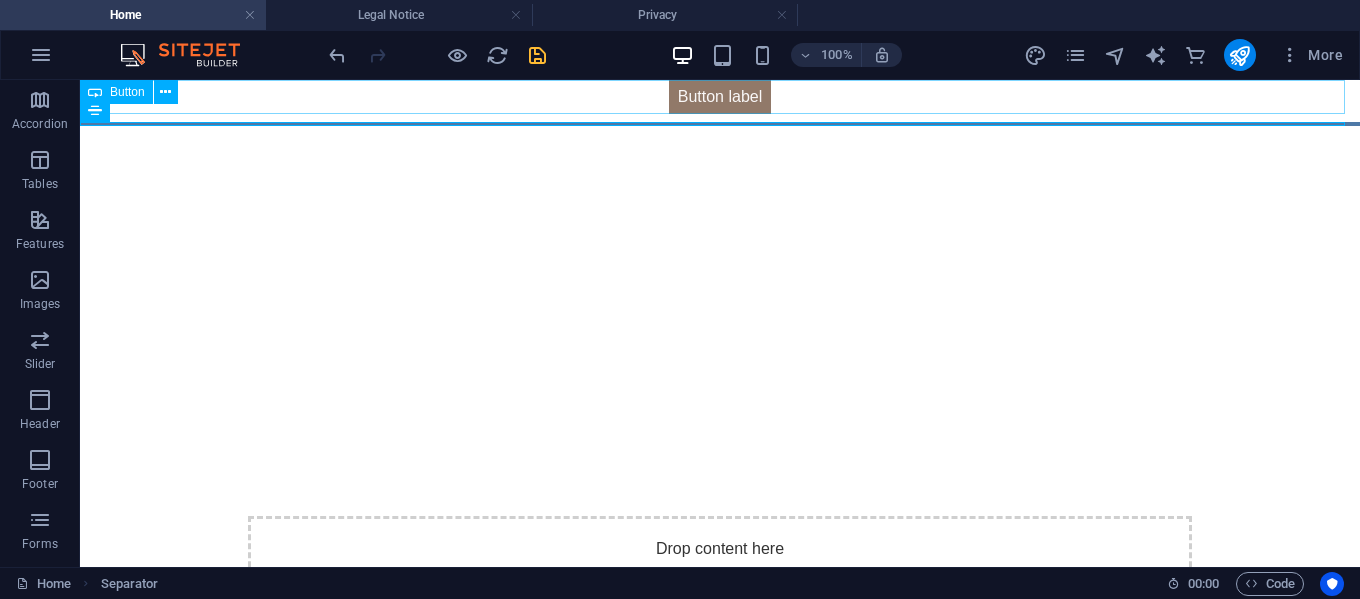 click on "Button" at bounding box center [135, 92] 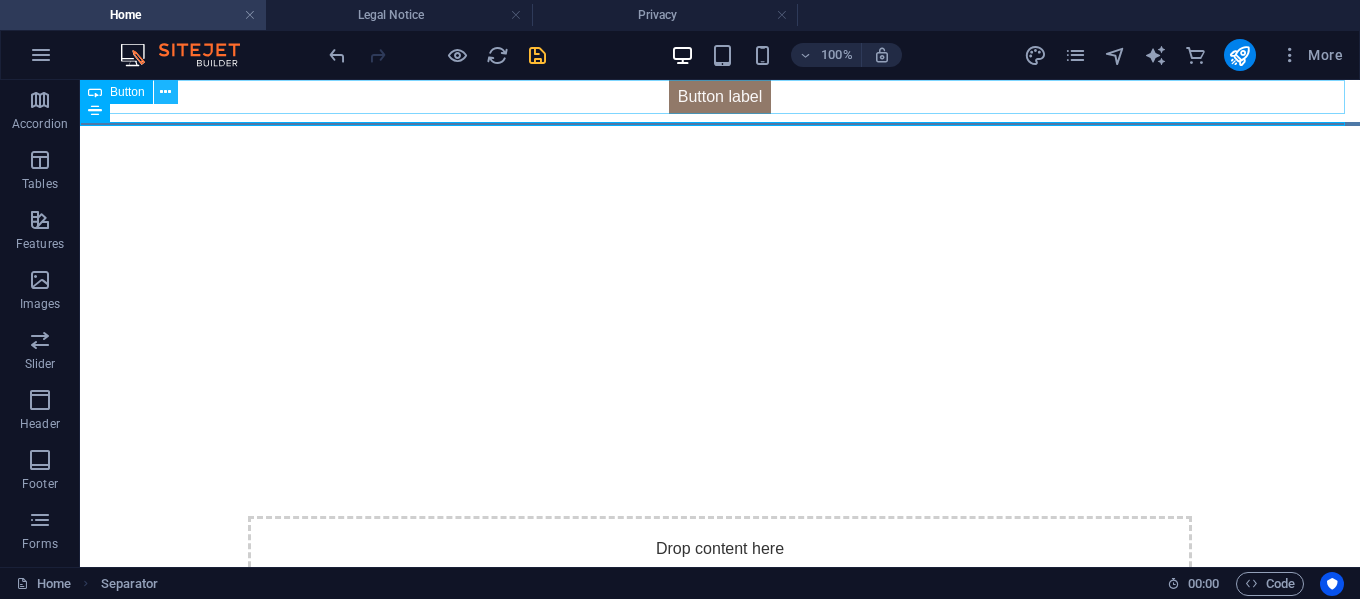 click at bounding box center (165, 92) 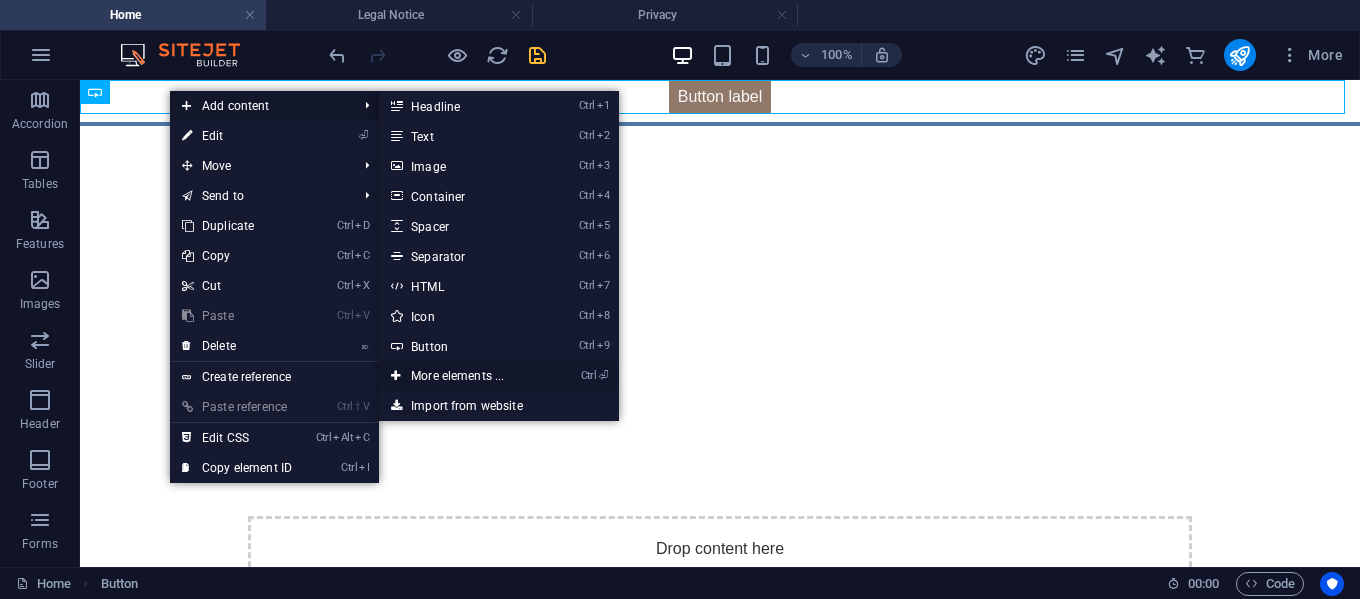 click at bounding box center (396, 376) 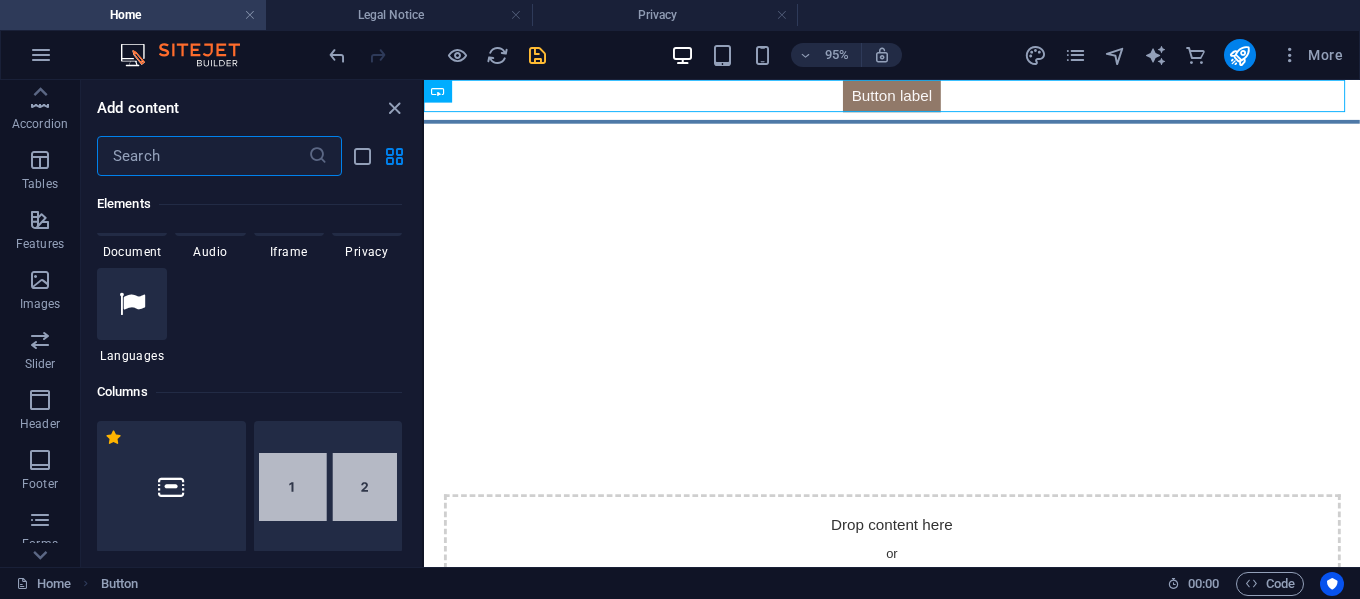 scroll, scrollTop: 813, scrollLeft: 0, axis: vertical 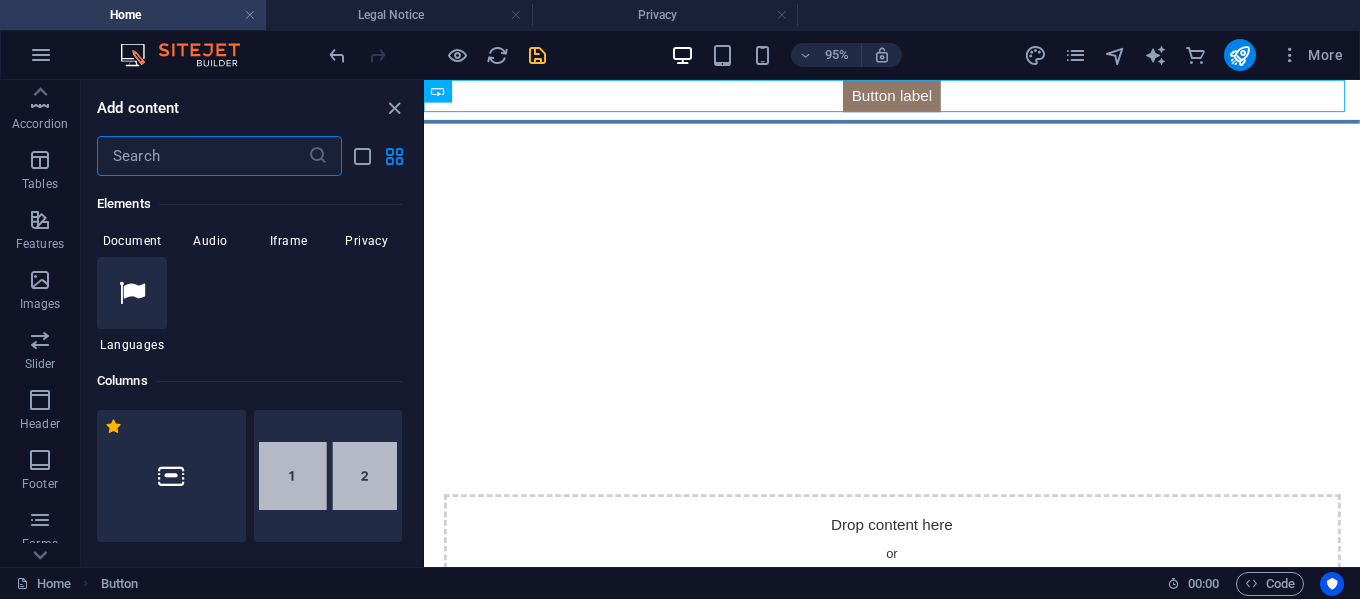 click at bounding box center (202, 156) 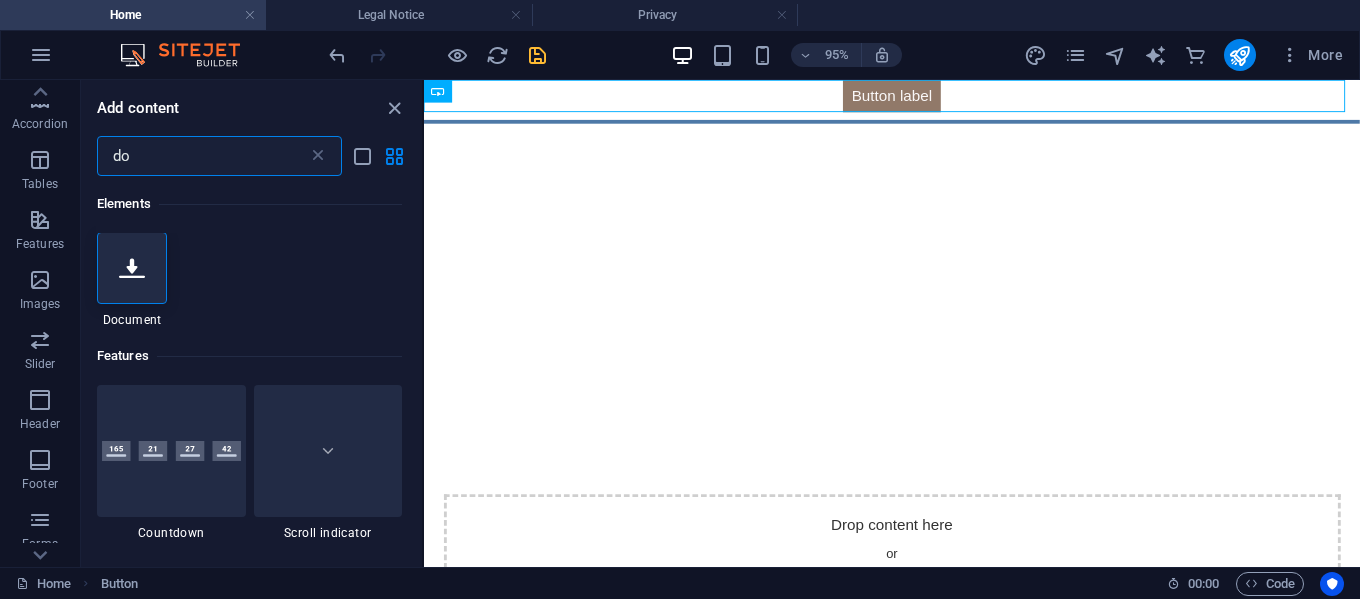 scroll, scrollTop: 0, scrollLeft: 0, axis: both 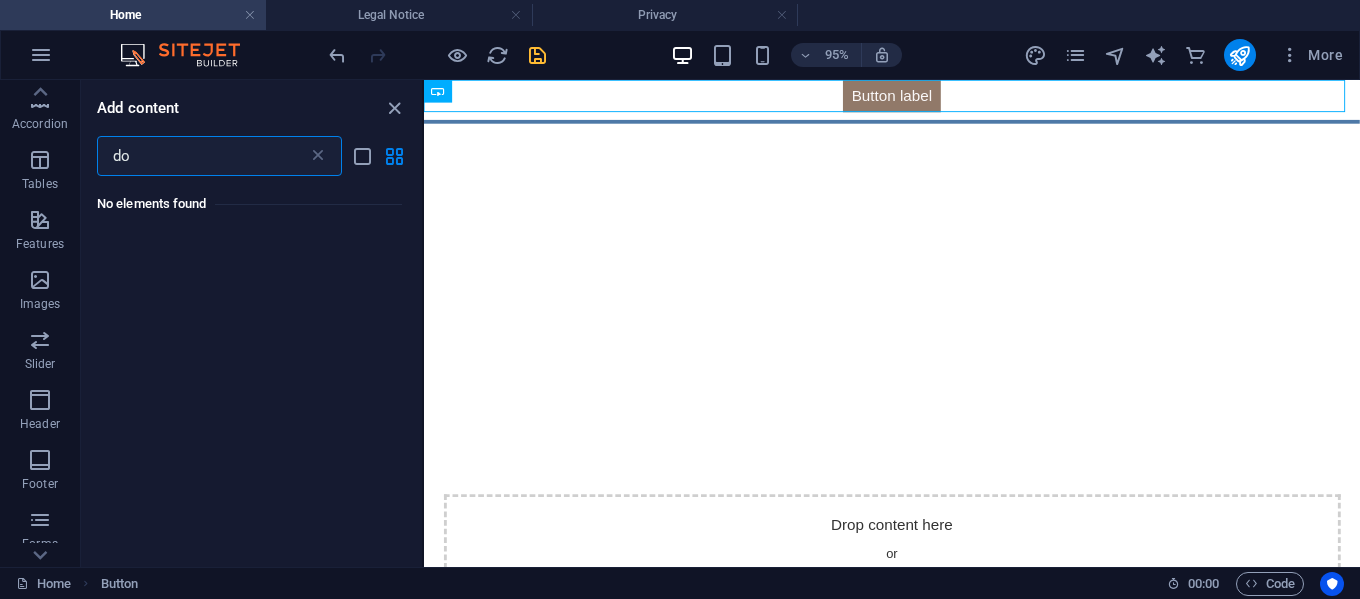 type on "d" 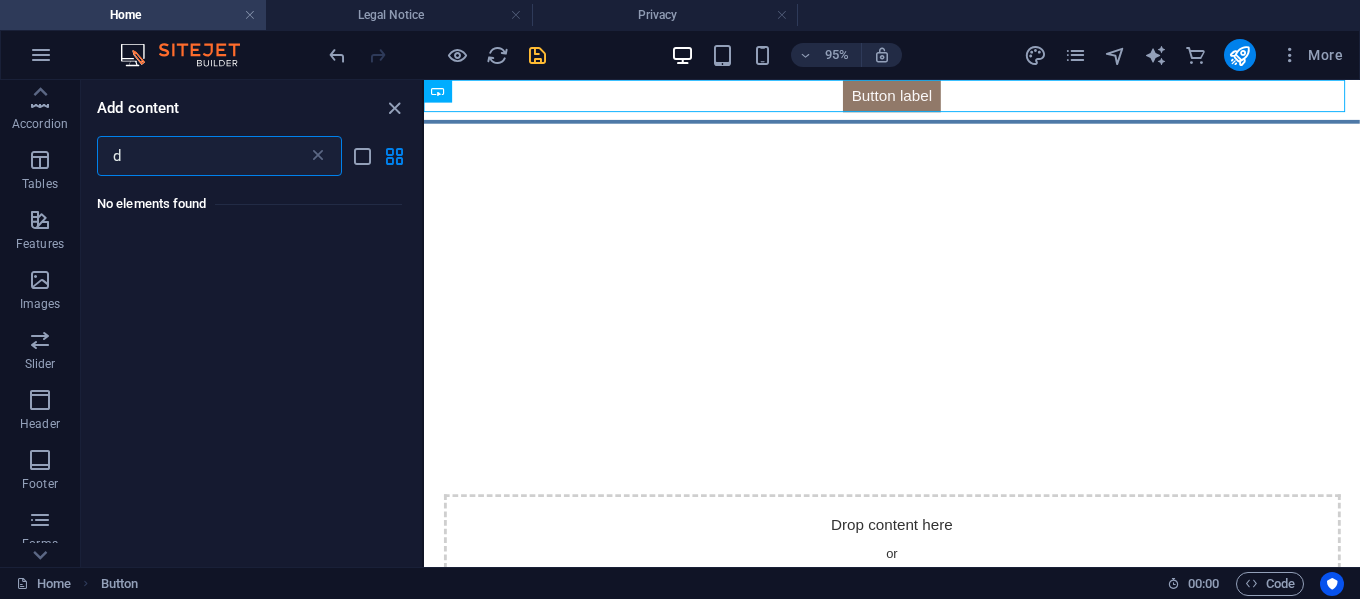 type 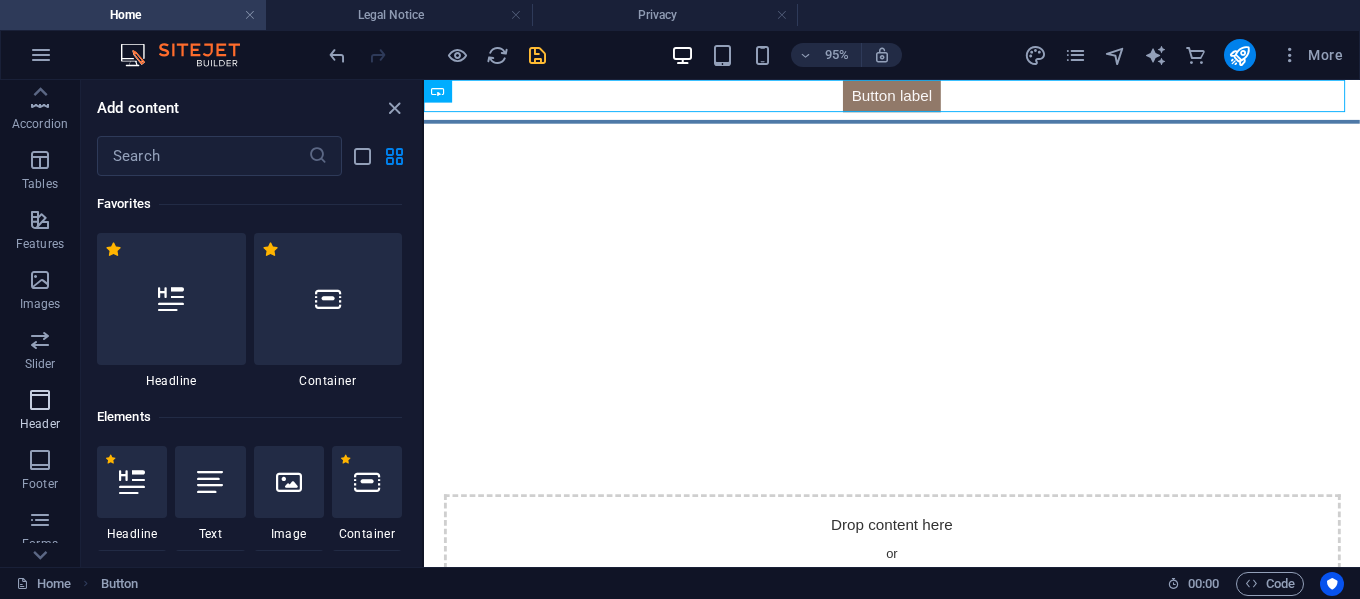 click at bounding box center [40, 400] 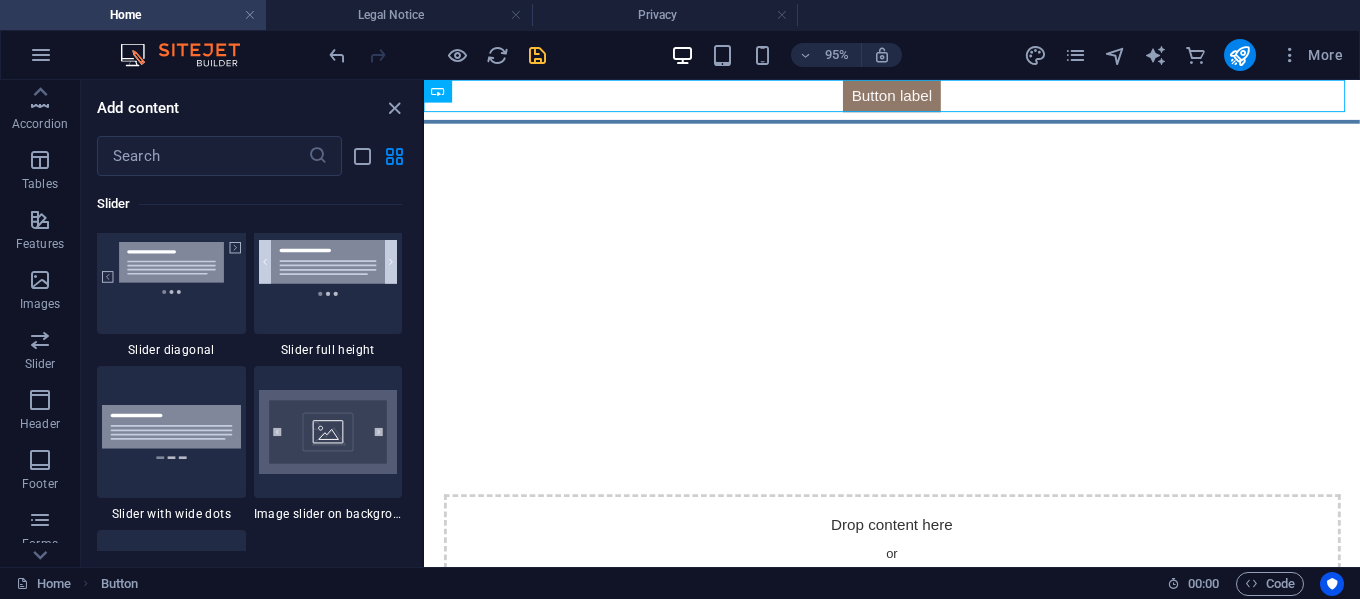 scroll, scrollTop: 12042, scrollLeft: 0, axis: vertical 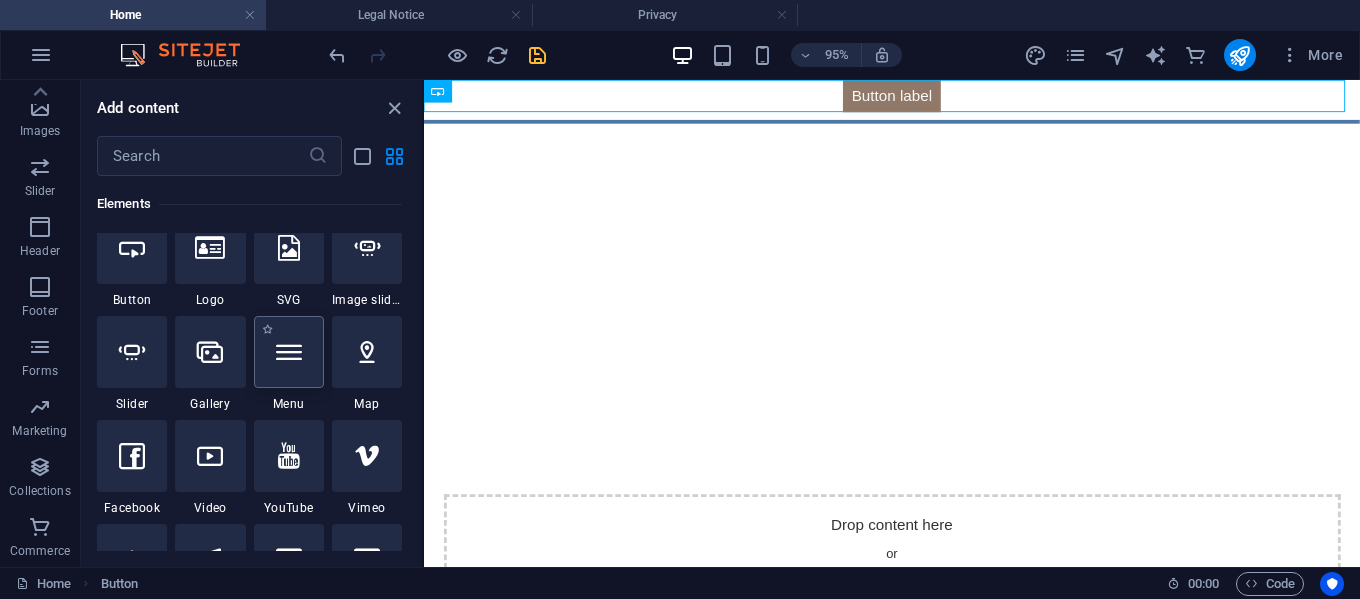 click at bounding box center (289, 352) 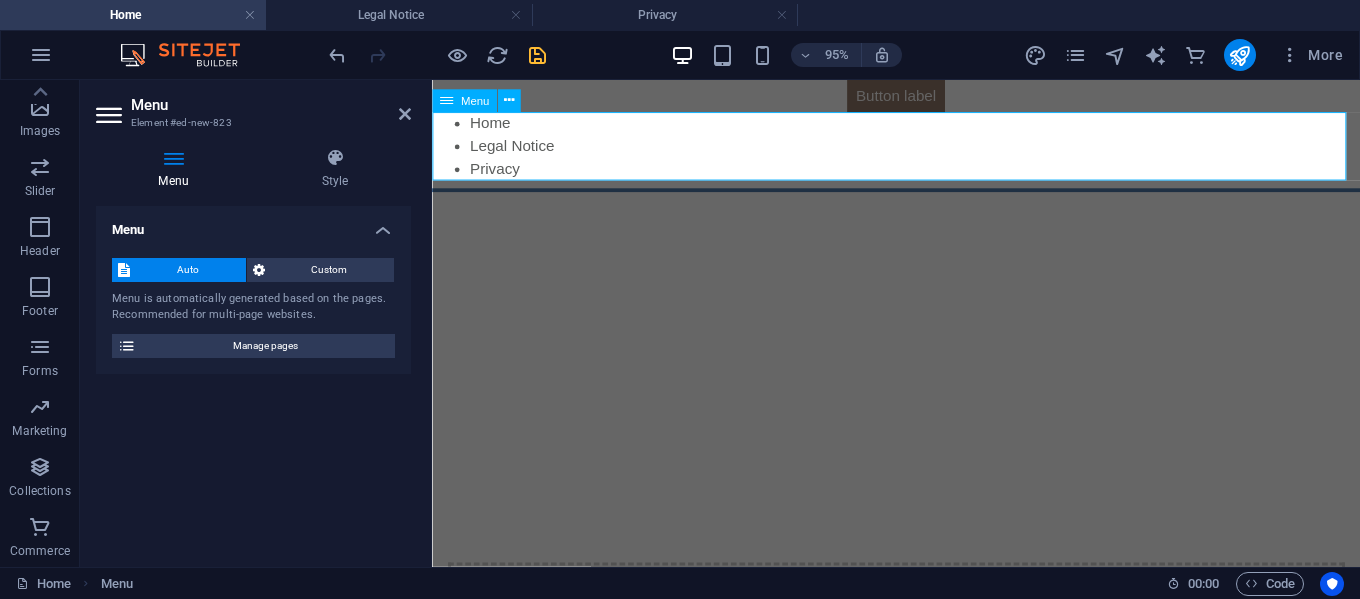 click on "Home Legal Notice Privacy" at bounding box center [920, 150] 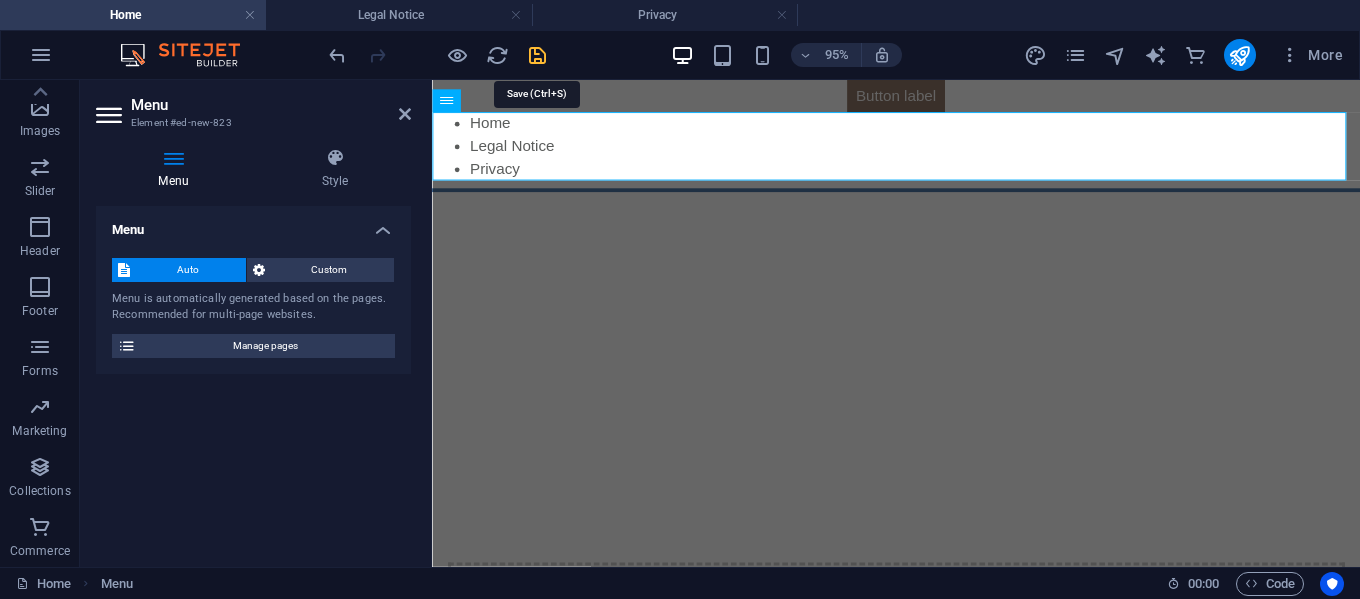 click at bounding box center [537, 55] 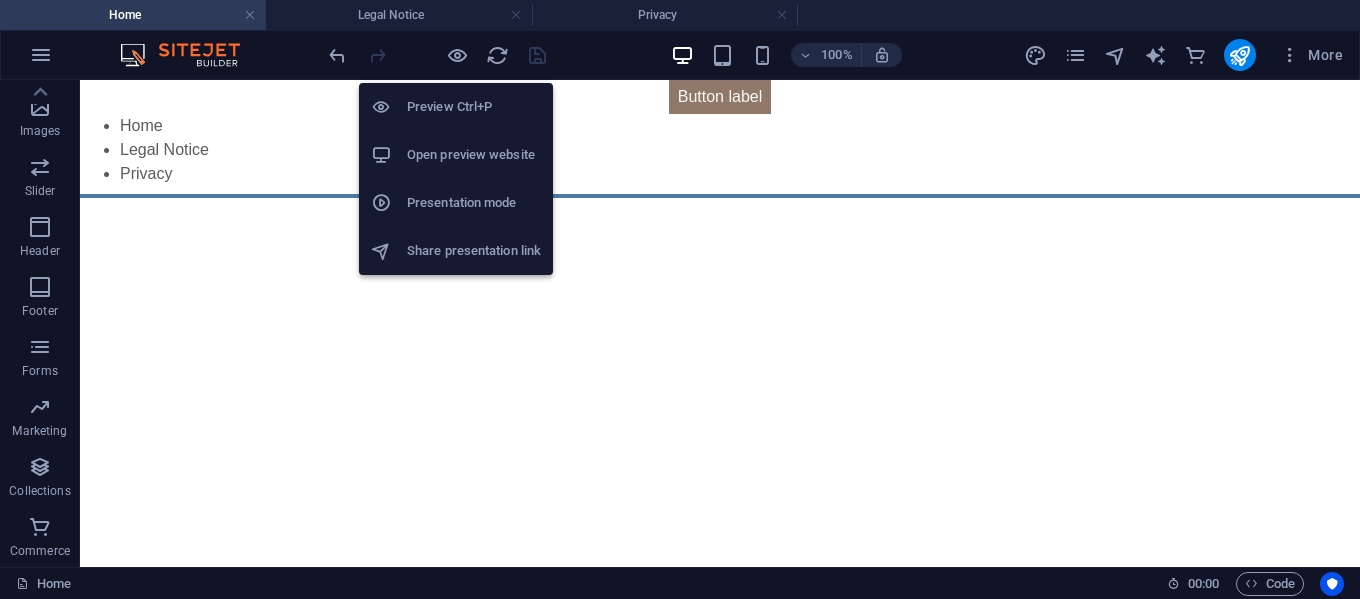 click on "Open preview website" at bounding box center (474, 155) 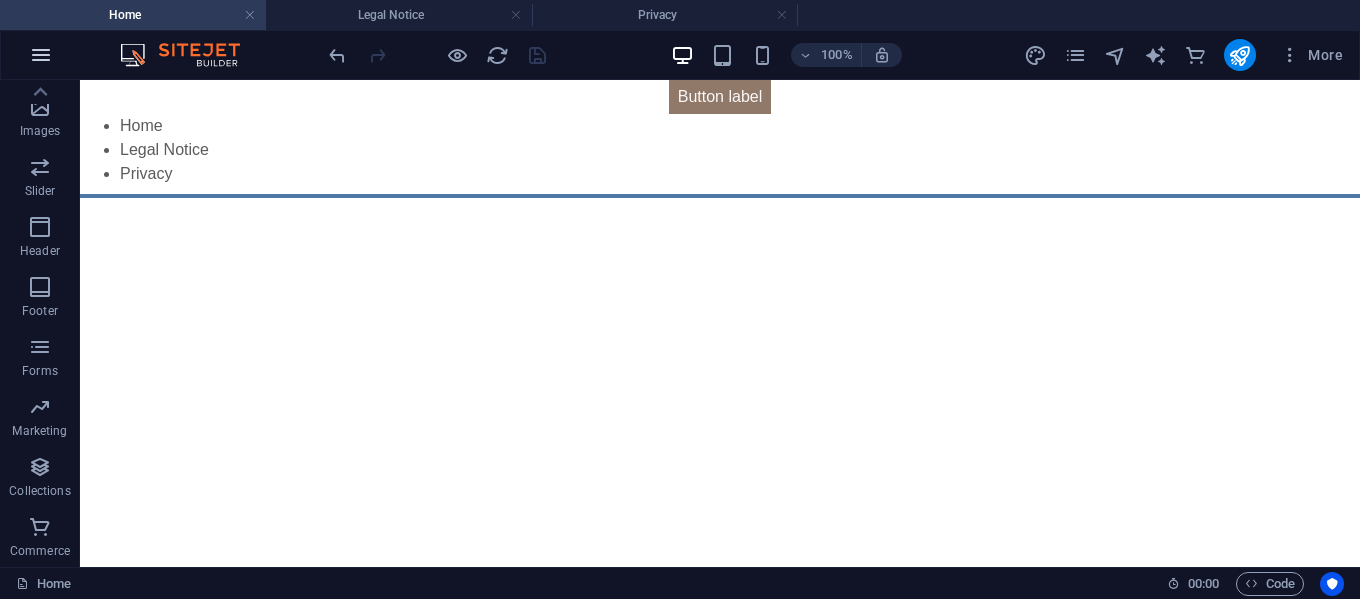 click at bounding box center [41, 55] 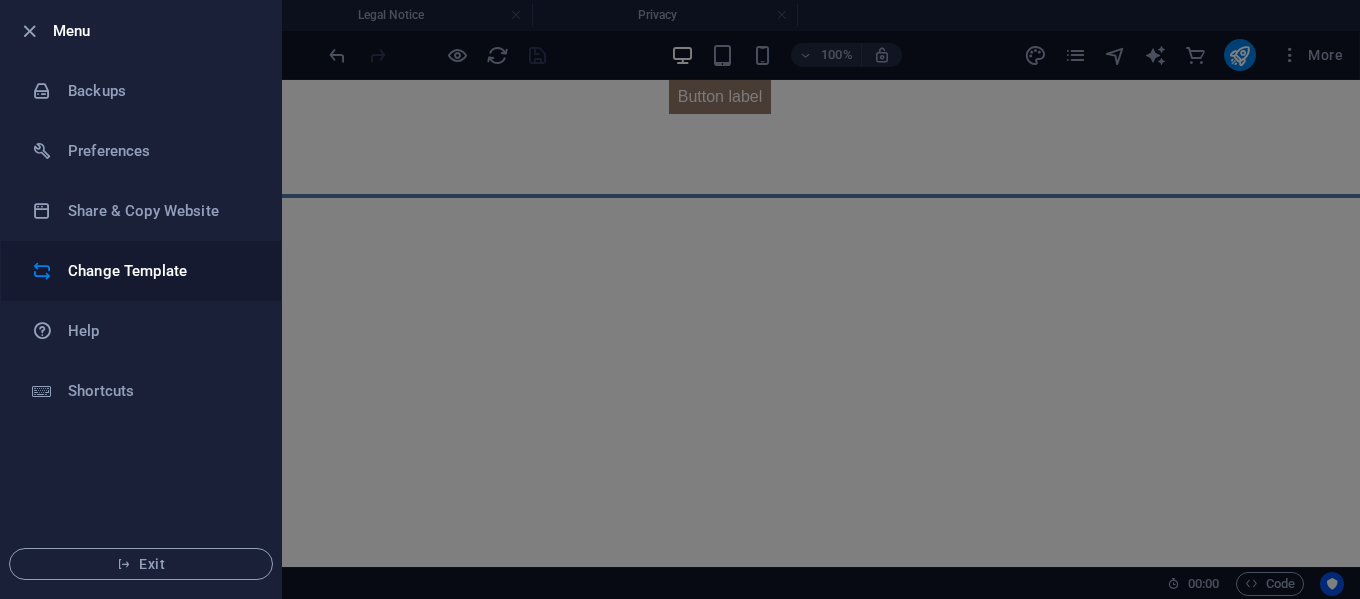 click on "Change Template" at bounding box center (160, 271) 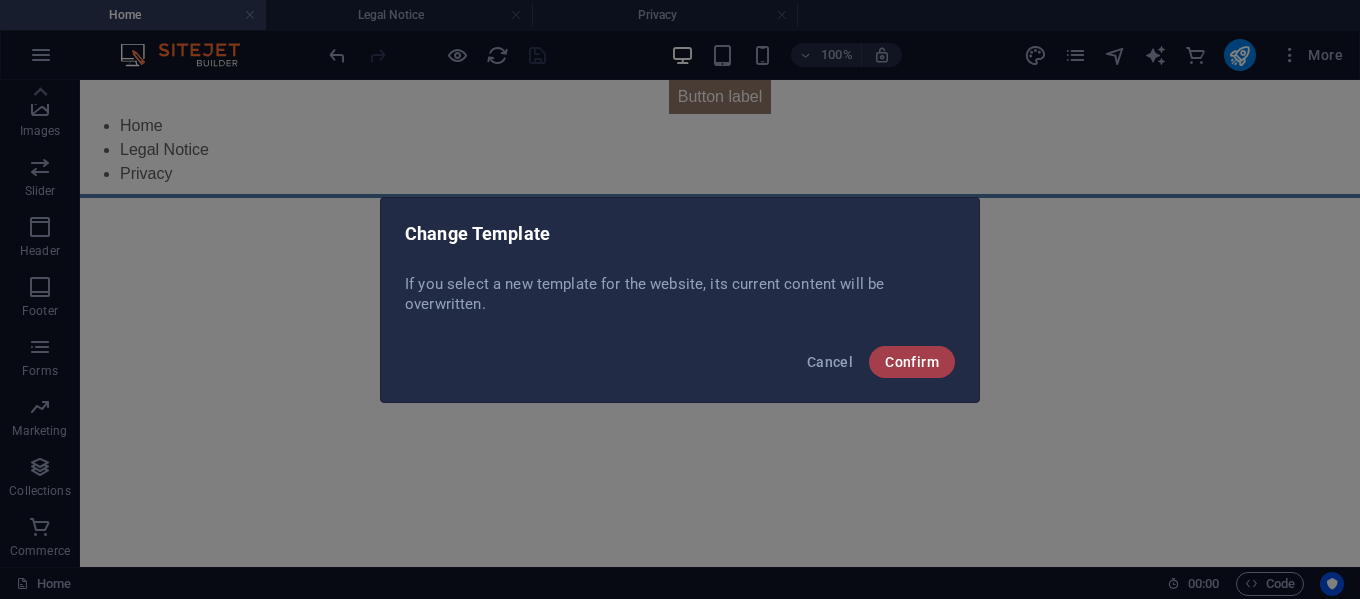 click on "Confirm" at bounding box center [912, 362] 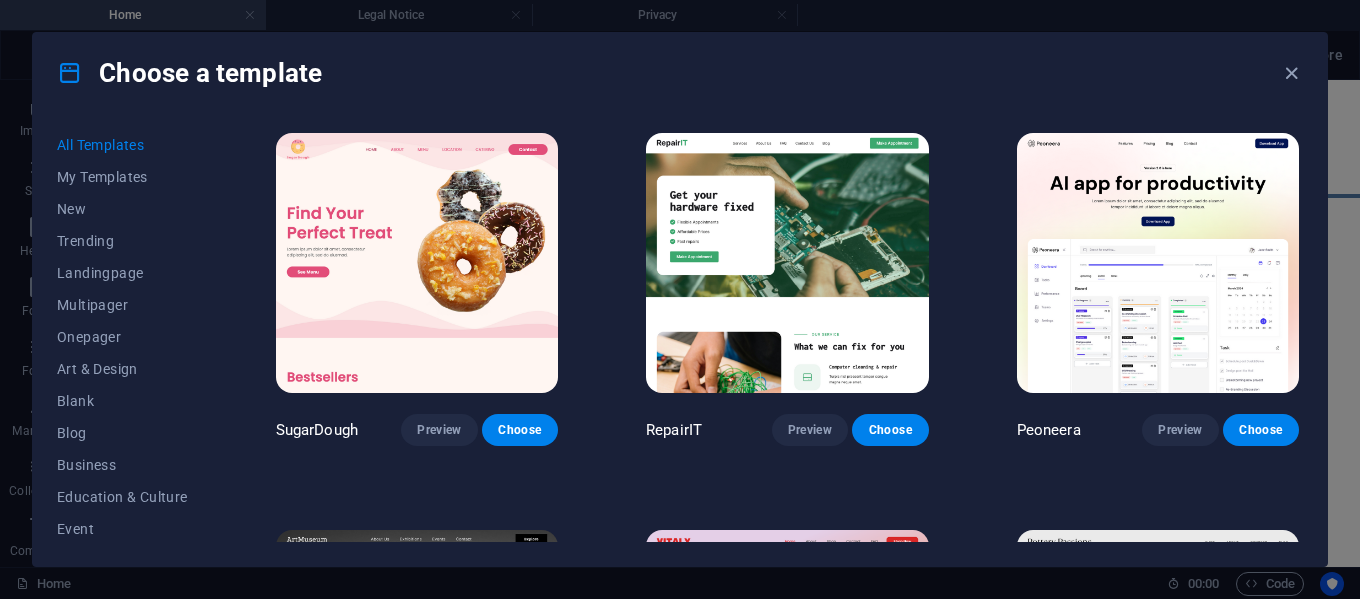 click at bounding box center (787, 263) 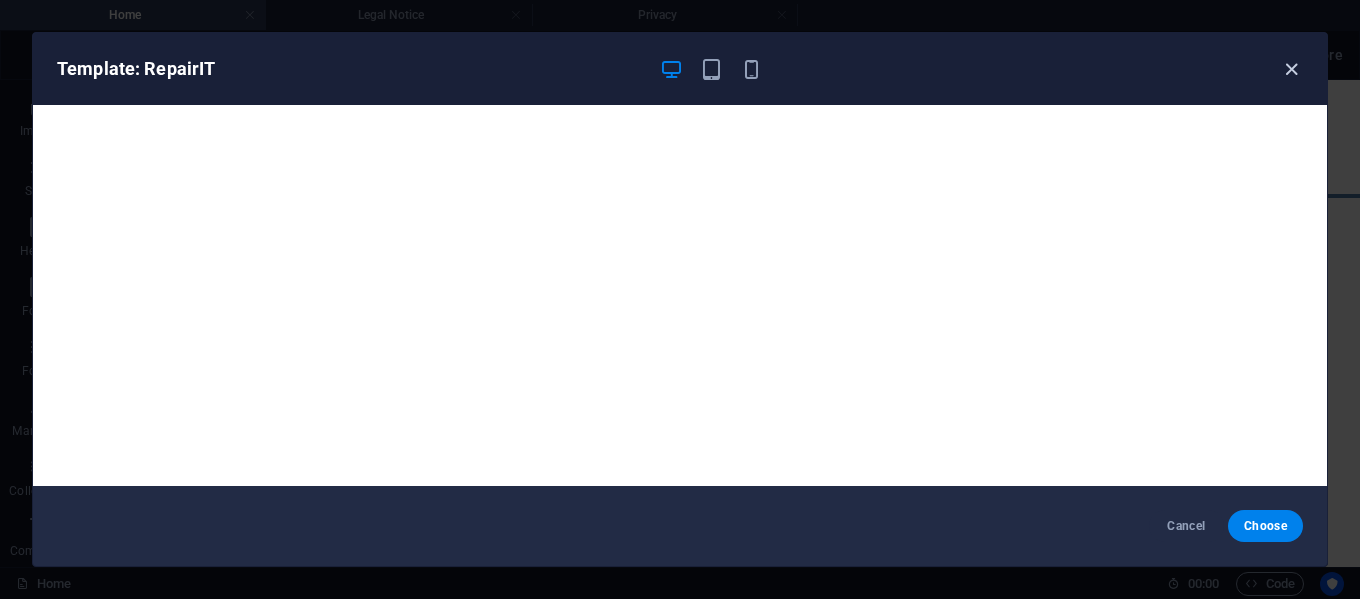 click at bounding box center [1291, 69] 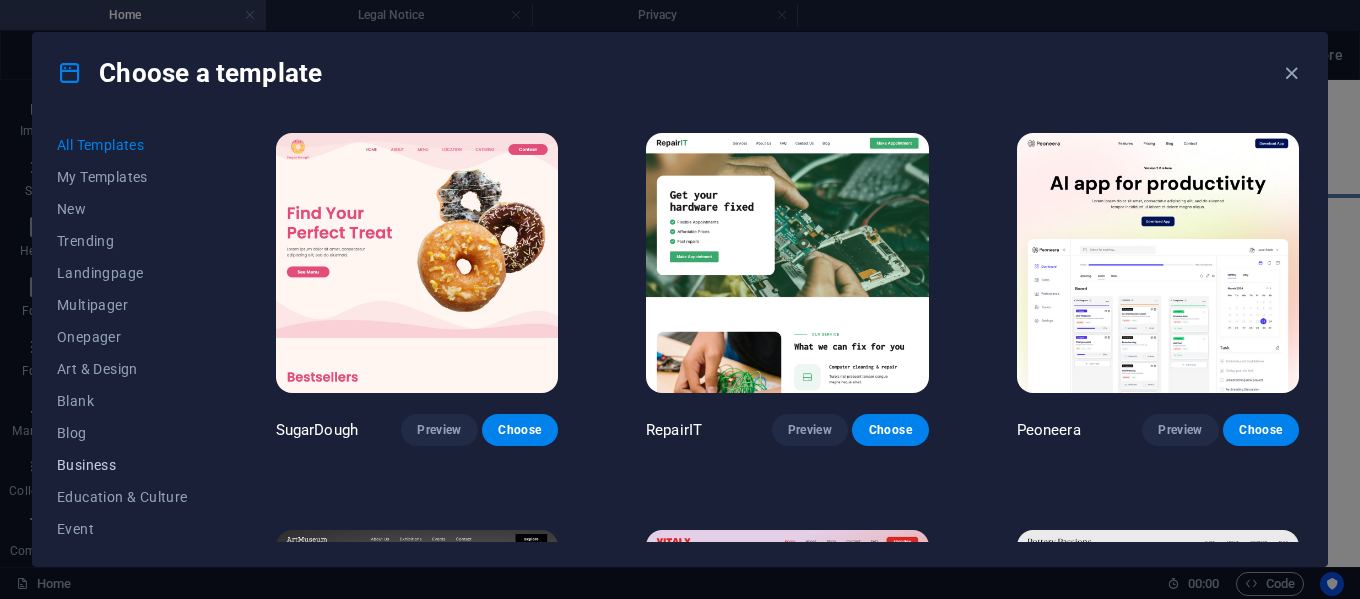 click on "Business" at bounding box center [122, 465] 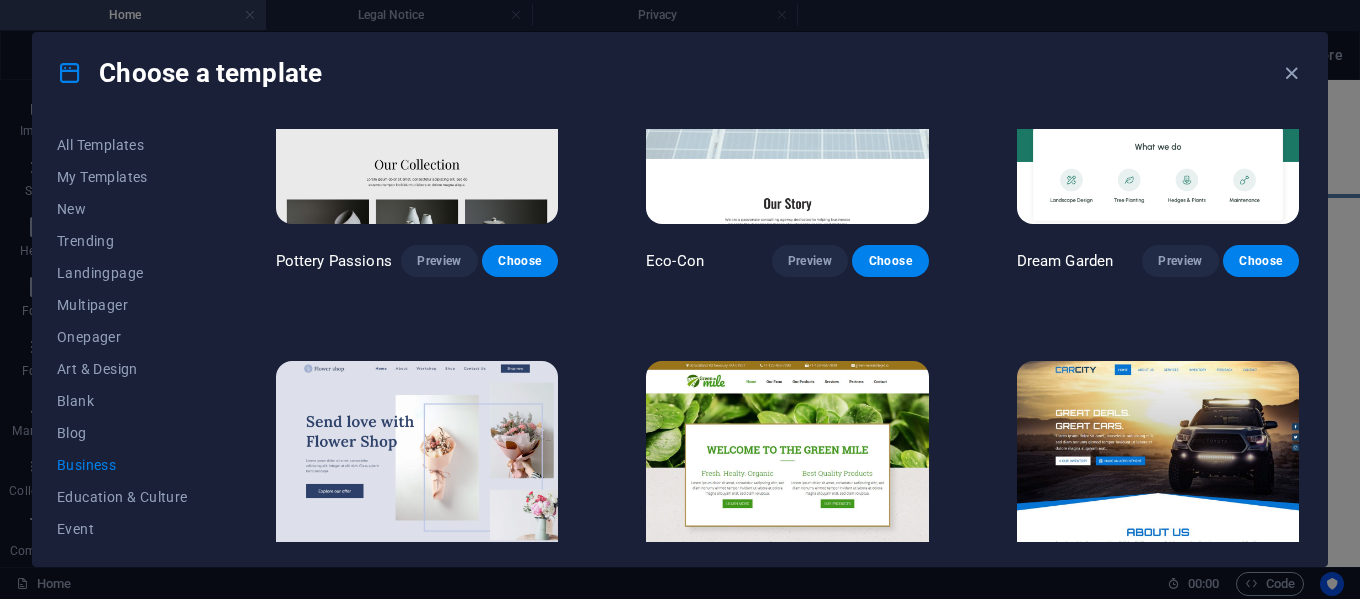 scroll, scrollTop: 0, scrollLeft: 0, axis: both 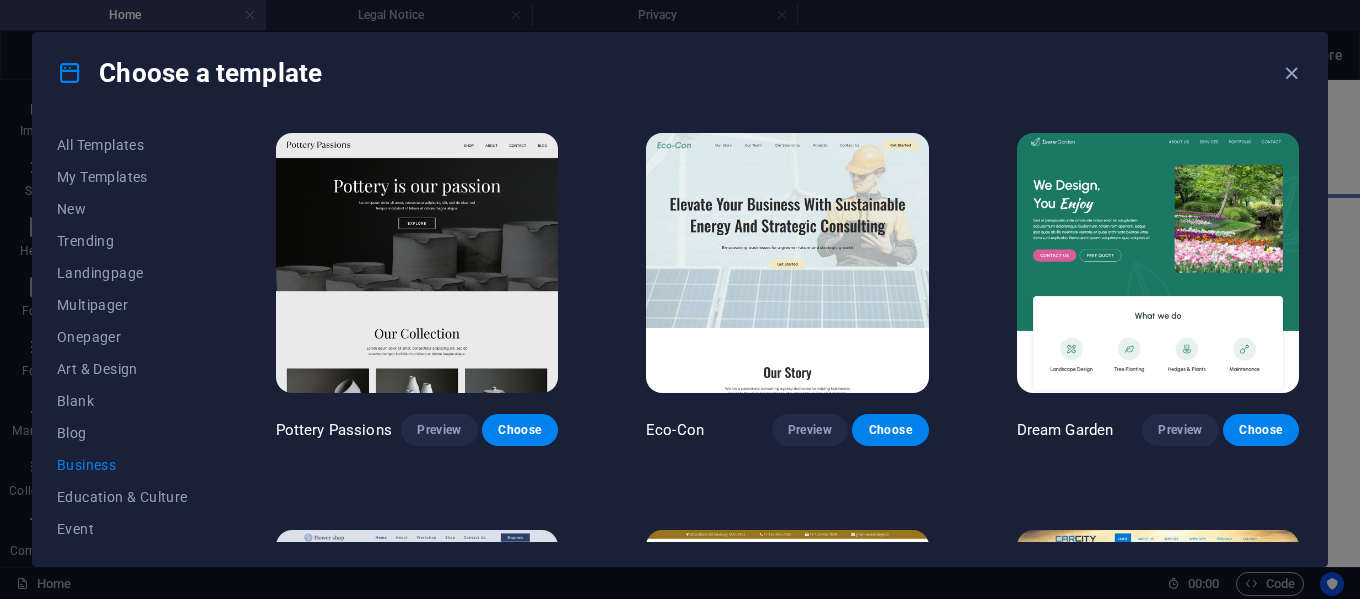 click at bounding box center (417, 263) 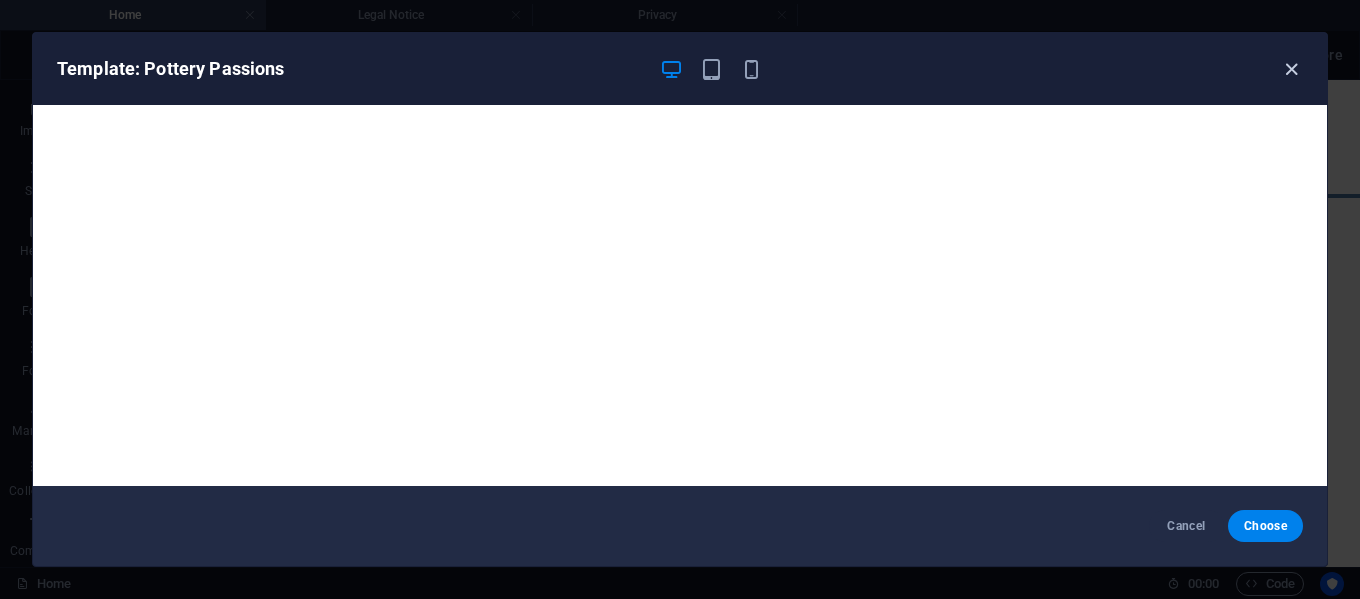 click at bounding box center [1291, 69] 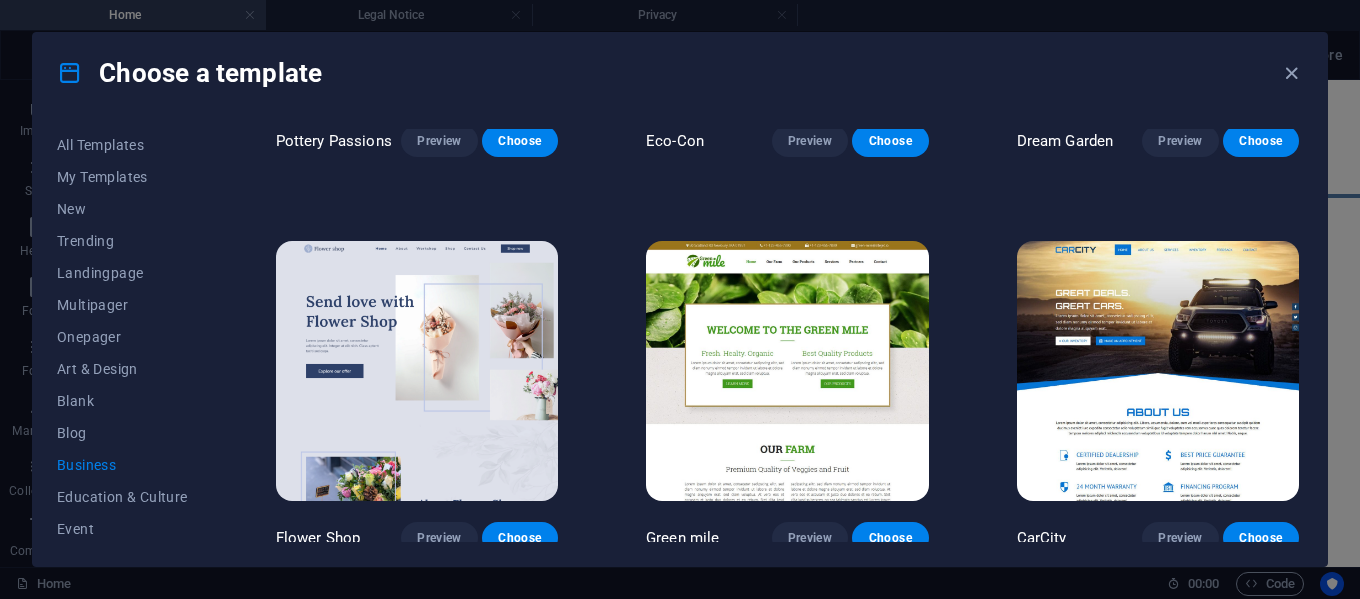 scroll, scrollTop: 300, scrollLeft: 0, axis: vertical 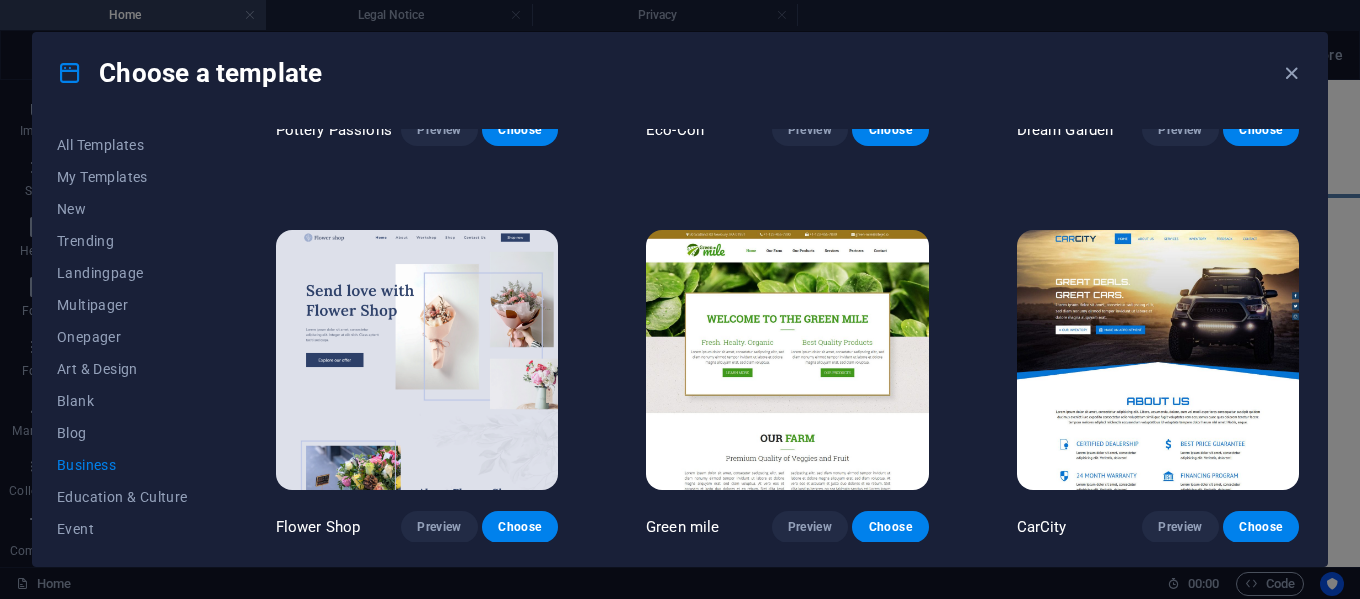 click at bounding box center (417, 360) 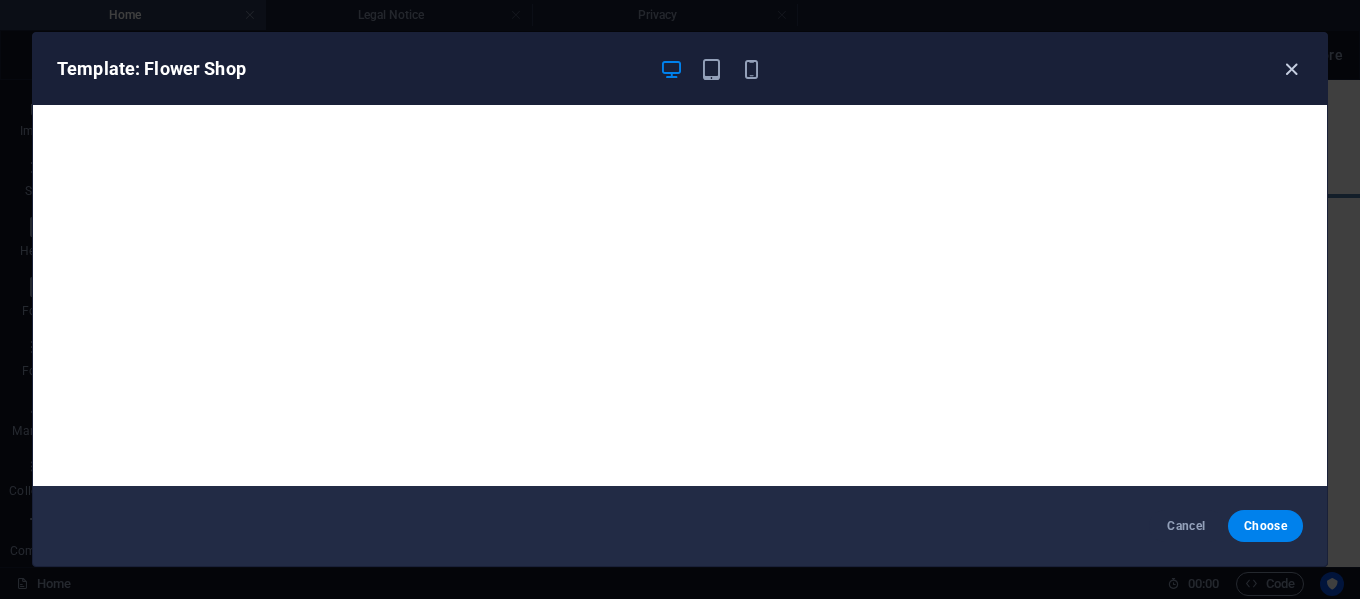click at bounding box center (1291, 69) 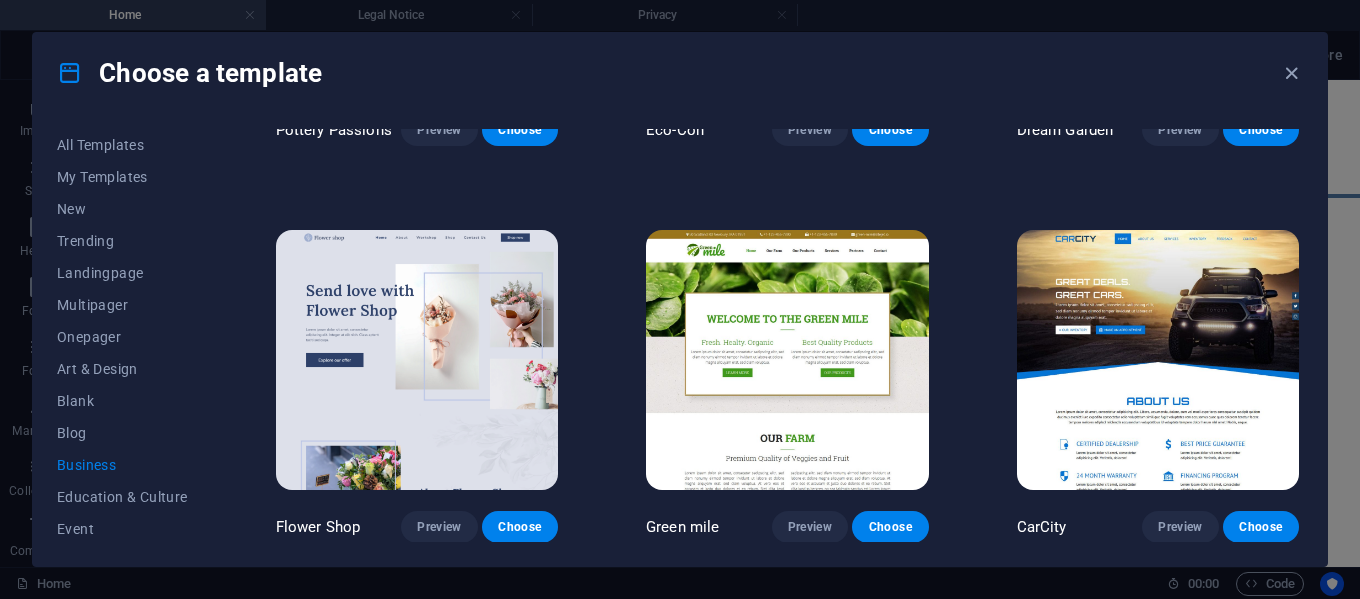 click at bounding box center (787, 360) 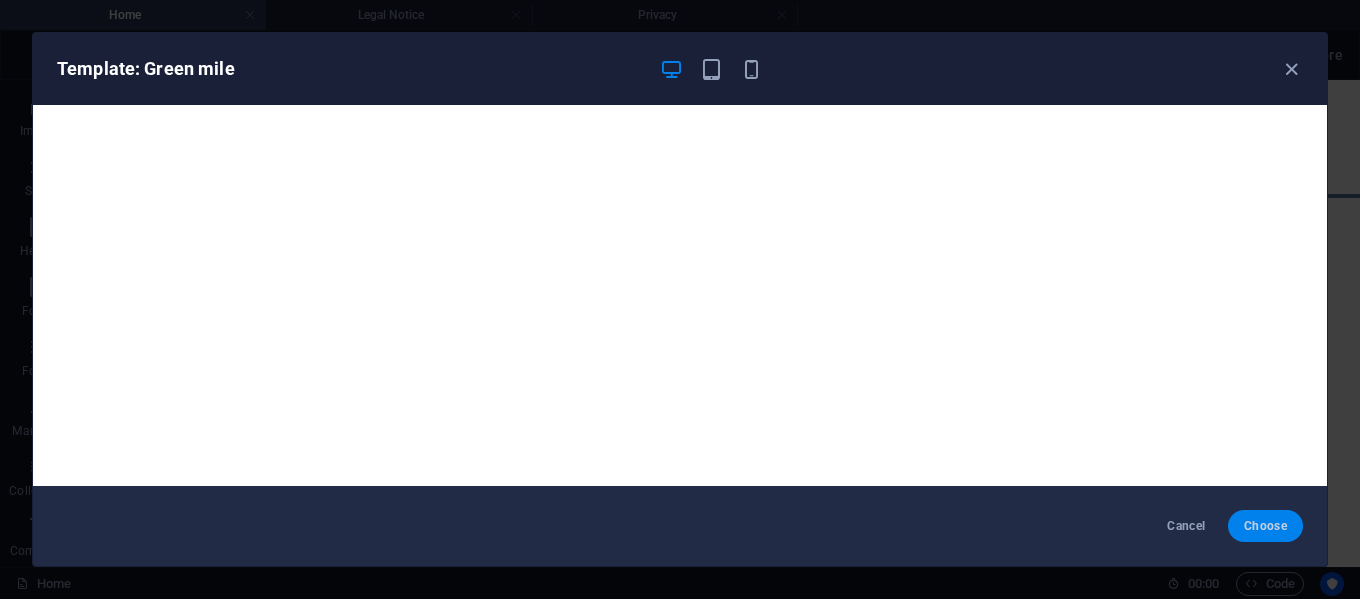click on "Choose" at bounding box center (1265, 526) 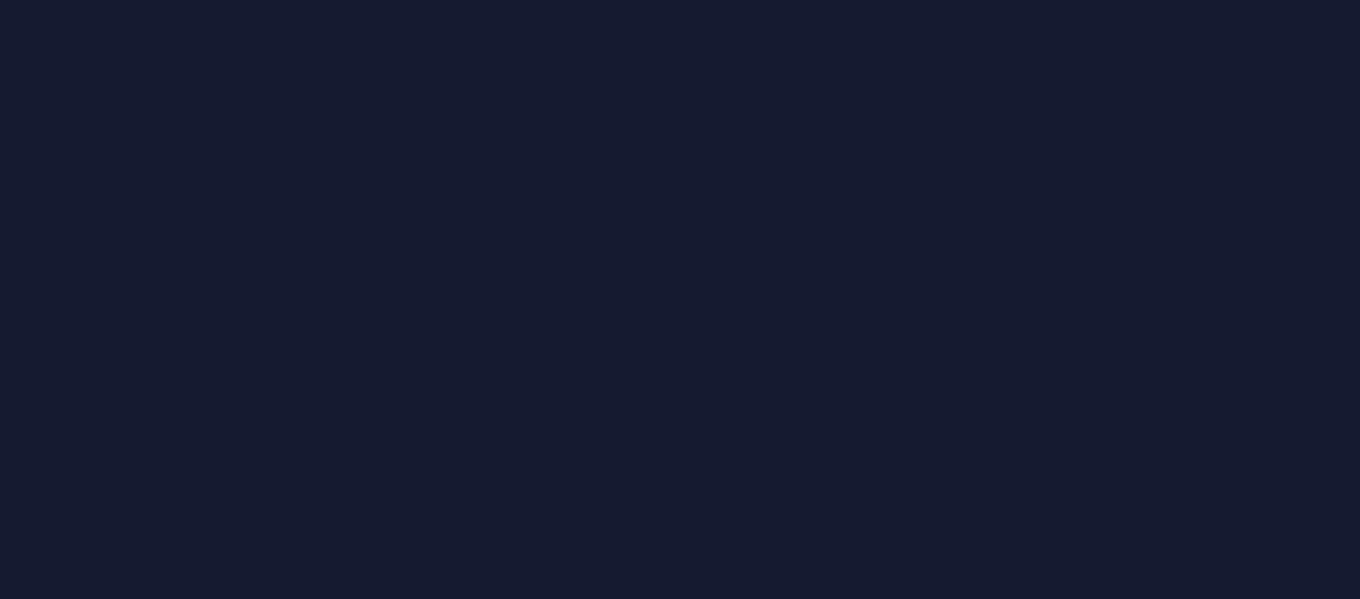 scroll, scrollTop: 0, scrollLeft: 0, axis: both 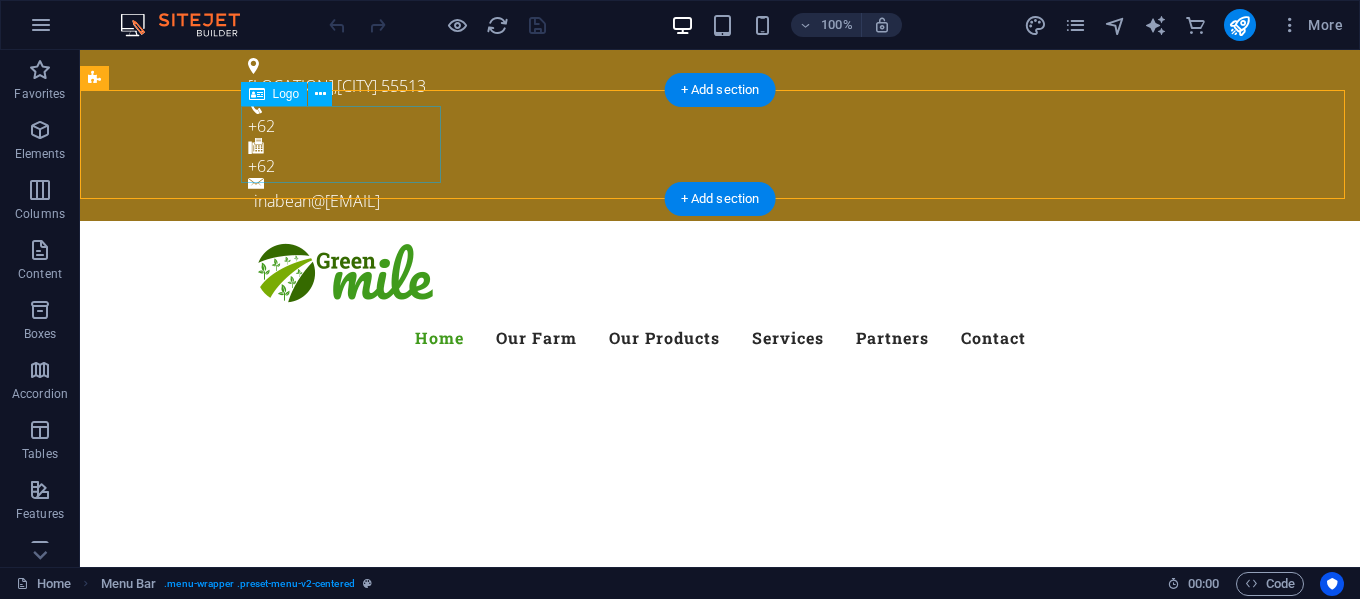 click at bounding box center [720, 275] 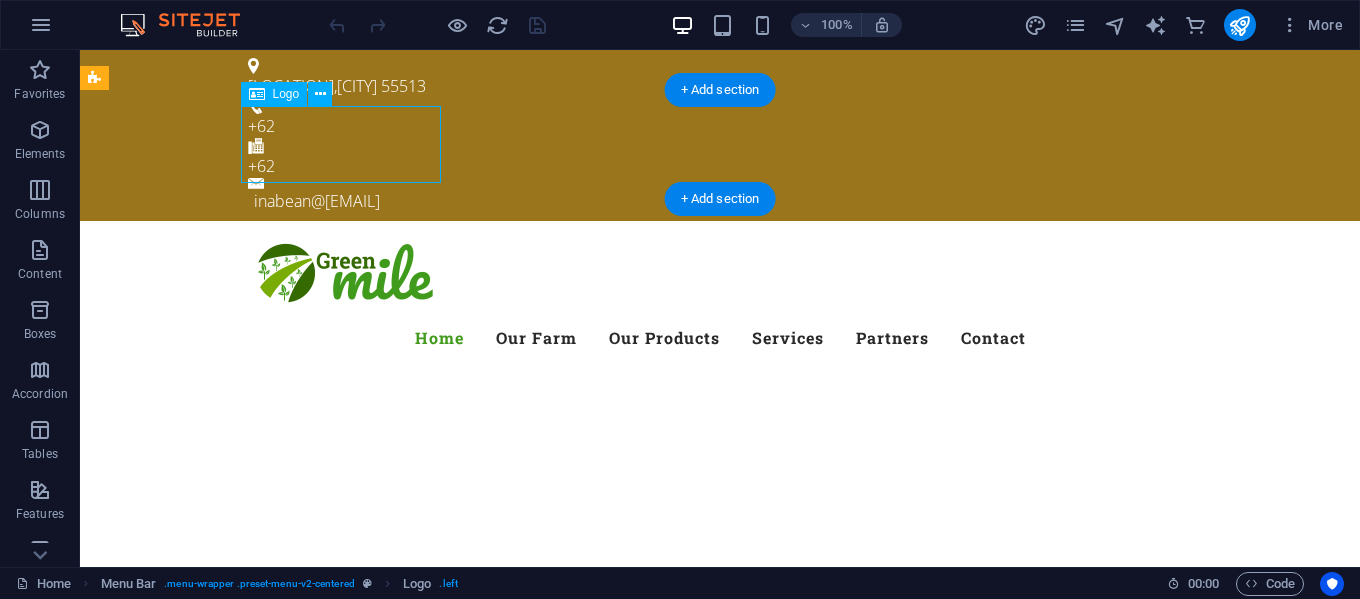 click at bounding box center (720, 275) 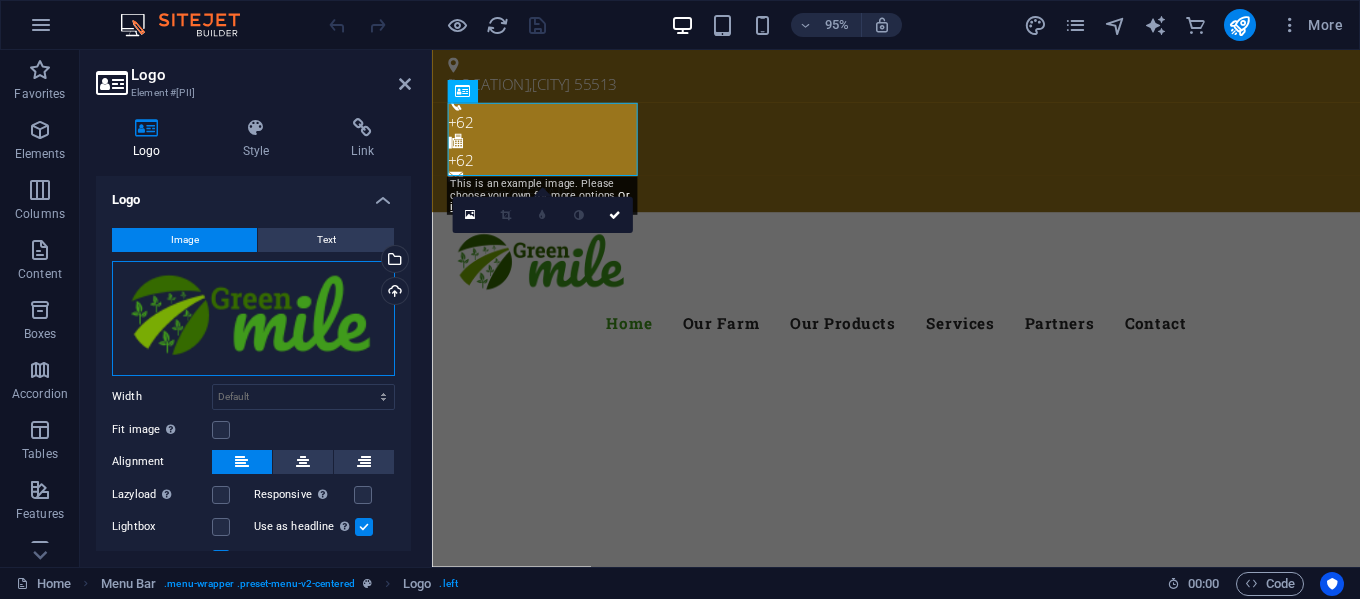 click on "Drag files here, click to choose files or select files from Files or our free stock photos & videos" at bounding box center (253, 318) 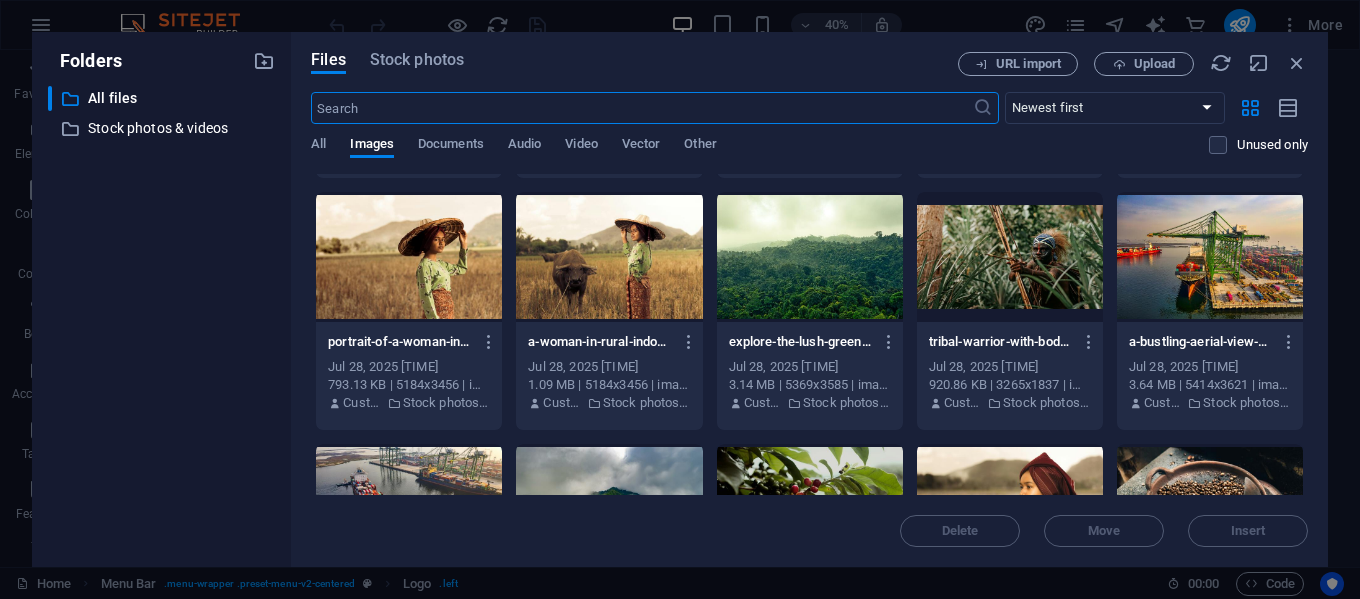 scroll, scrollTop: 0, scrollLeft: 0, axis: both 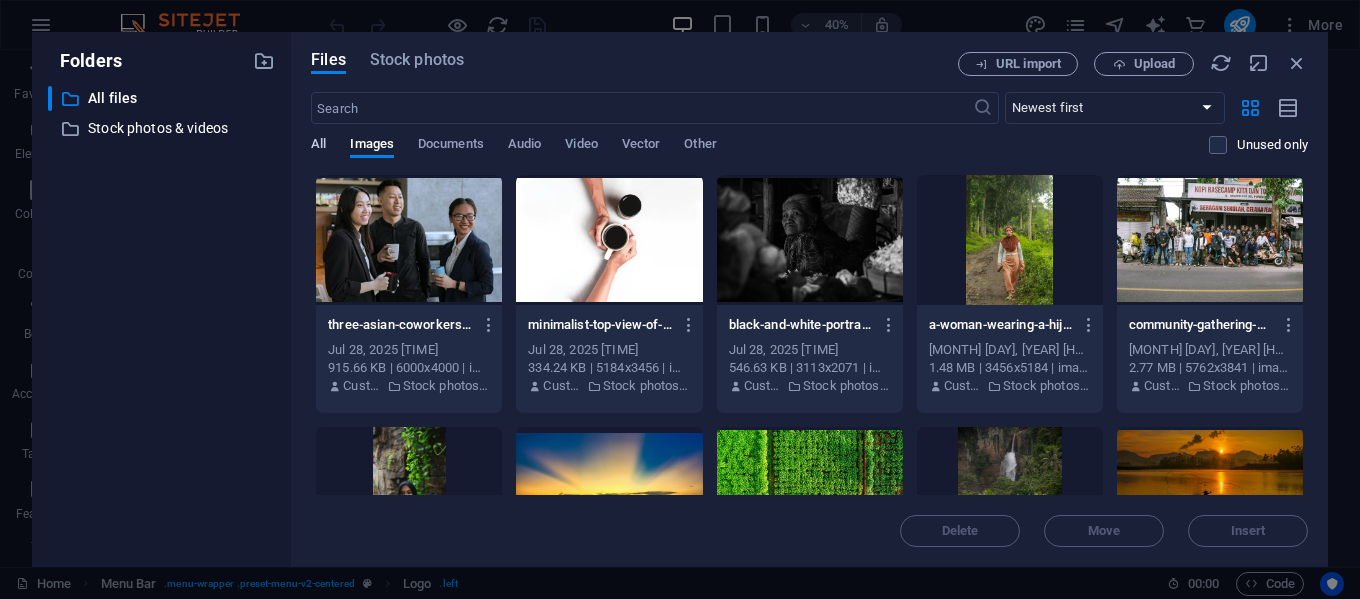 click on "All" at bounding box center (318, 146) 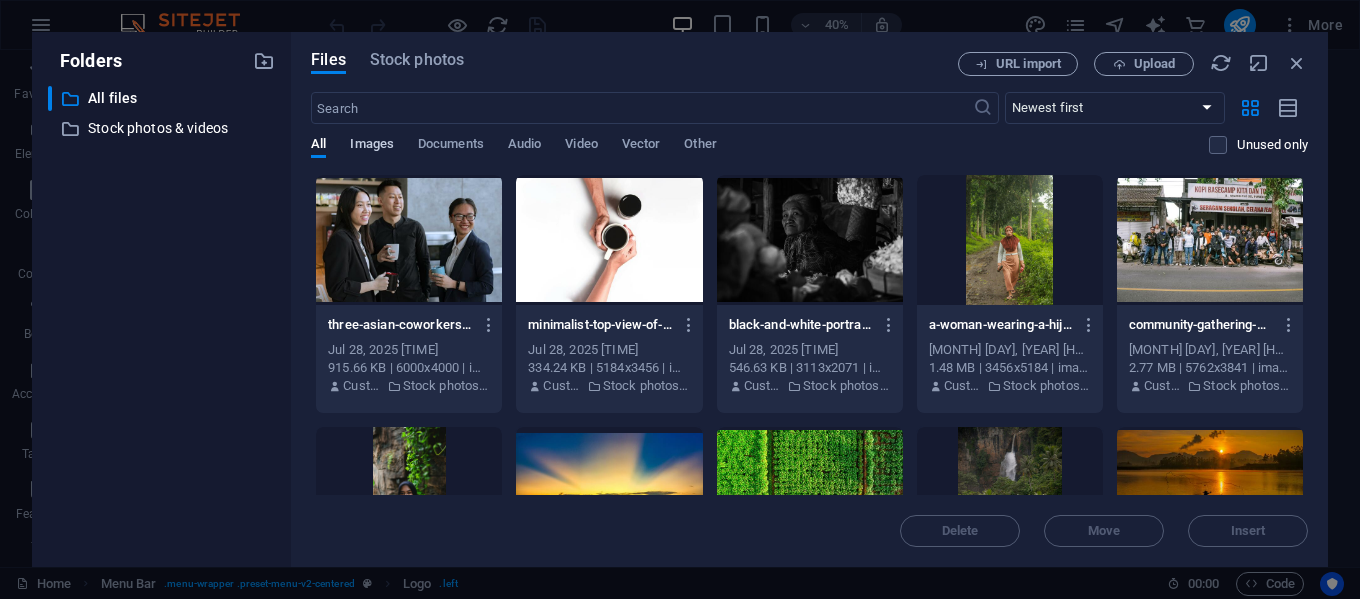 click on "Images" at bounding box center [372, 146] 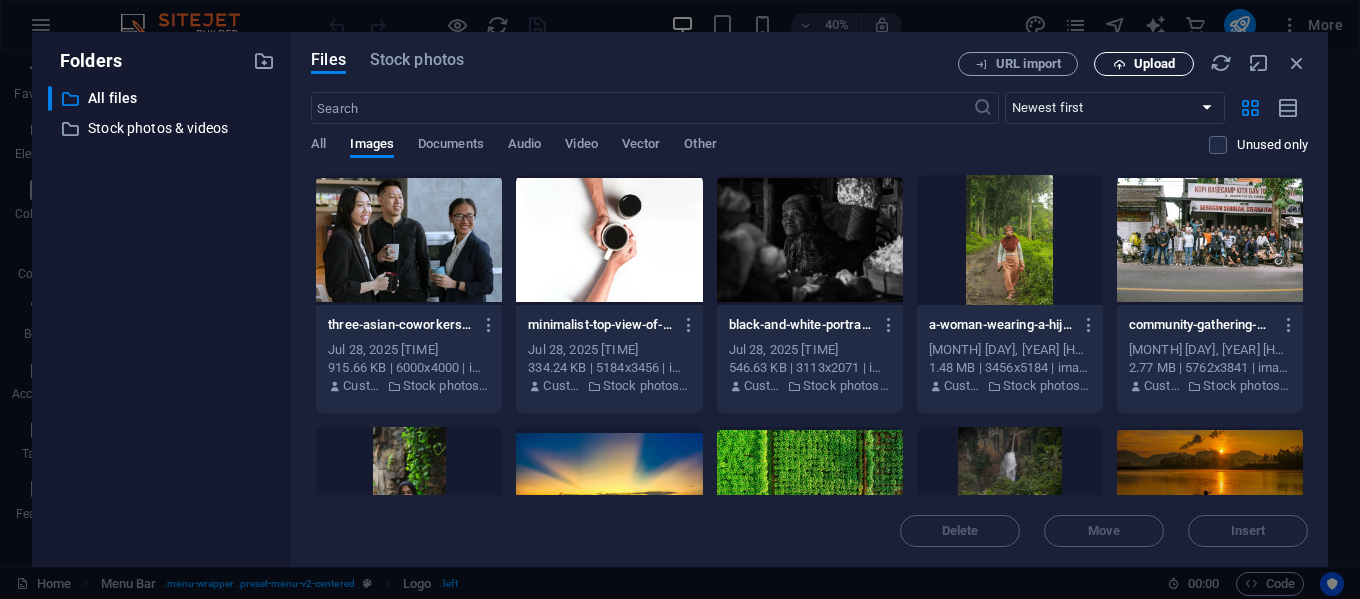 click on "Upload" at bounding box center [1154, 64] 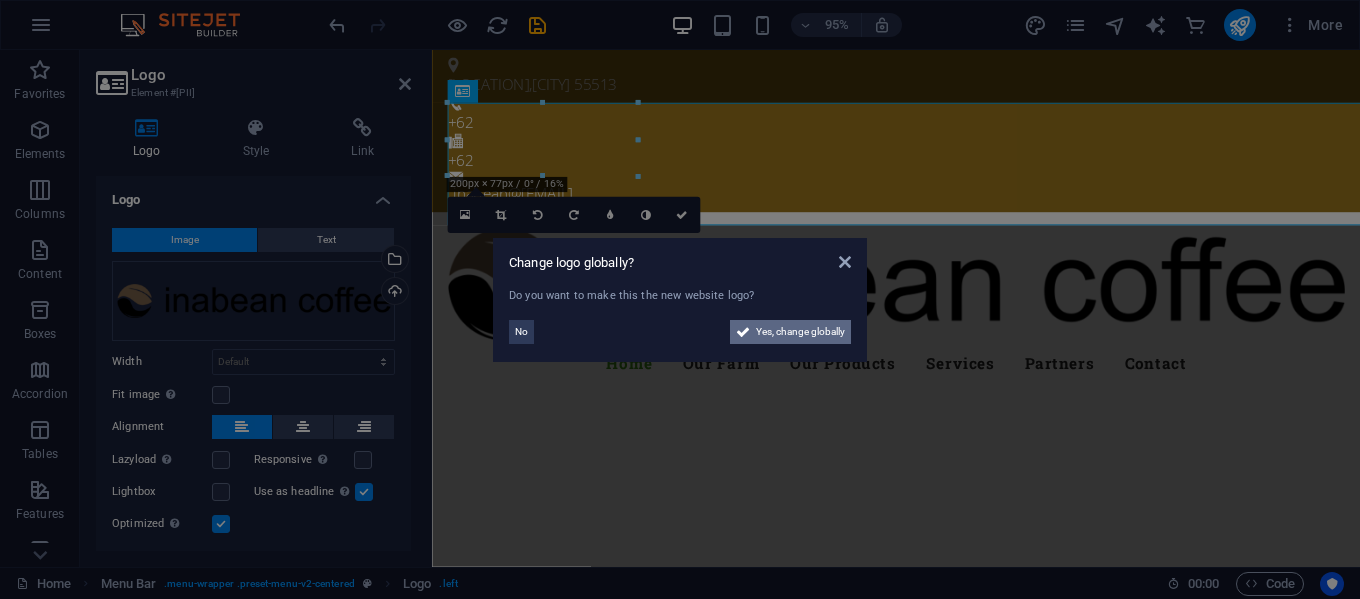 click on "Yes, change globally" at bounding box center [800, 332] 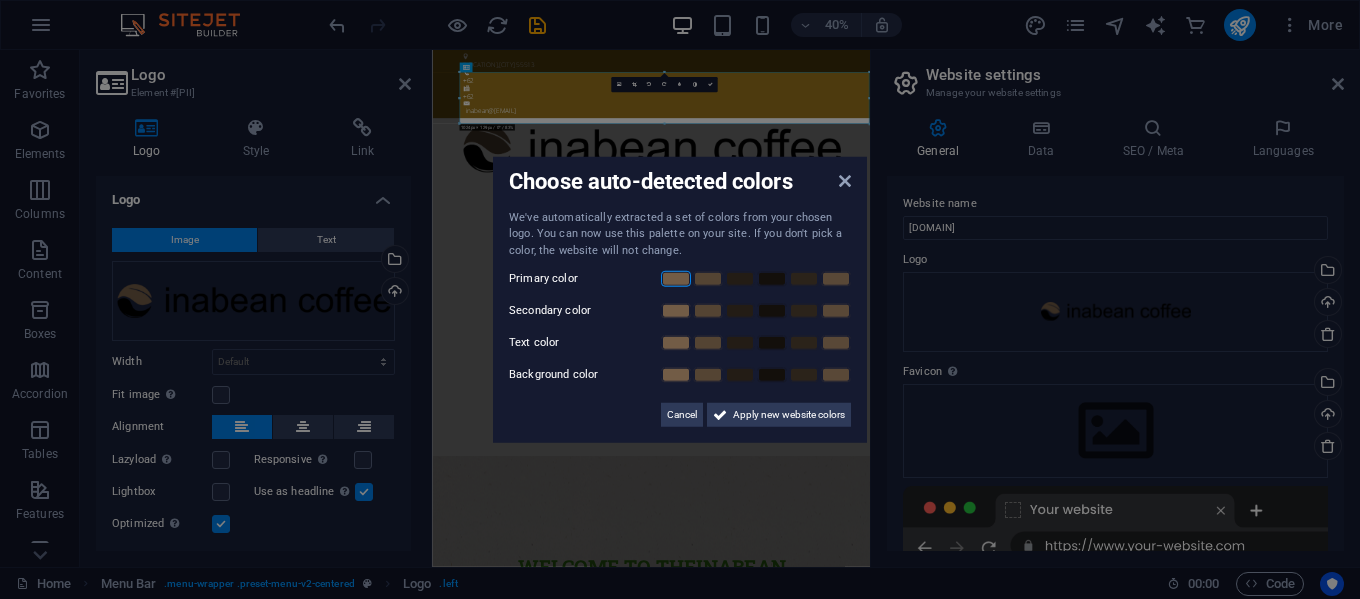 click at bounding box center (676, 279) 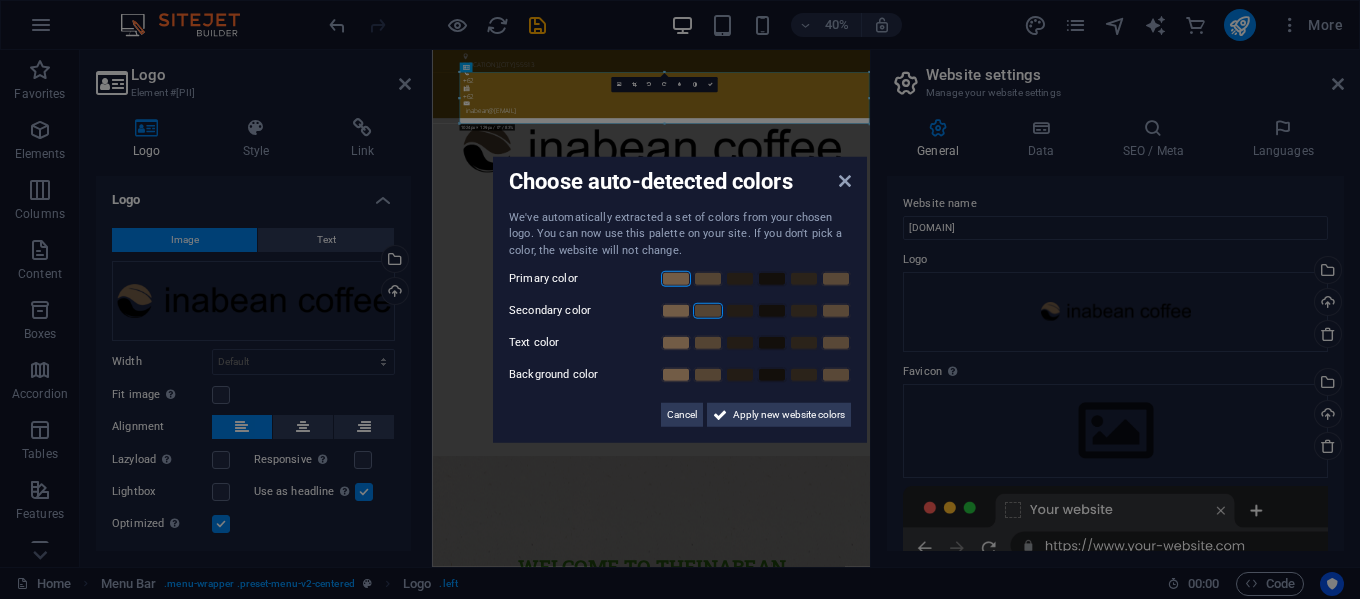 click at bounding box center (708, 311) 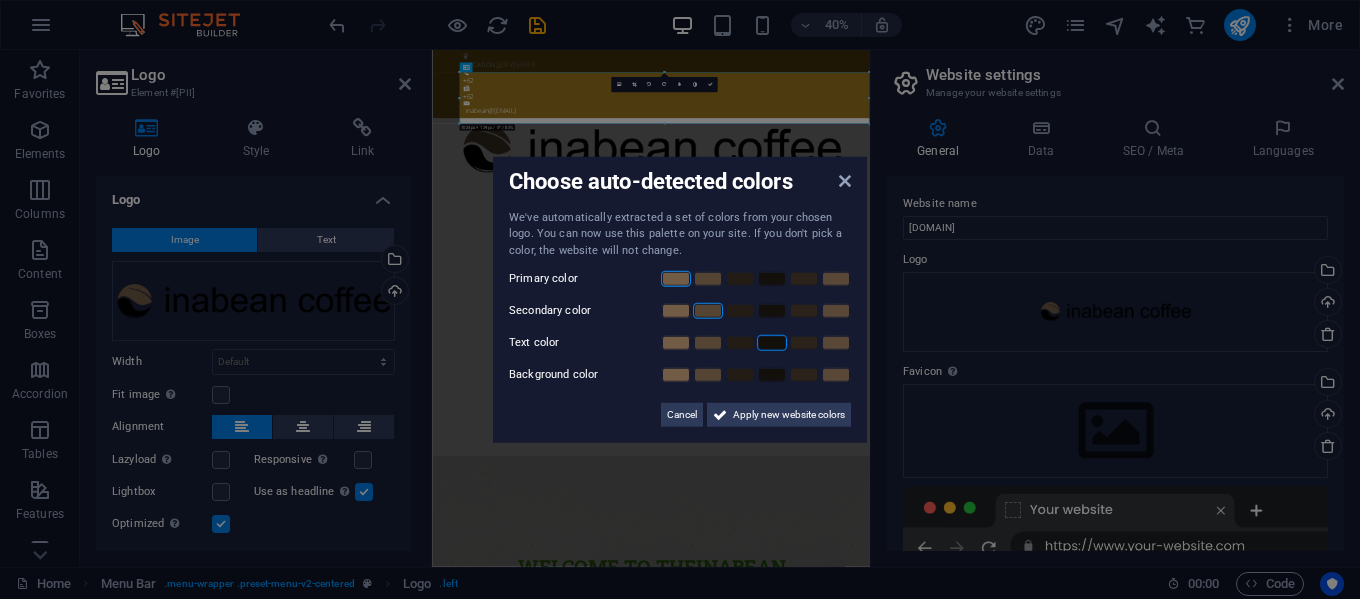 click at bounding box center [772, 343] 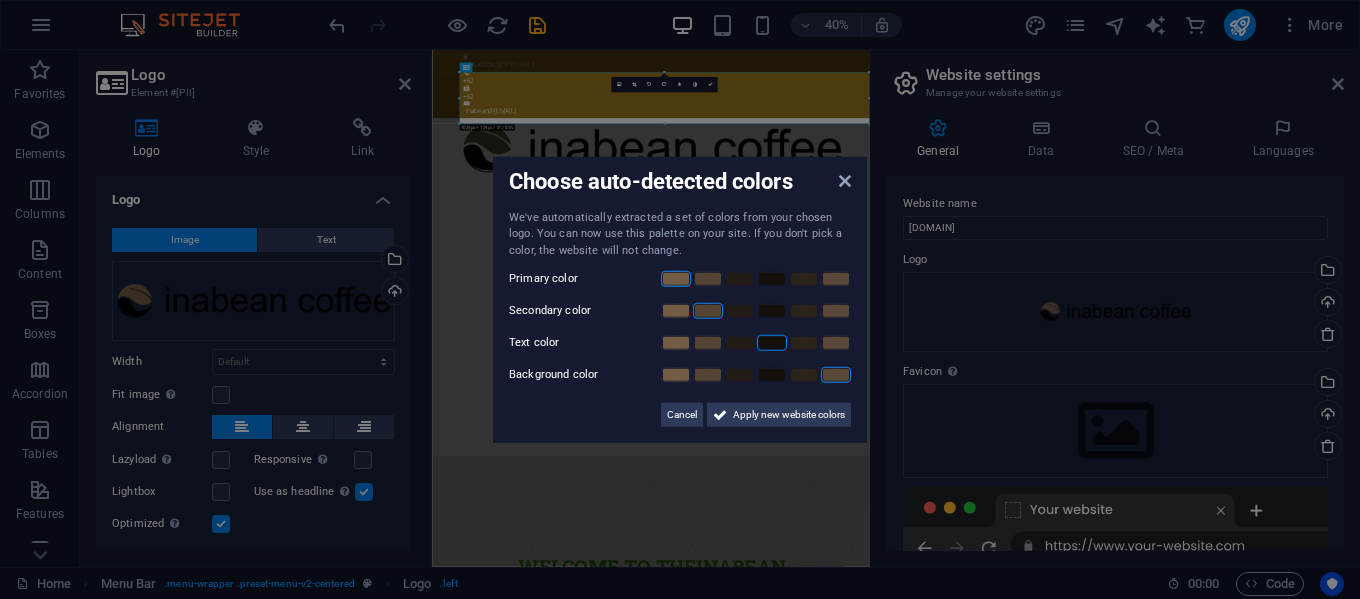click at bounding box center (836, 375) 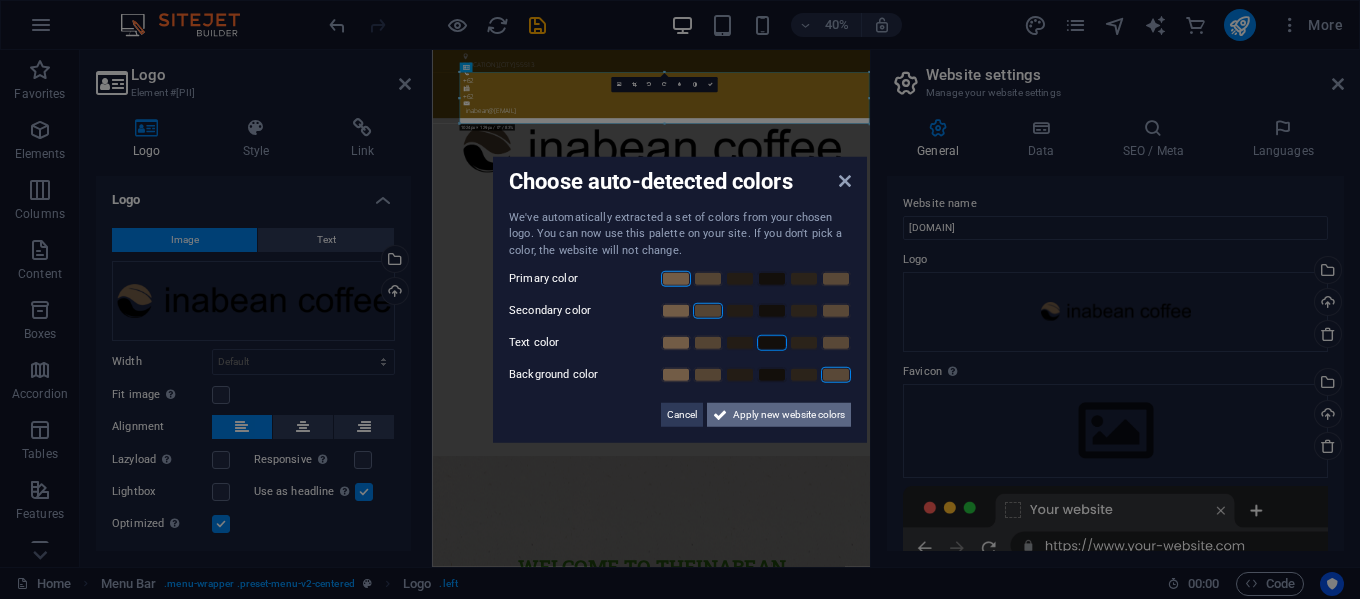 click on "Apply new website colors" at bounding box center (789, 415) 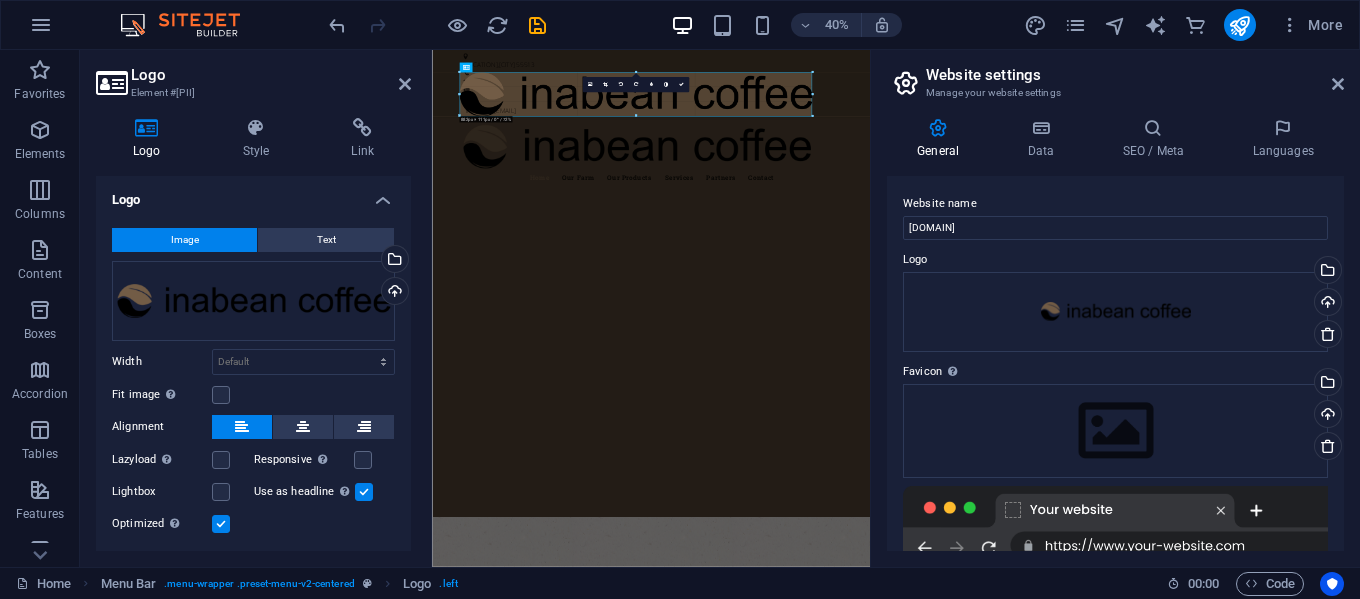 drag, startPoint x: 459, startPoint y: 122, endPoint x: 460, endPoint y: 45, distance: 77.00649 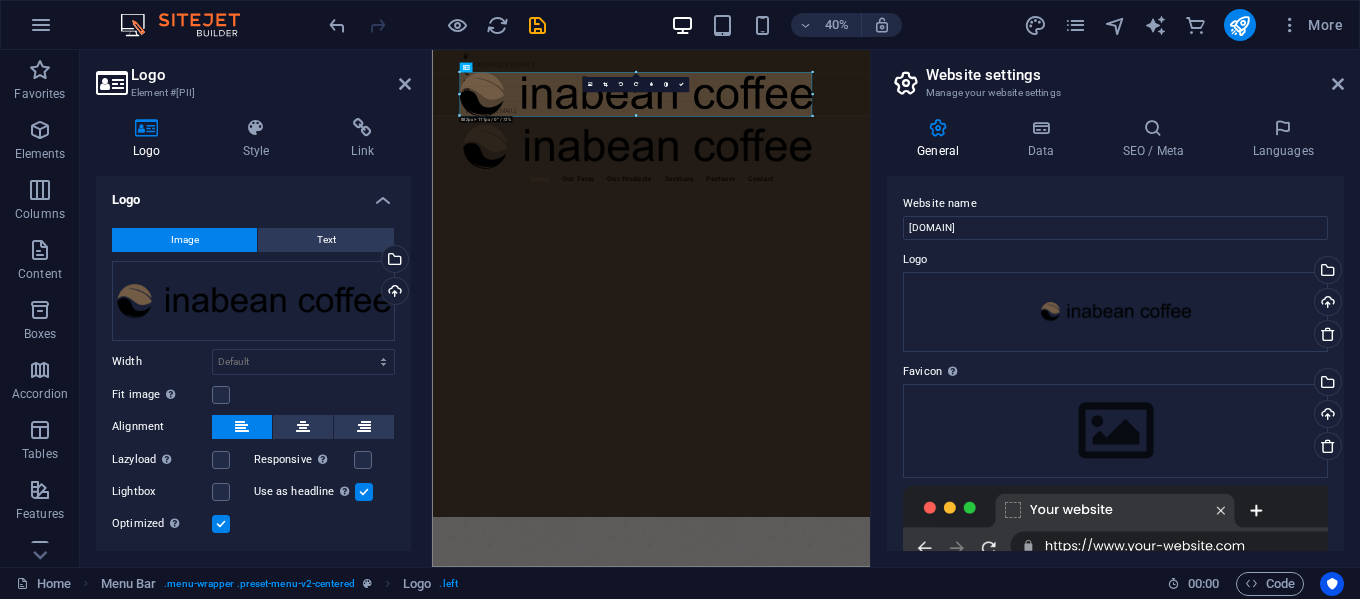 type on "870" 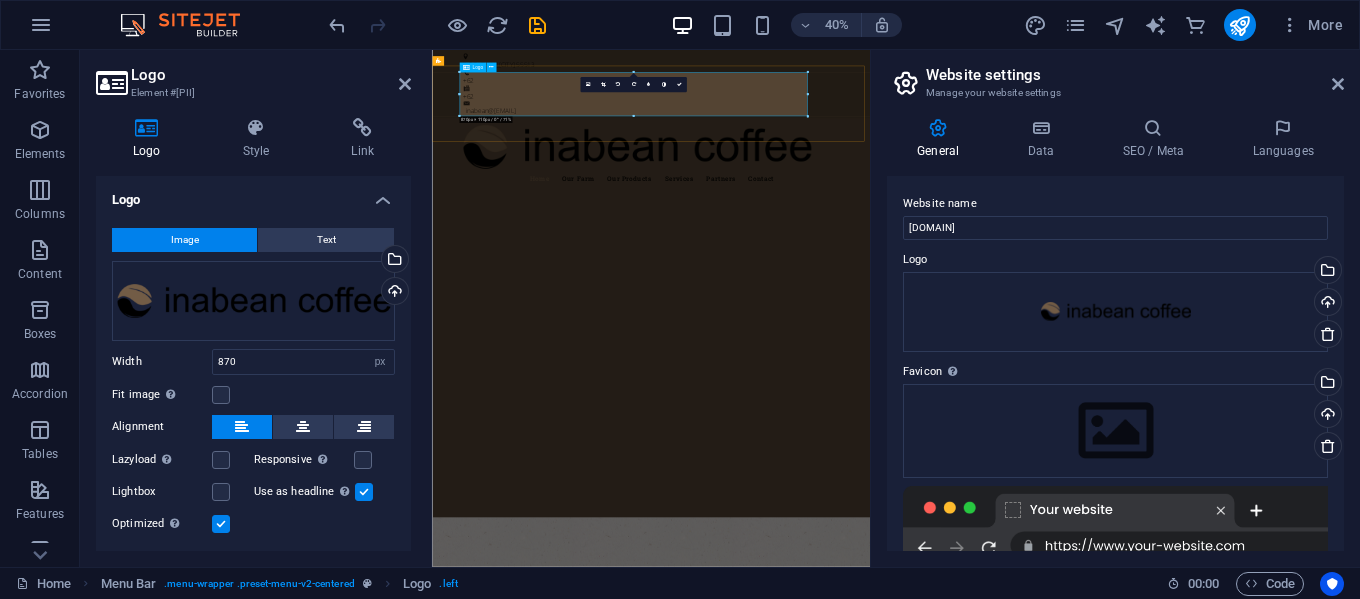 drag, startPoint x: 1238, startPoint y: 150, endPoint x: 1294, endPoint y: 160, distance: 56.88585 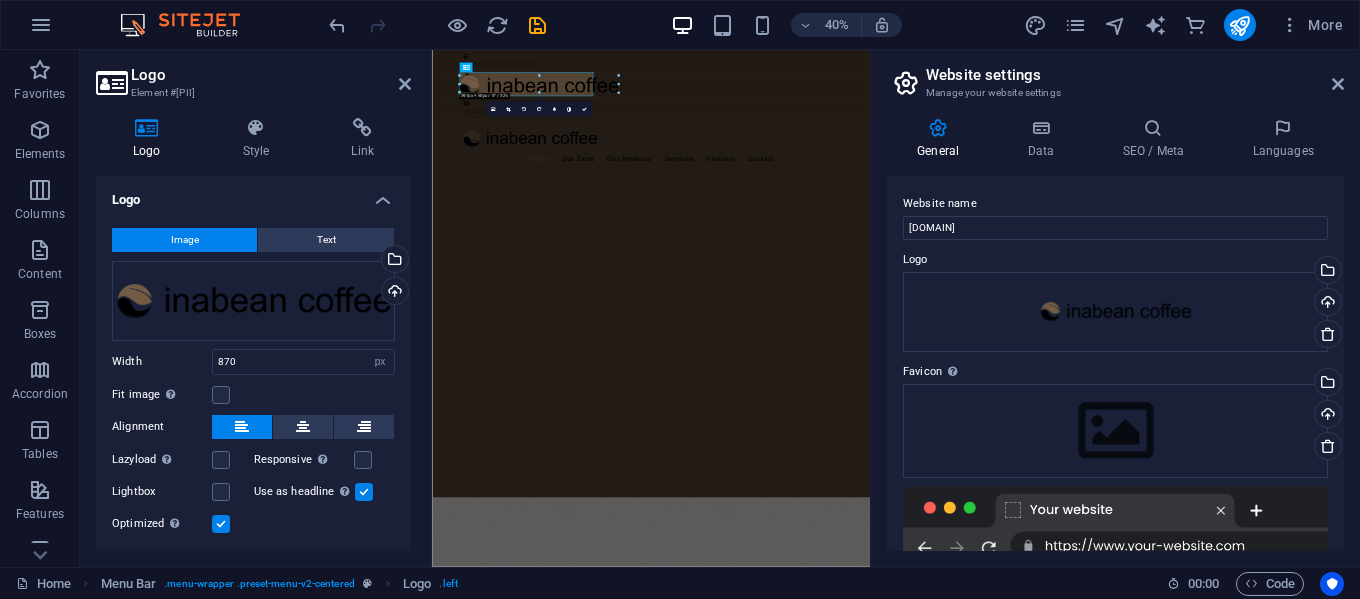 drag, startPoint x: 800, startPoint y: 92, endPoint x: 270, endPoint y: 106, distance: 530.1849 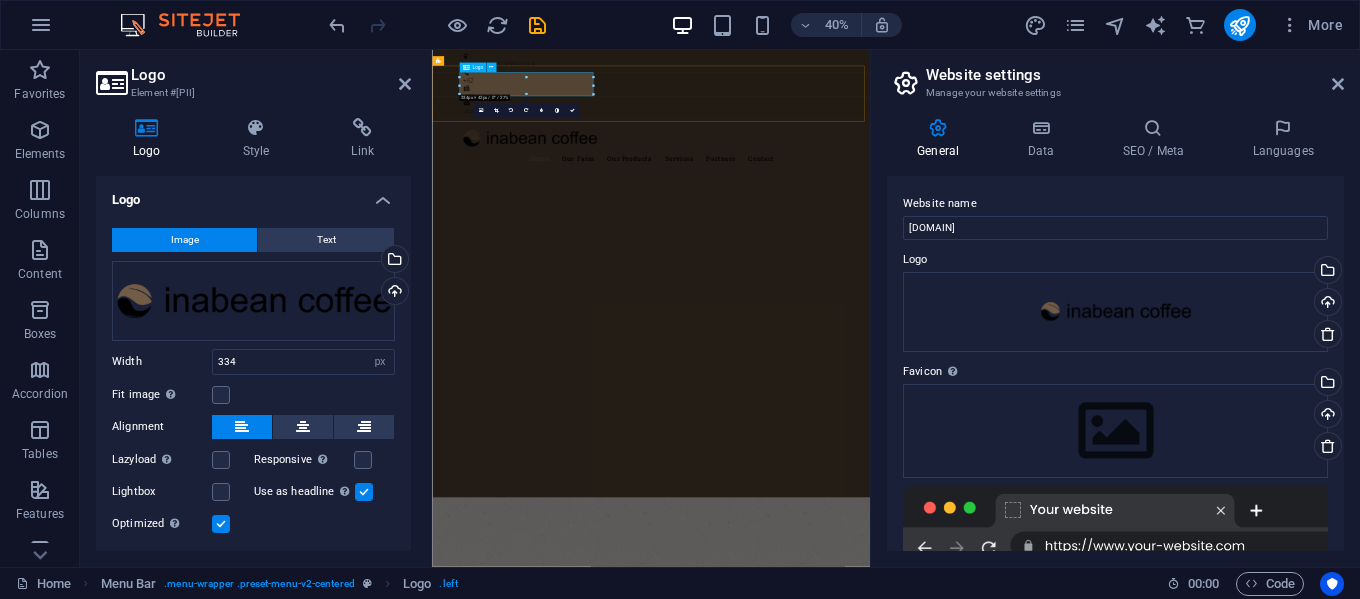 click at bounding box center (980, 267) 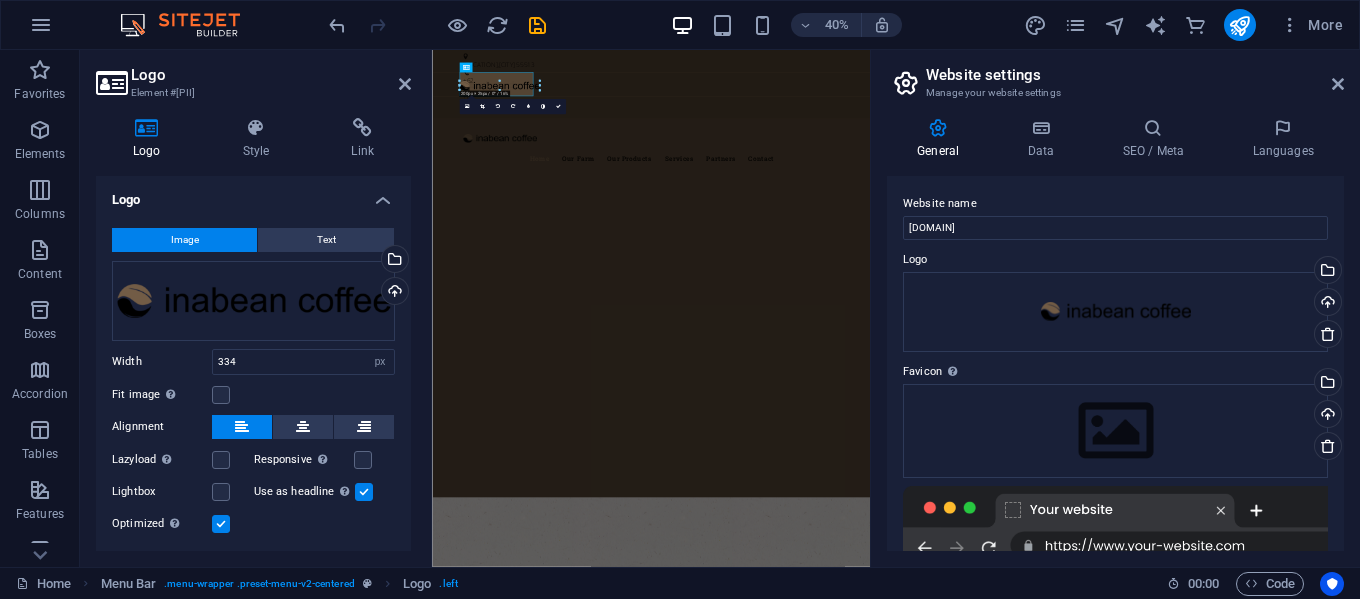 drag, startPoint x: 593, startPoint y: 85, endPoint x: 443, endPoint y: 78, distance: 150.16324 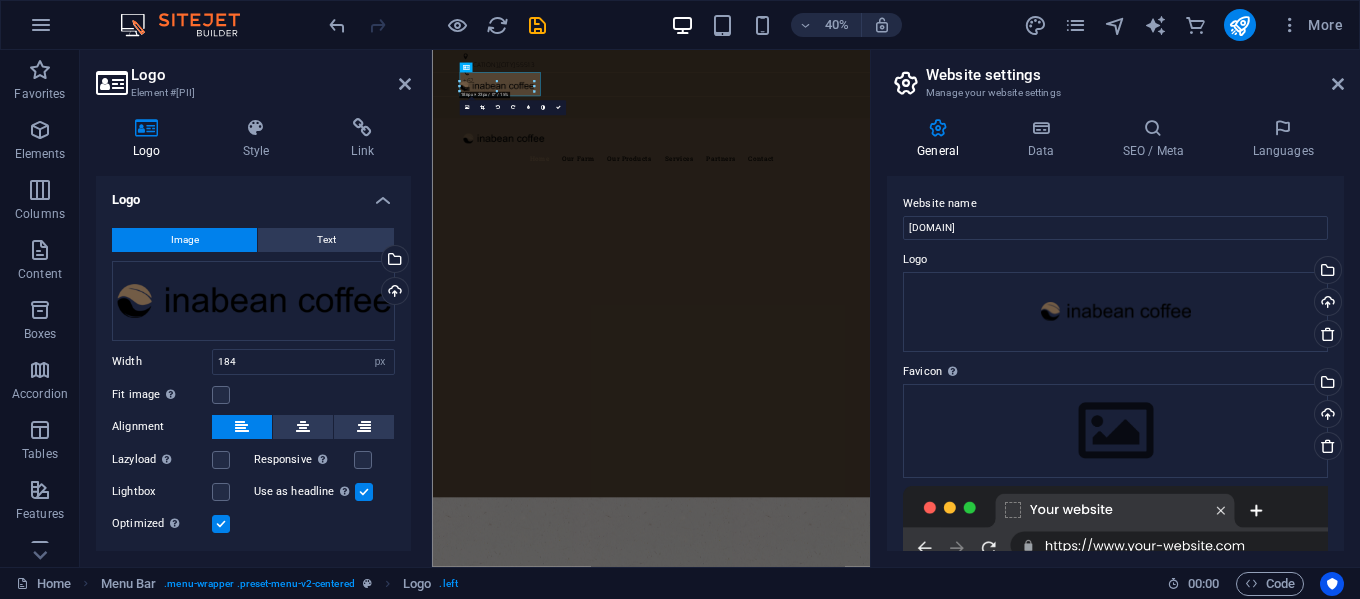 drag, startPoint x: 532, startPoint y: 84, endPoint x: 550, endPoint y: 86, distance: 18.110771 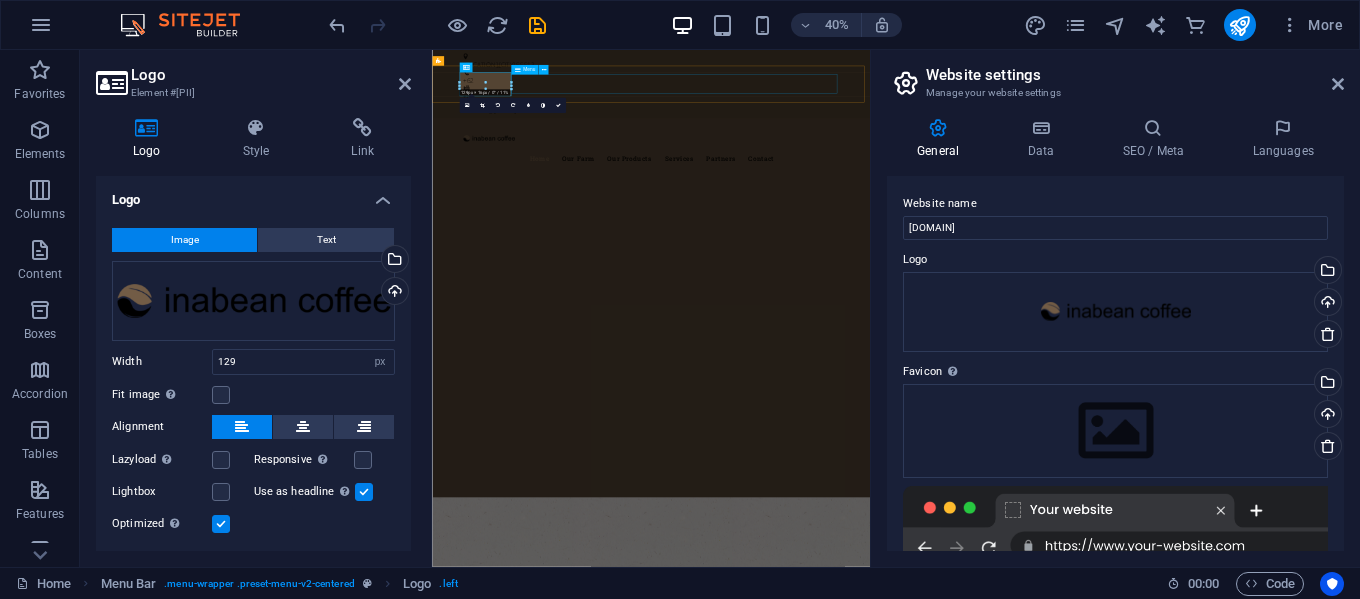 drag, startPoint x: 642, startPoint y: 142, endPoint x: 694, endPoint y: 142, distance: 52 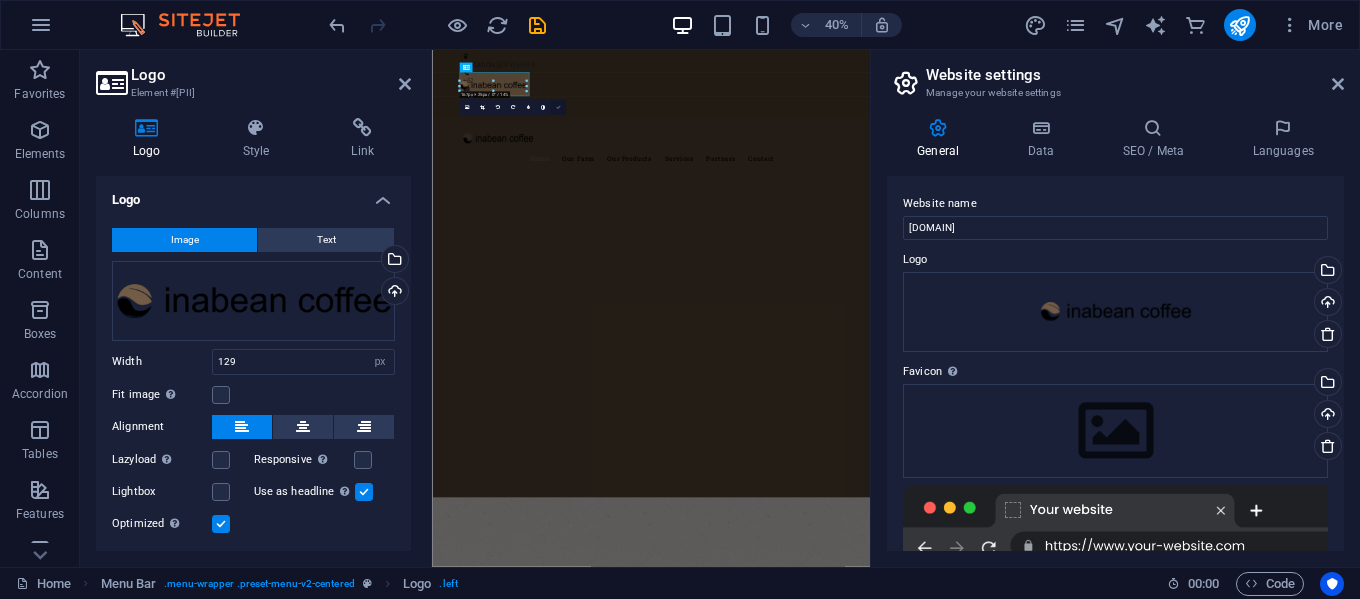 type on "174" 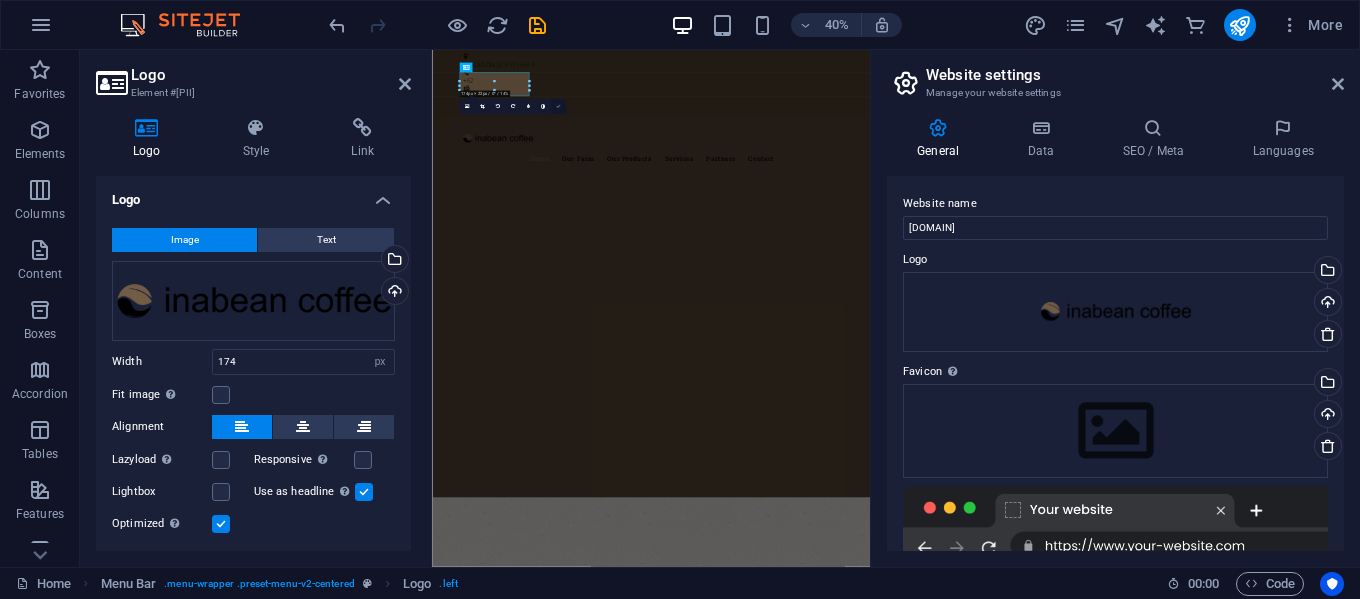 click at bounding box center (558, 107) 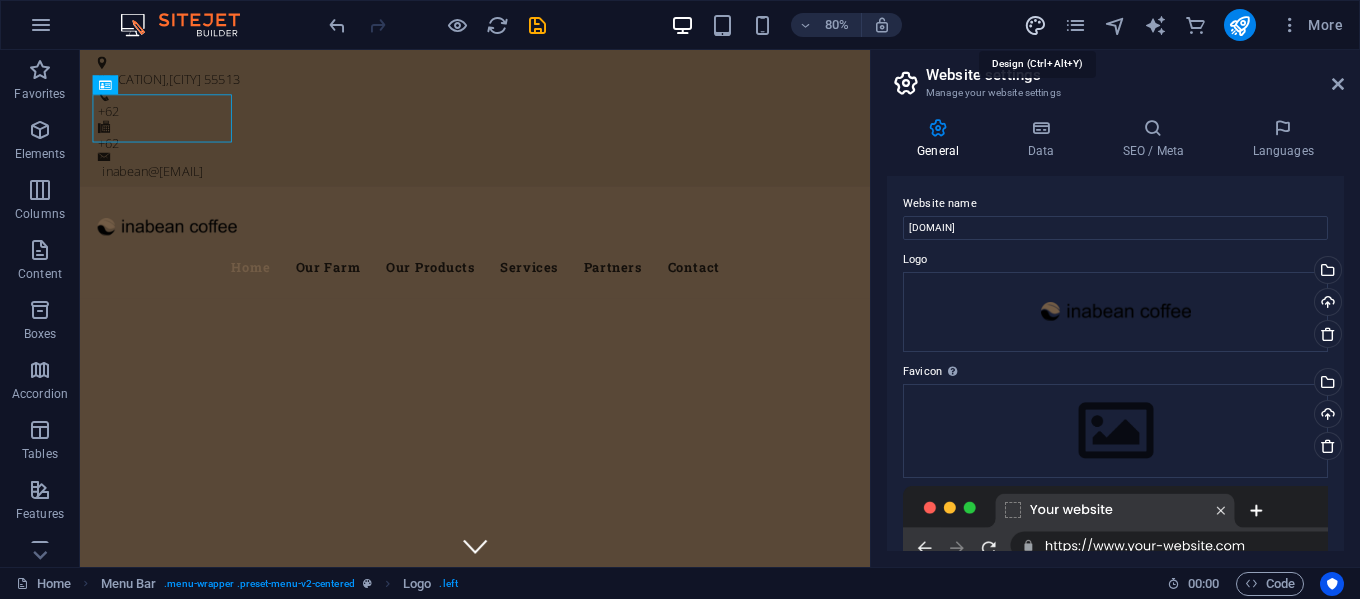 click at bounding box center (1035, 25) 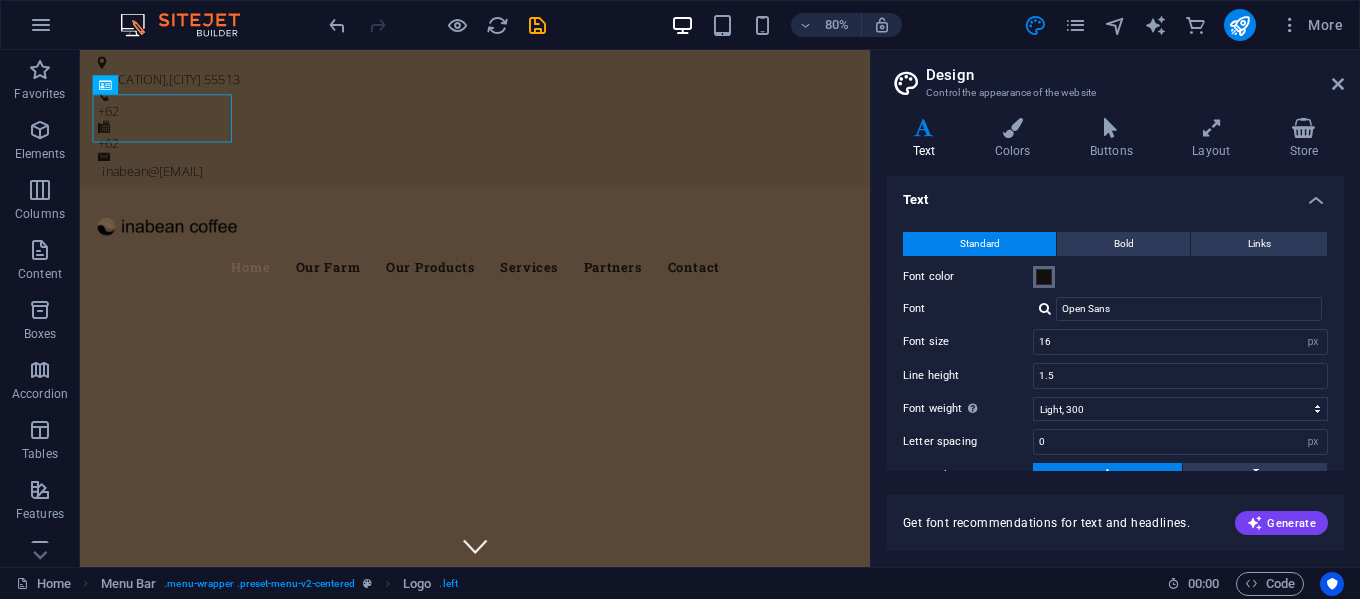 click on "Font color" at bounding box center (1044, 277) 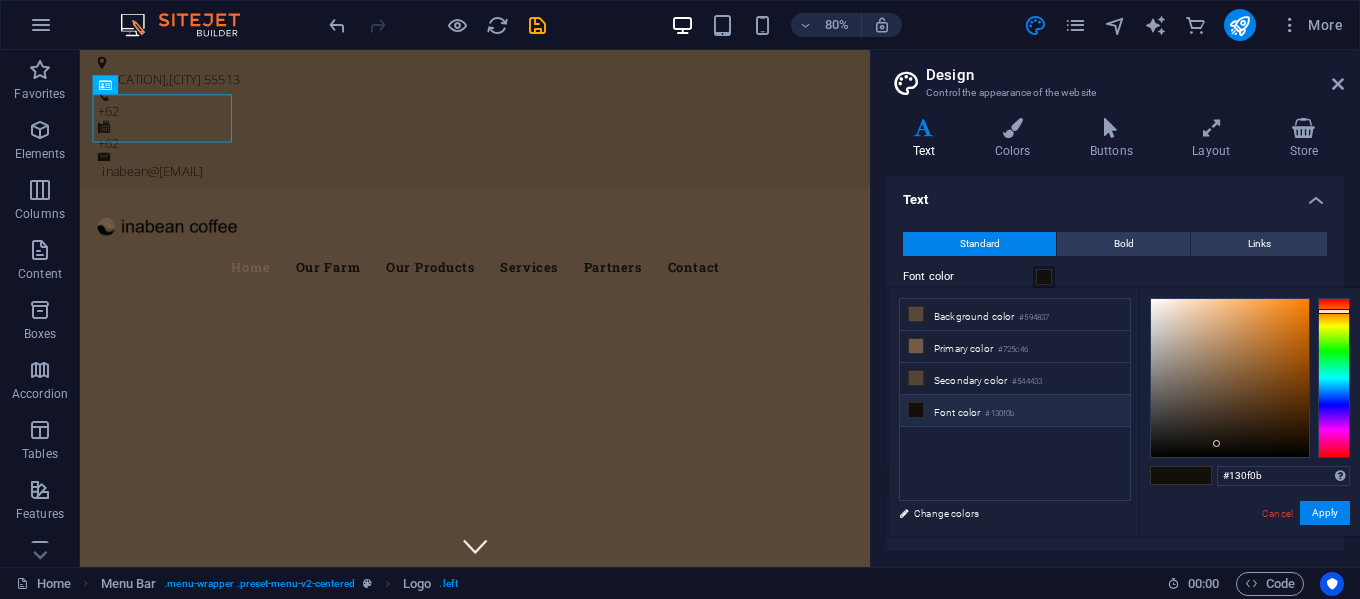 type on "#f1ede8" 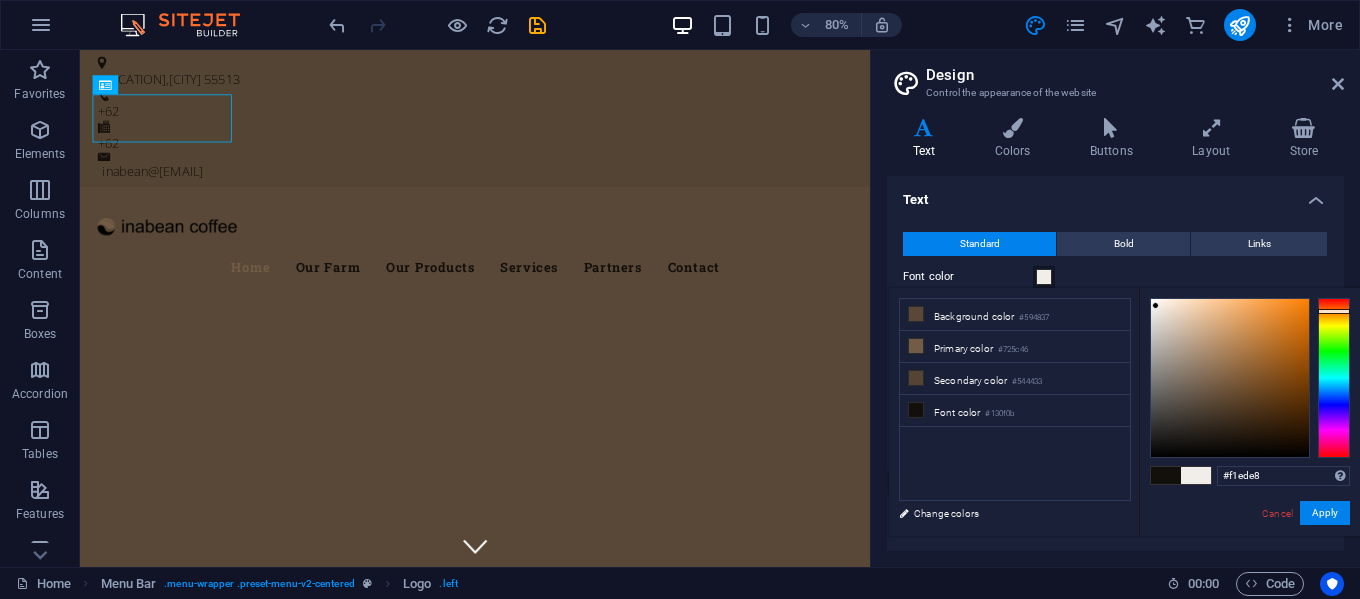 click at bounding box center (1230, 378) 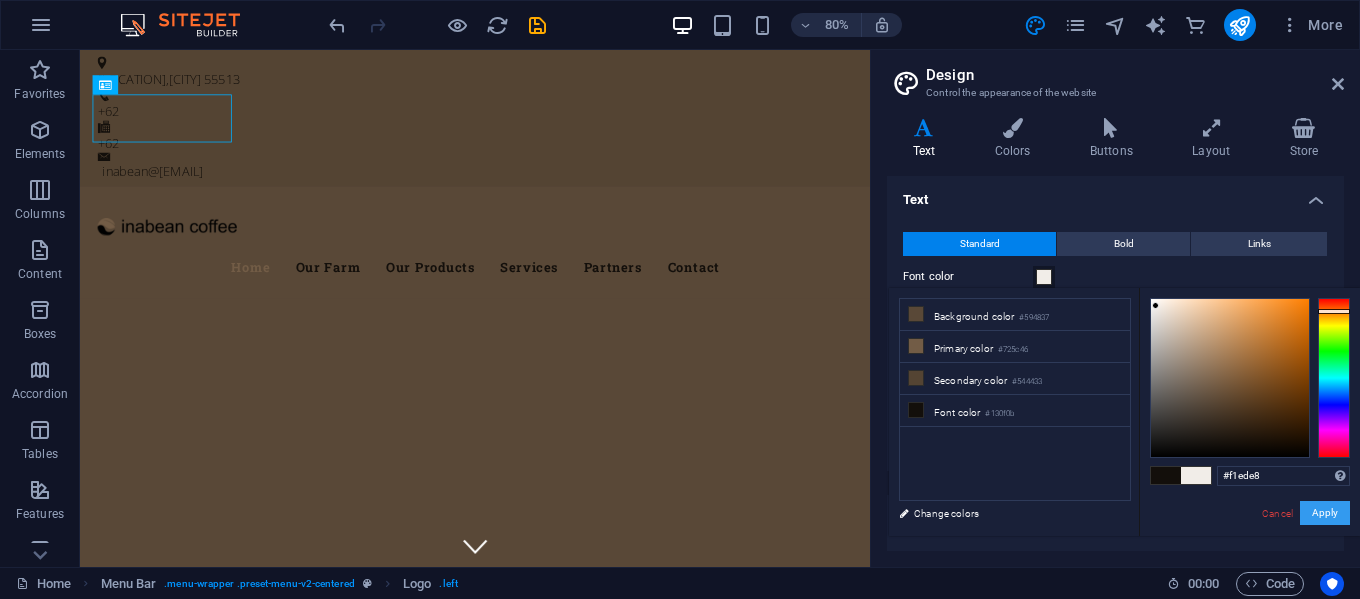 click on "Apply" at bounding box center [1325, 513] 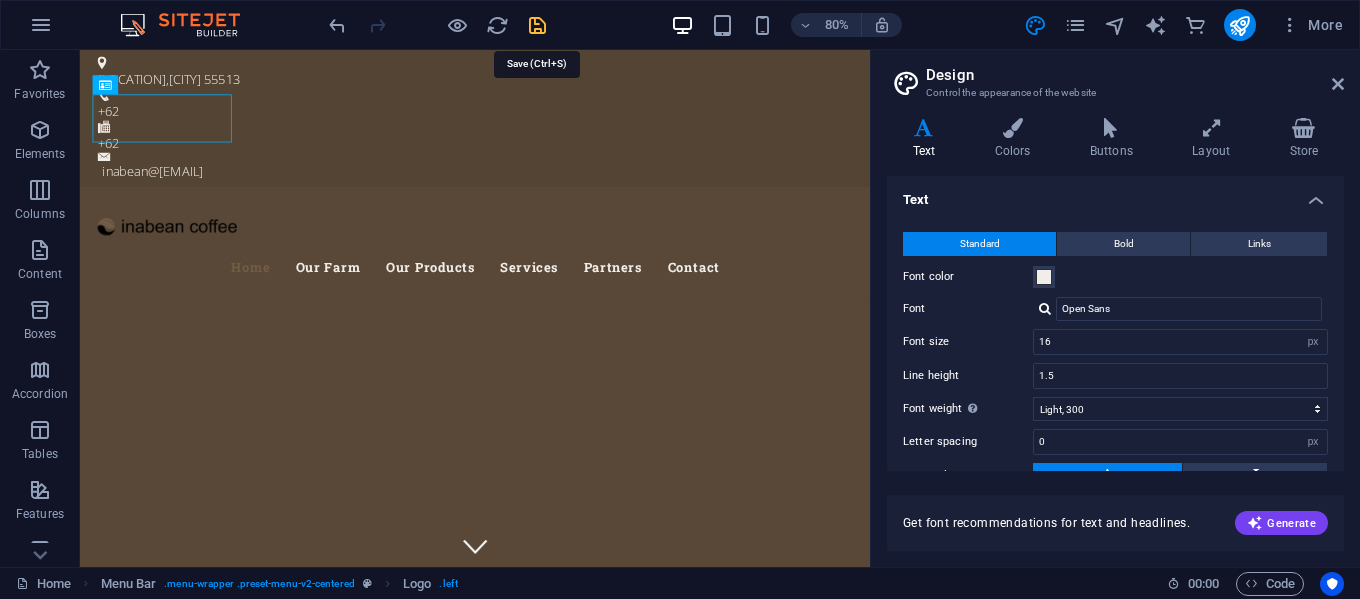 click at bounding box center (537, 25) 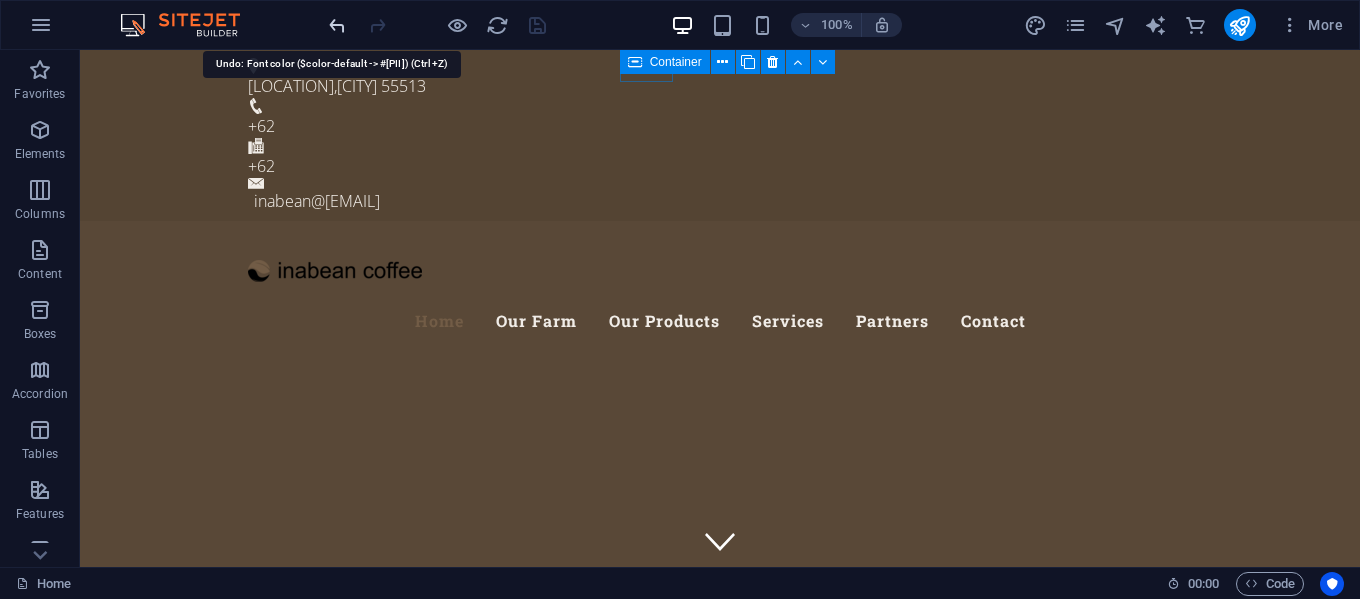click at bounding box center (337, 25) 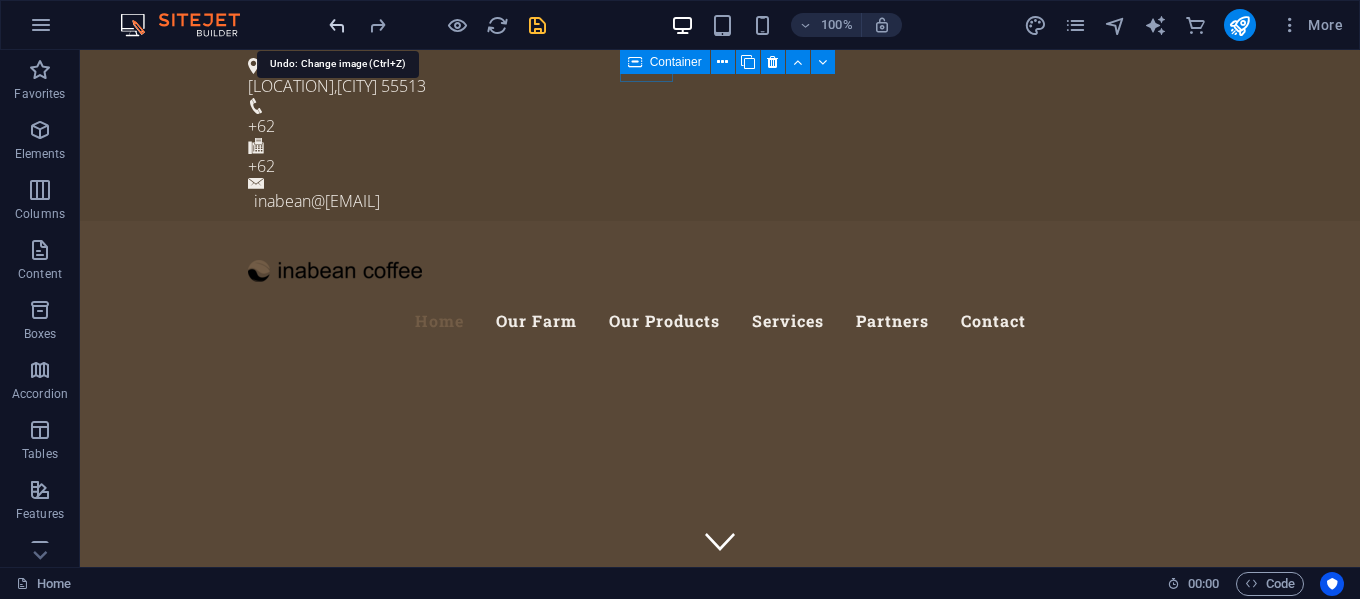 click at bounding box center [337, 25] 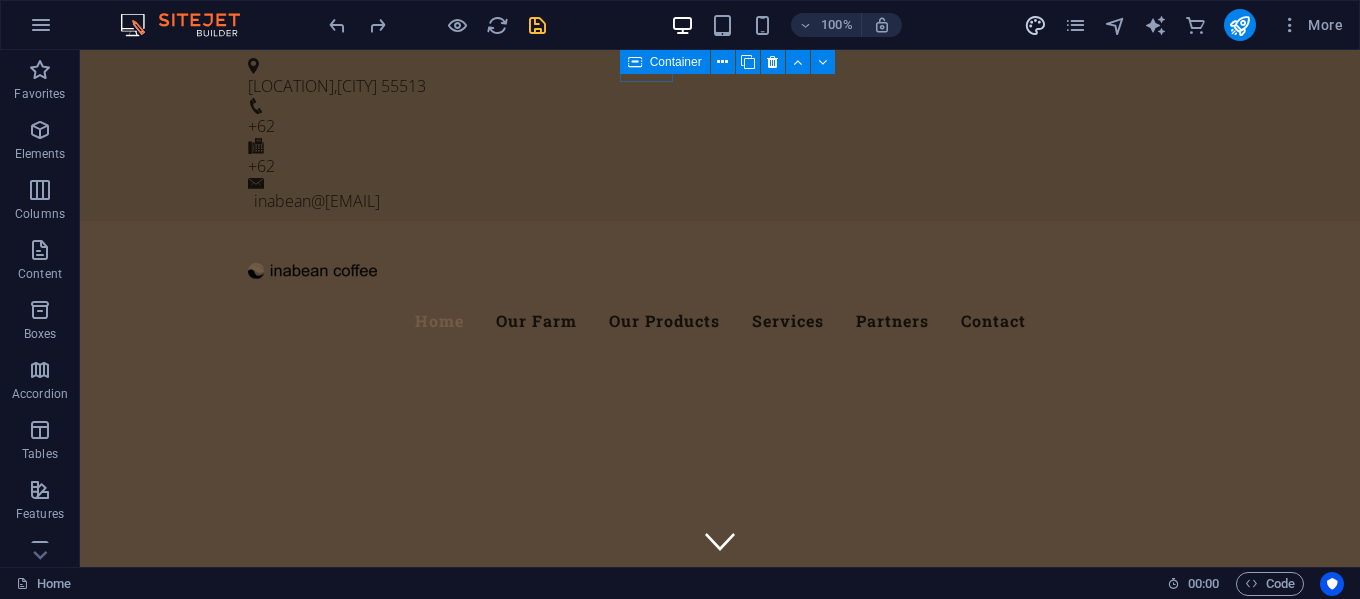 click at bounding box center [1035, 25] 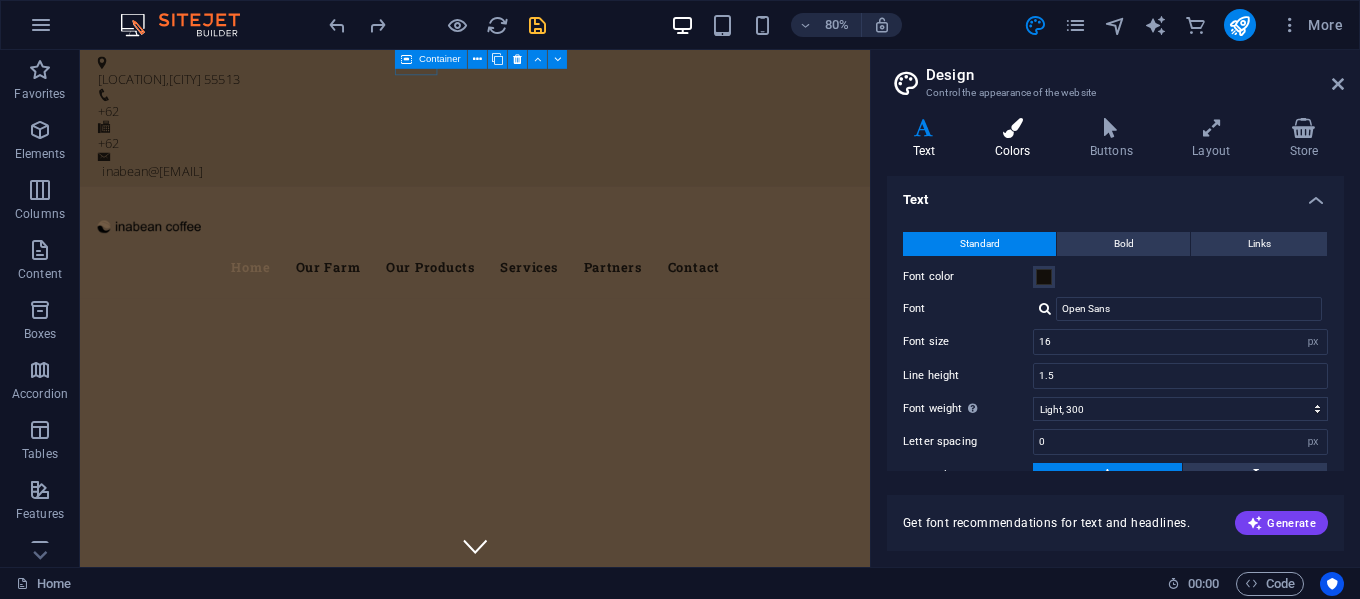 click on "Colors" at bounding box center (1016, 139) 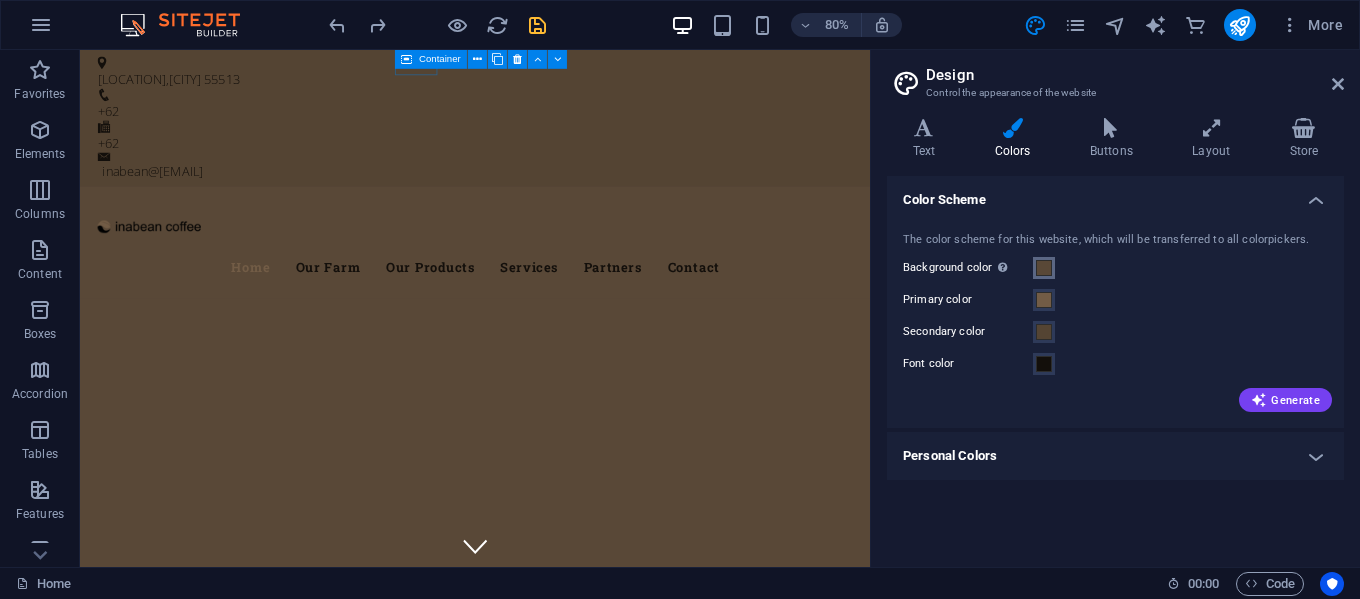click at bounding box center [1044, 268] 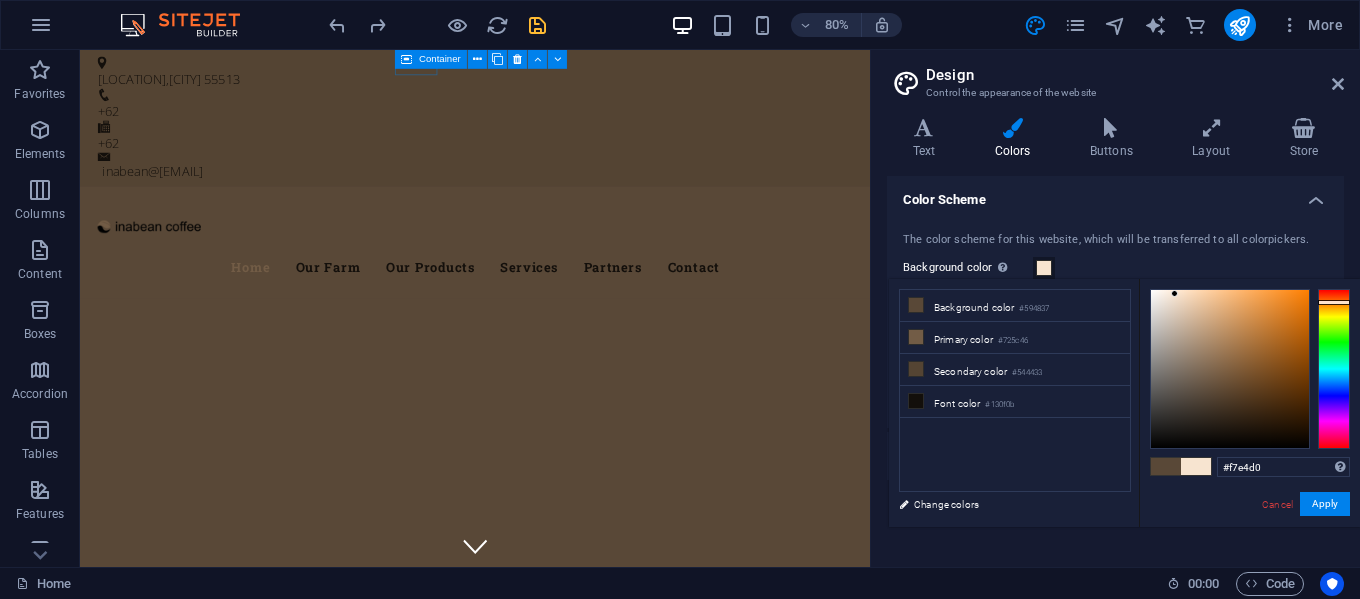 type on "#f9e5d1" 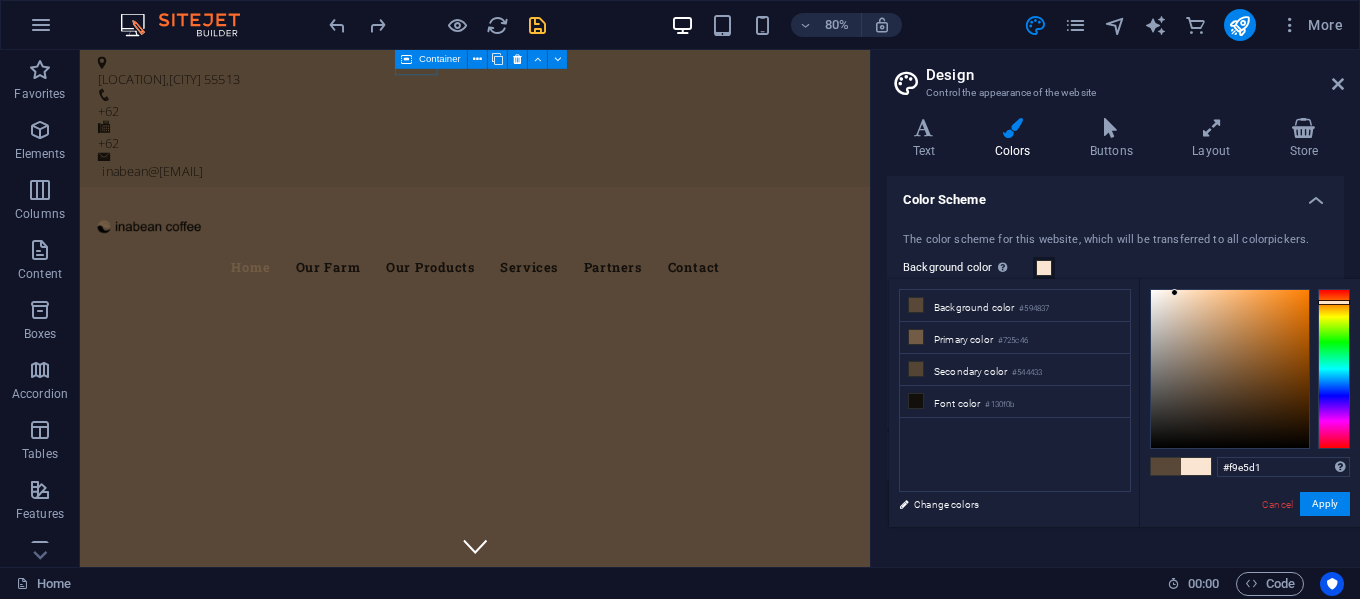 click at bounding box center [1230, 369] 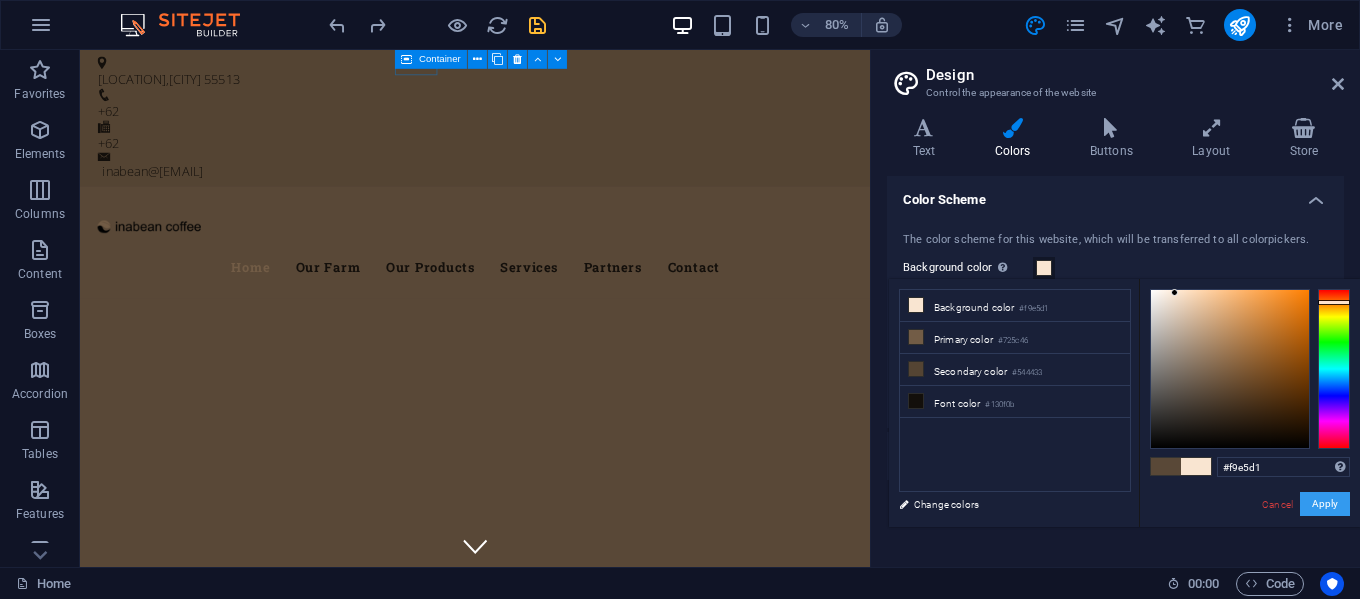 click on "Apply" at bounding box center [1325, 504] 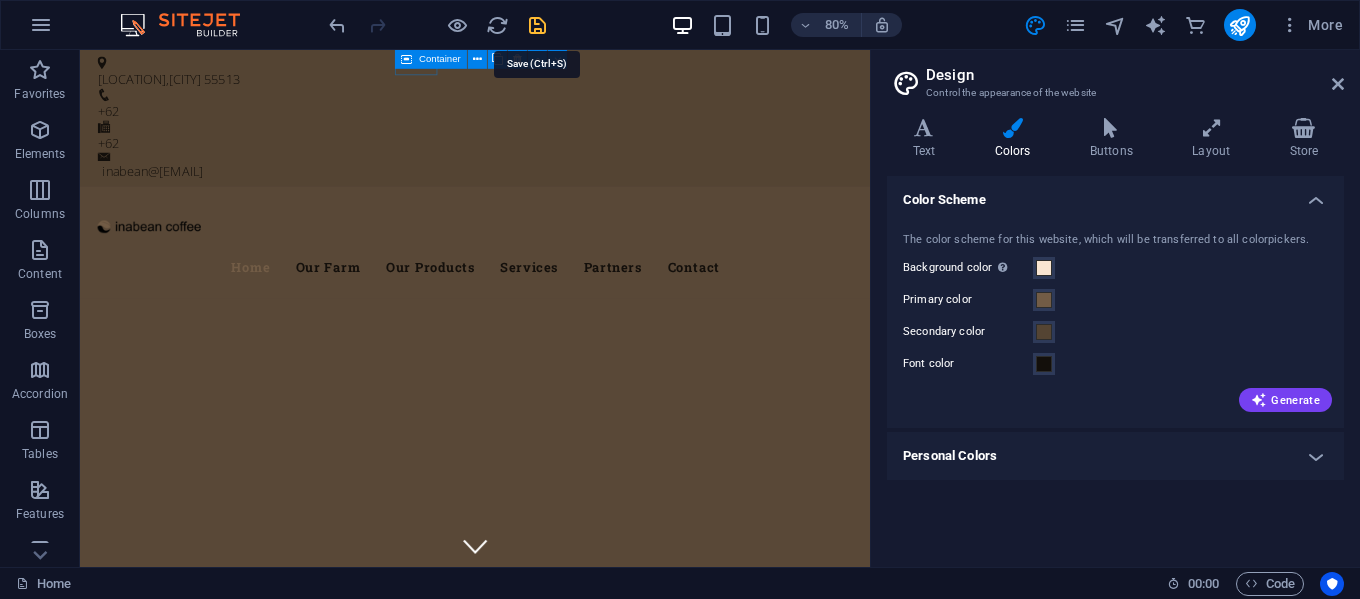click at bounding box center [537, 25] 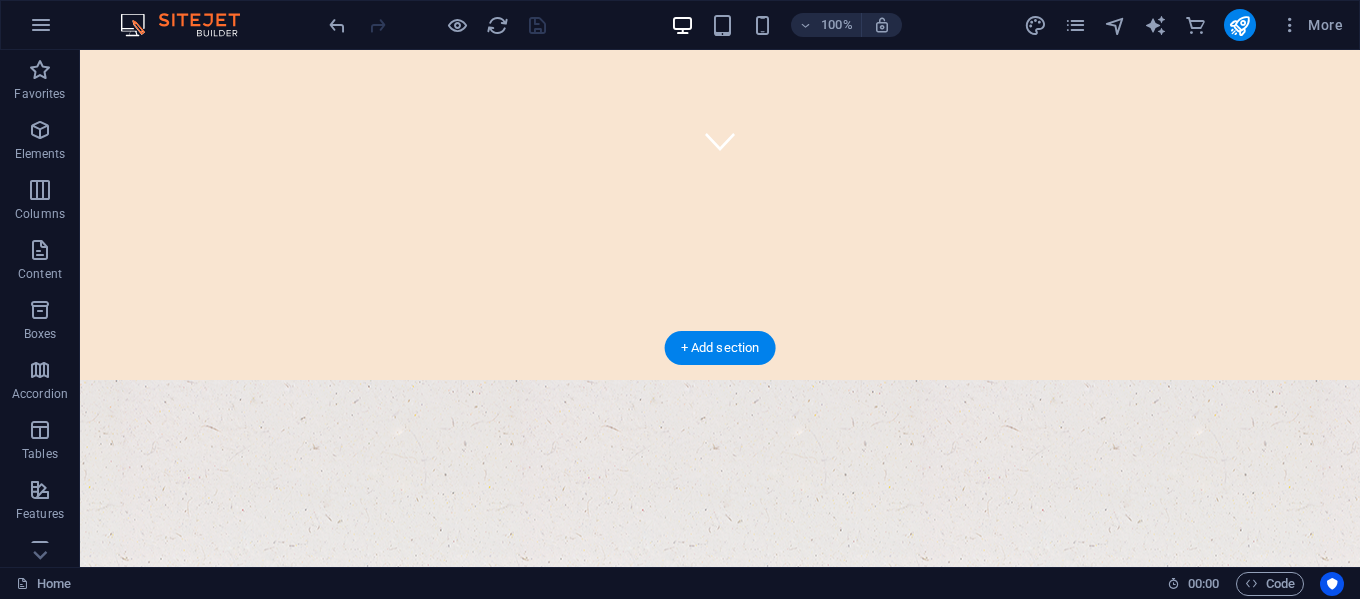 scroll, scrollTop: 0, scrollLeft: 0, axis: both 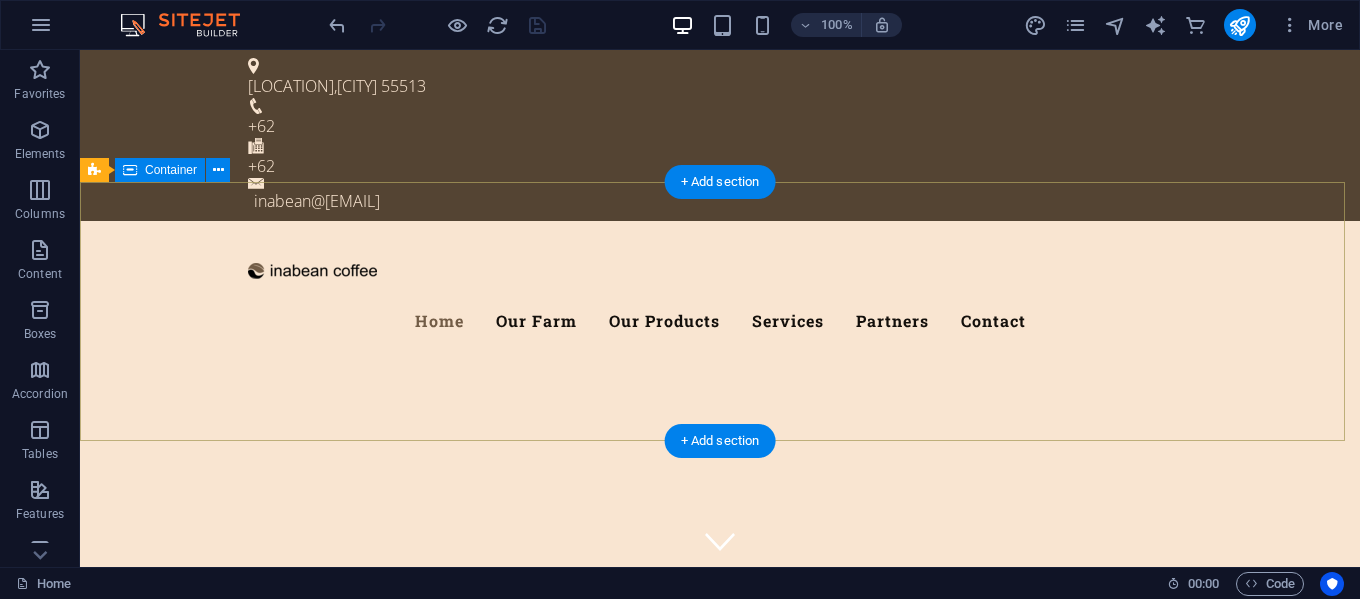 click at bounding box center (720, 700) 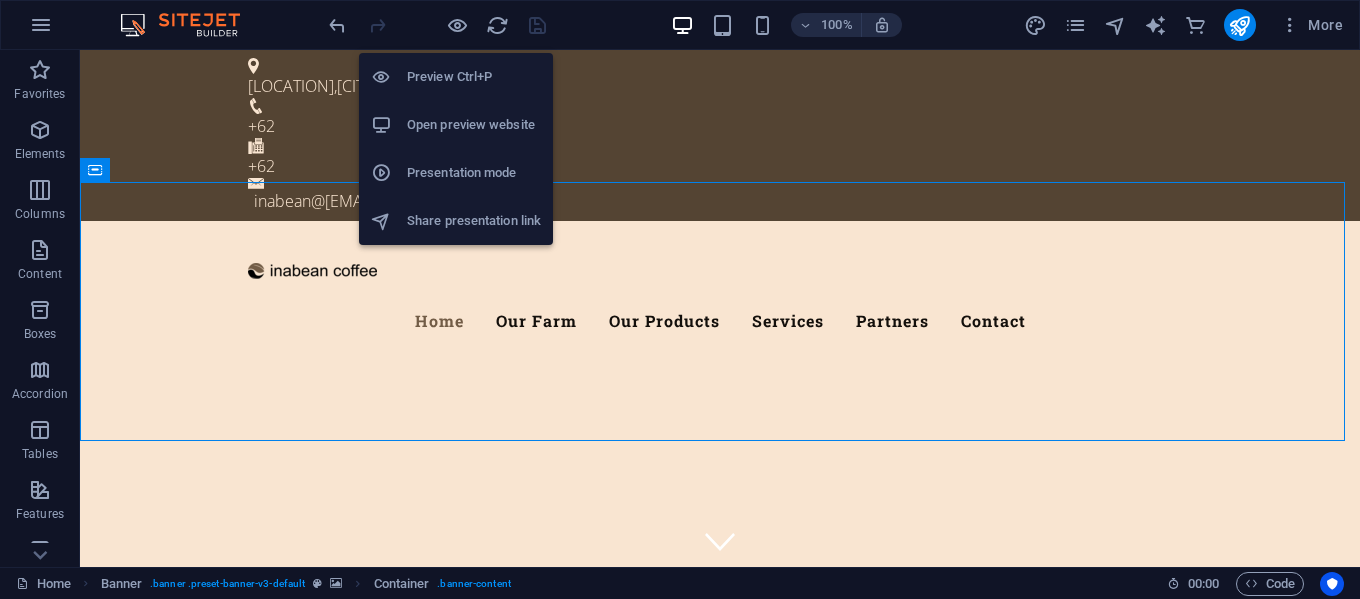 click on "Open preview website" at bounding box center (474, 125) 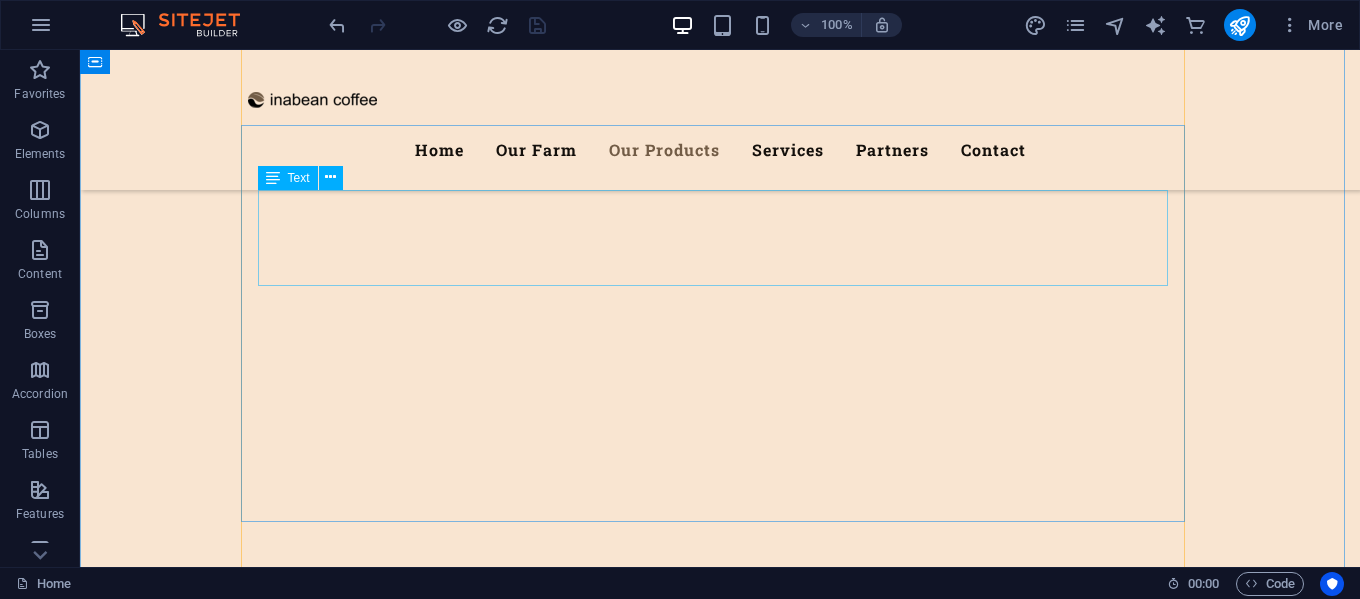 scroll, scrollTop: 3400, scrollLeft: 0, axis: vertical 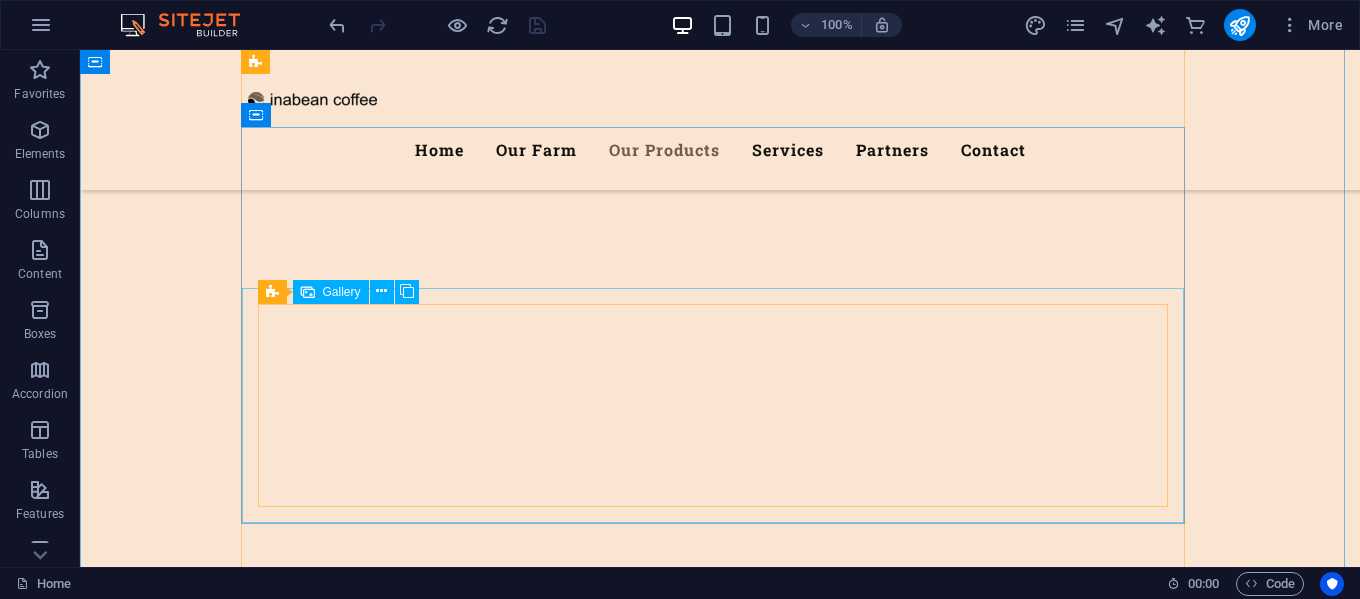 click at bounding box center (367, 5793) 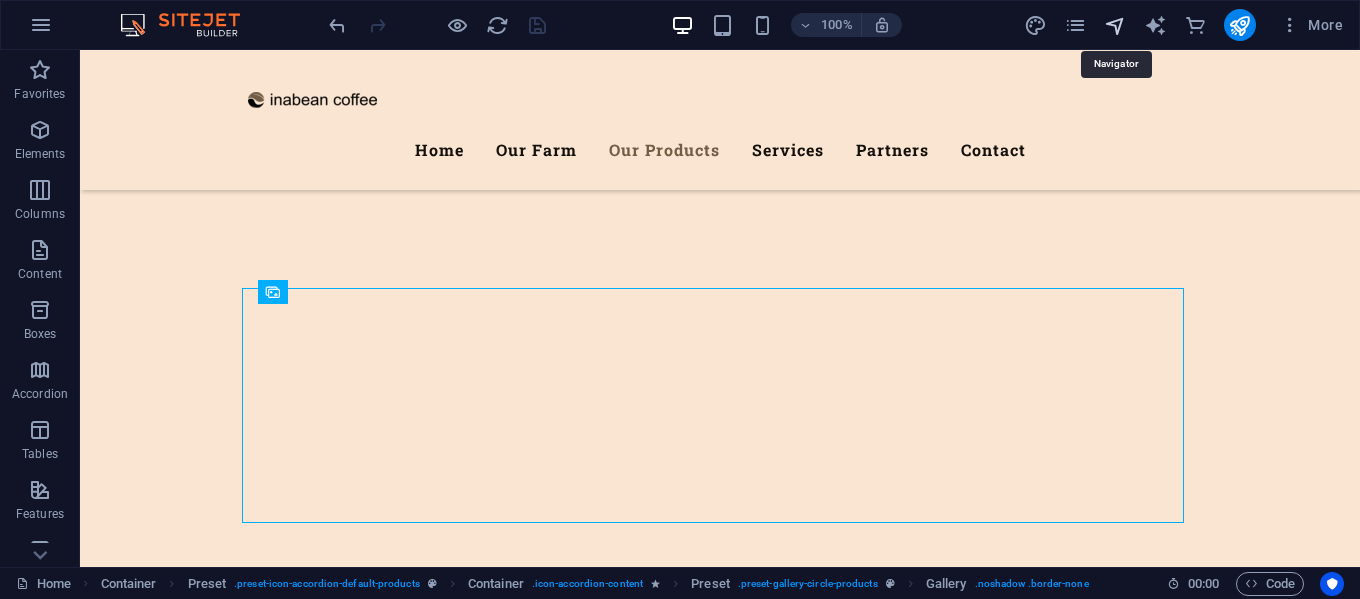click at bounding box center [1115, 25] 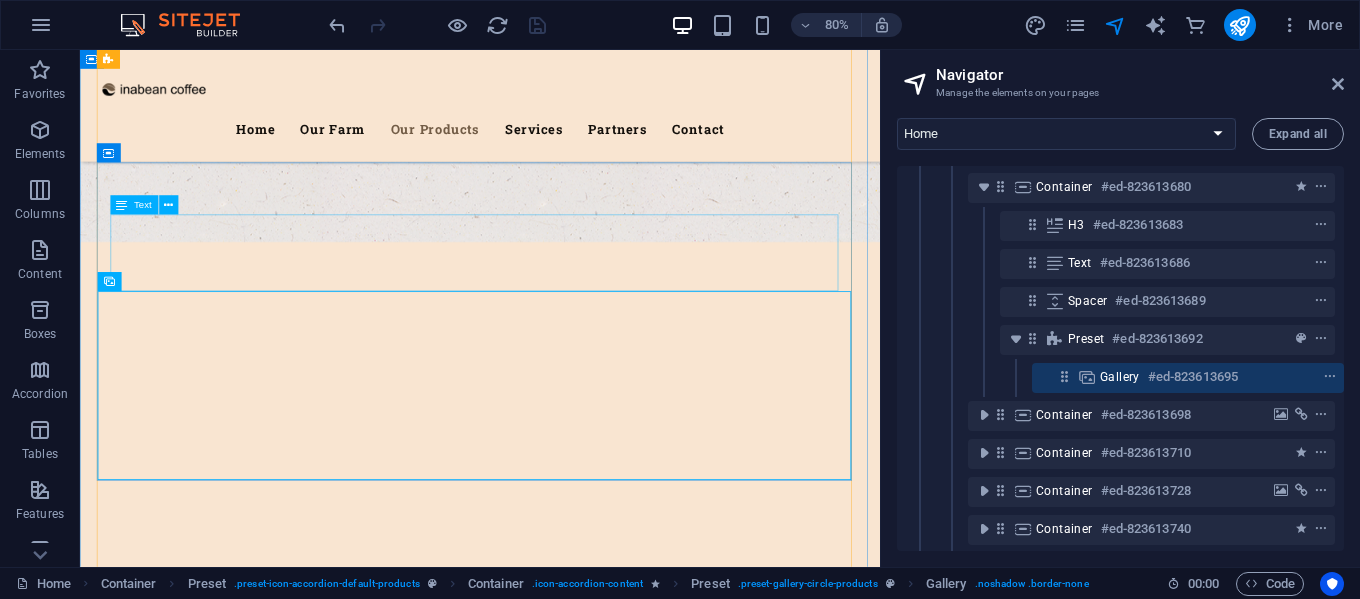 scroll, scrollTop: 560, scrollLeft: 5, axis: both 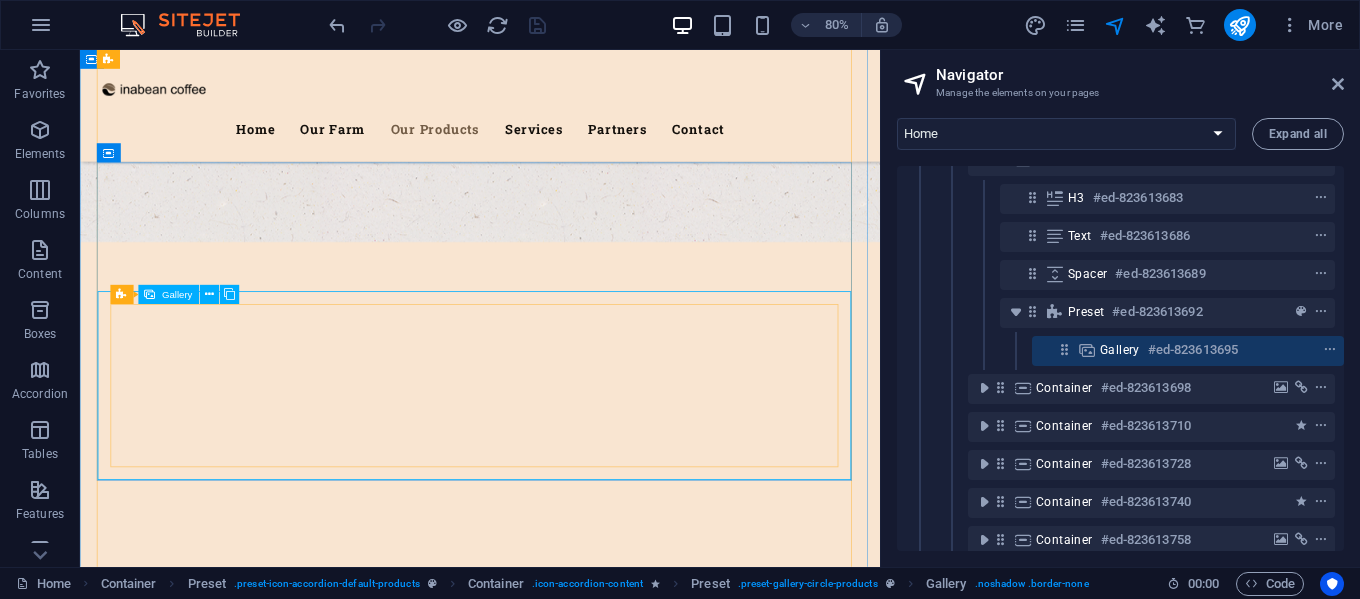 click at bounding box center [227, 5793] 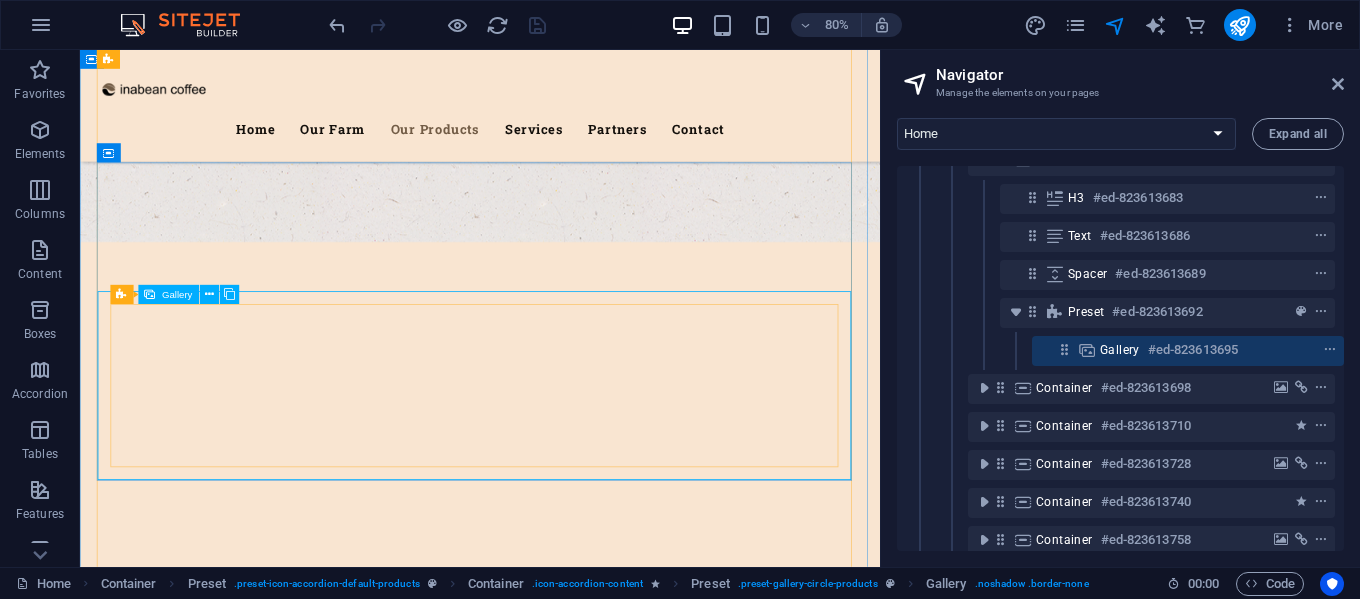 click on "#ed-823613695" at bounding box center (1193, 350) 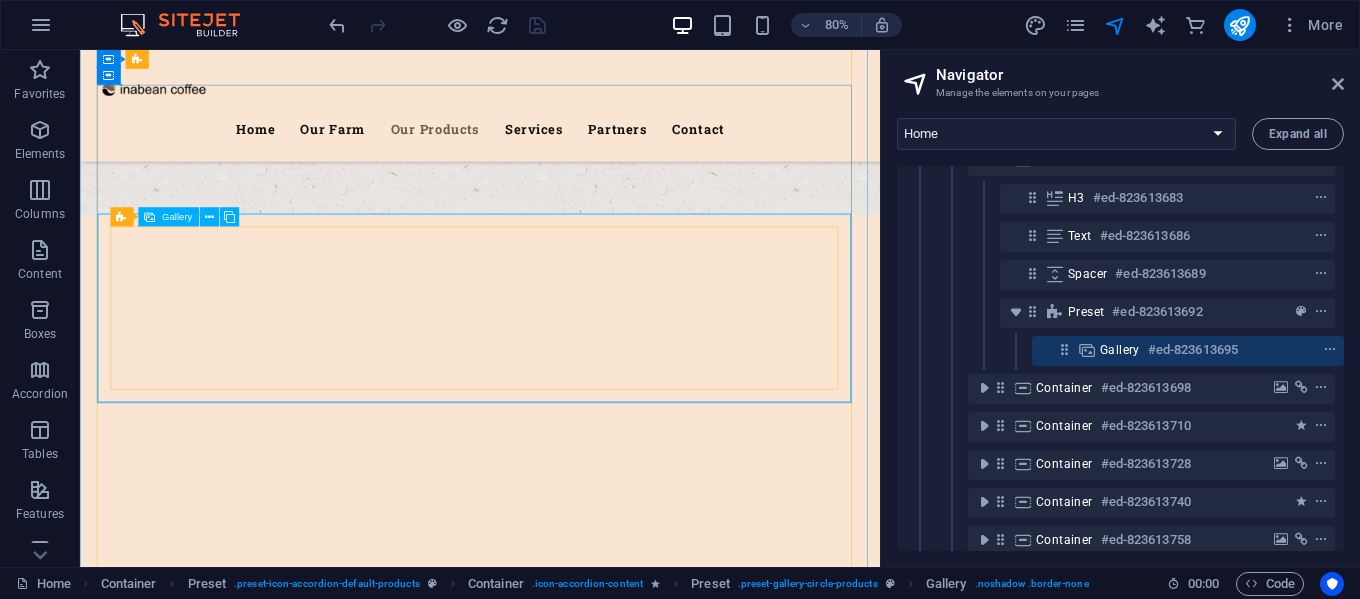 click on "#ed-823613695" at bounding box center (1193, 350) 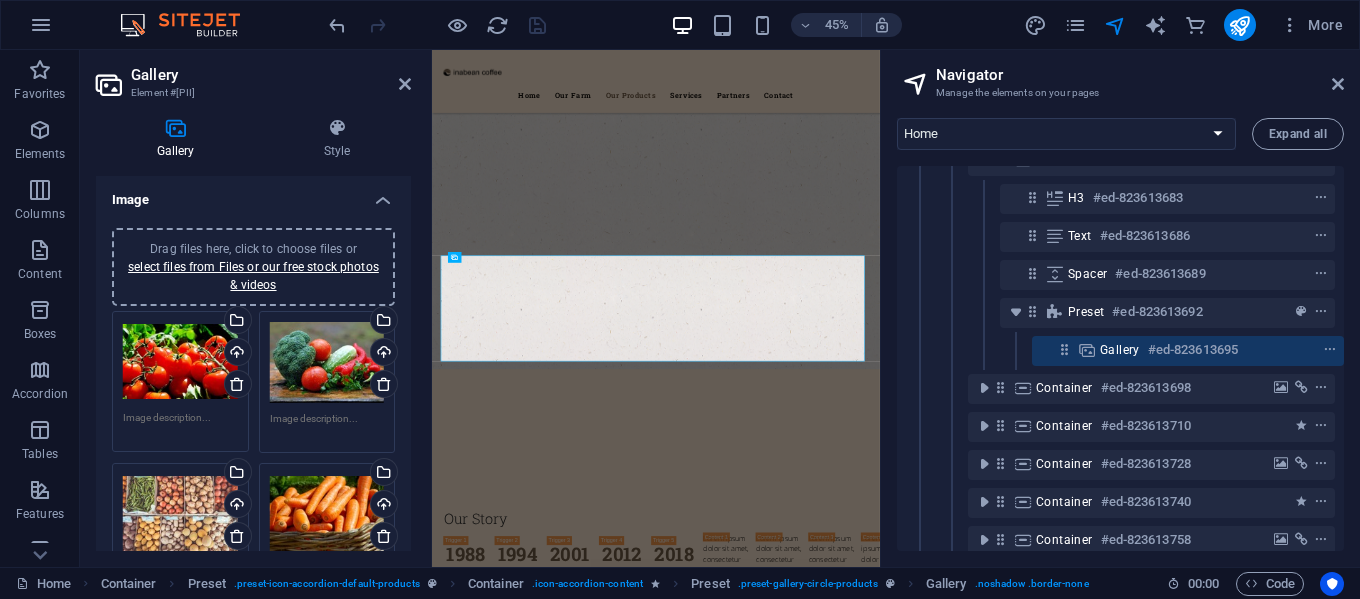 click on "Drag files here, click to choose files or select files from Files or our free stock photos & videos" at bounding box center [180, 362] 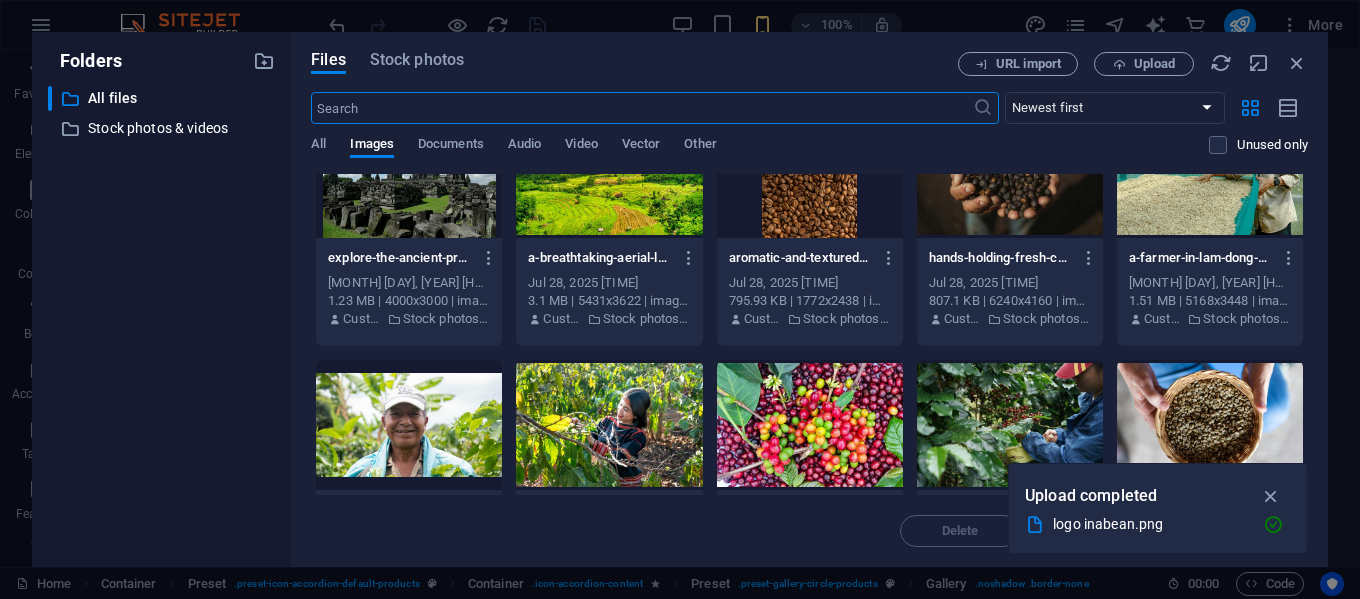 scroll, scrollTop: 1400, scrollLeft: 0, axis: vertical 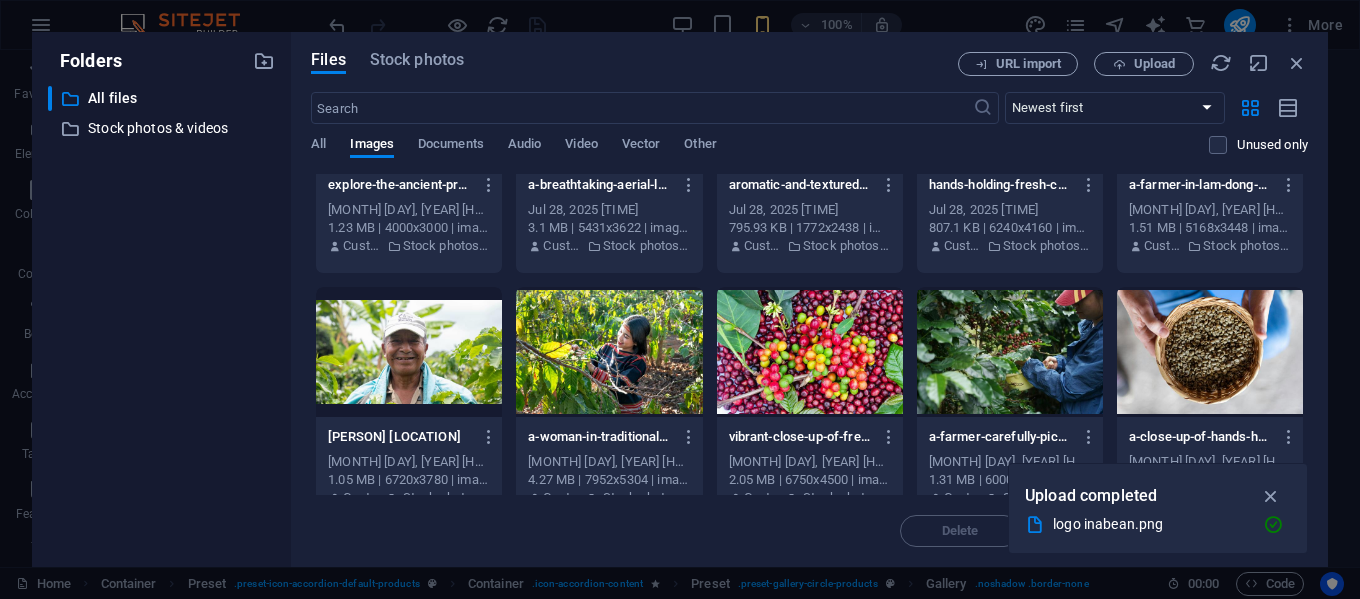 click at bounding box center (810, 352) 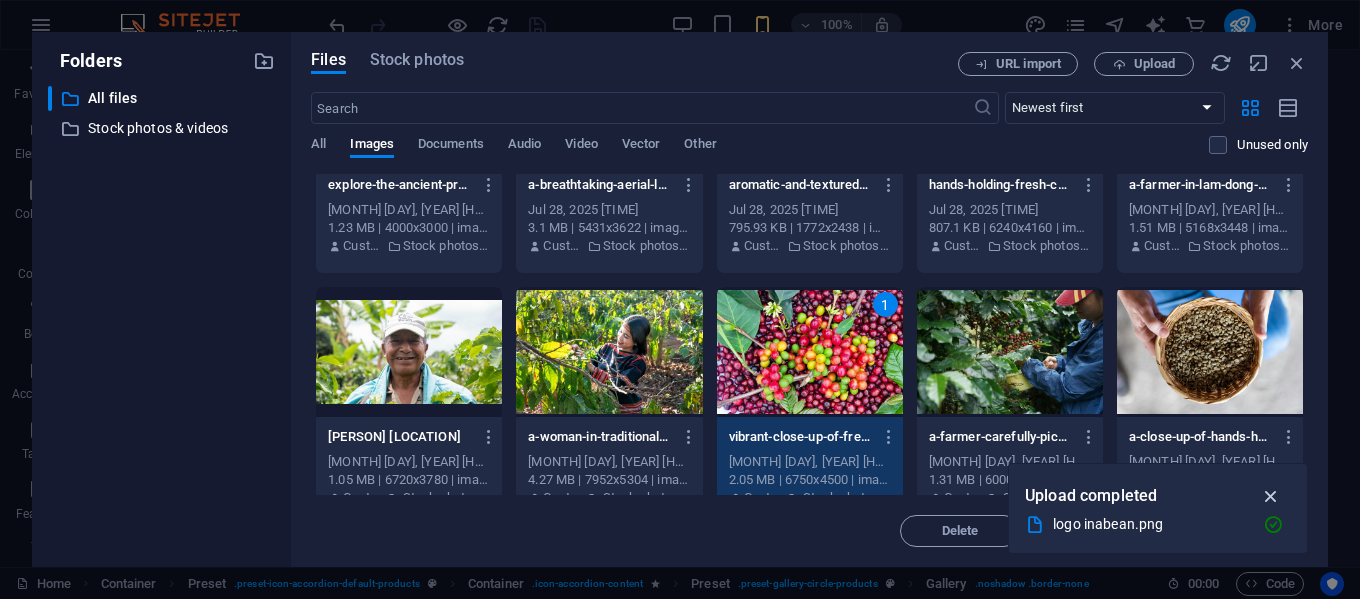 click at bounding box center (1271, 496) 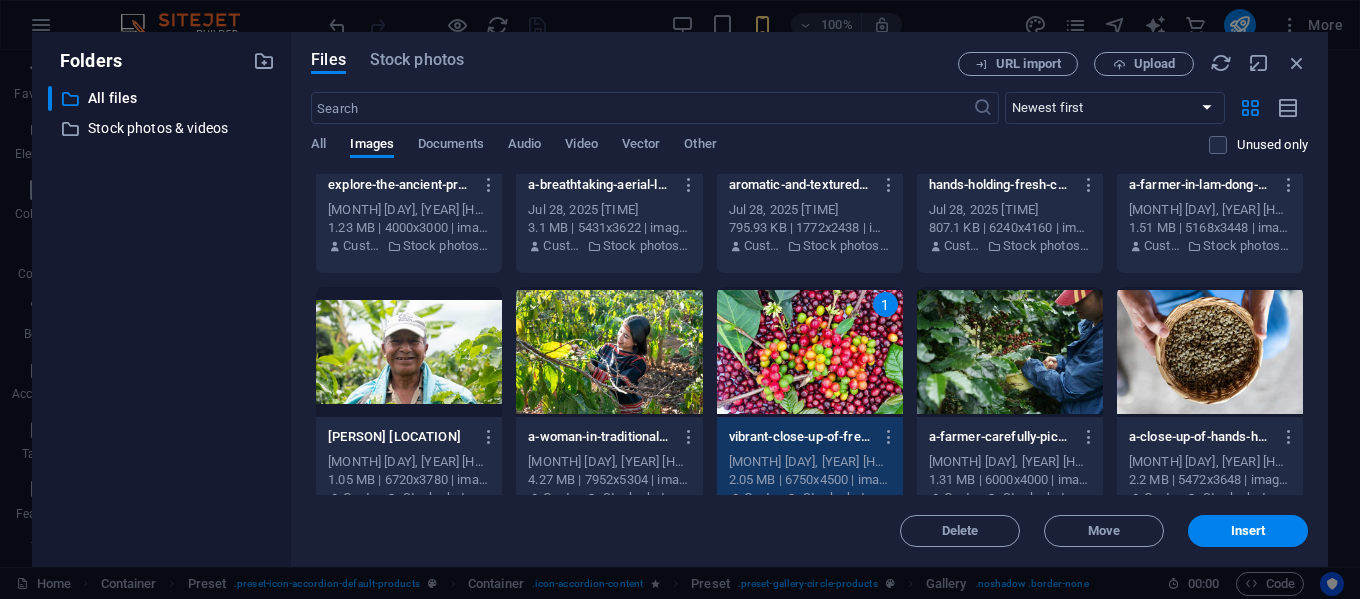 click on "Insert" at bounding box center [1248, 531] 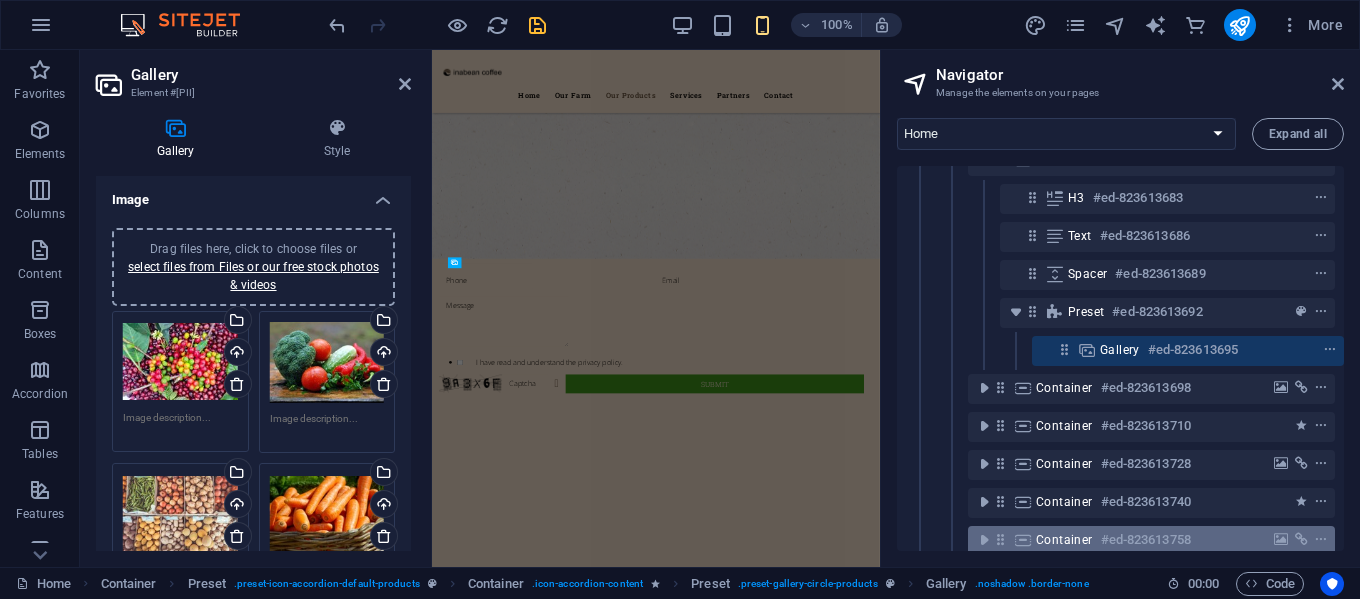 scroll, scrollTop: 3485, scrollLeft: 0, axis: vertical 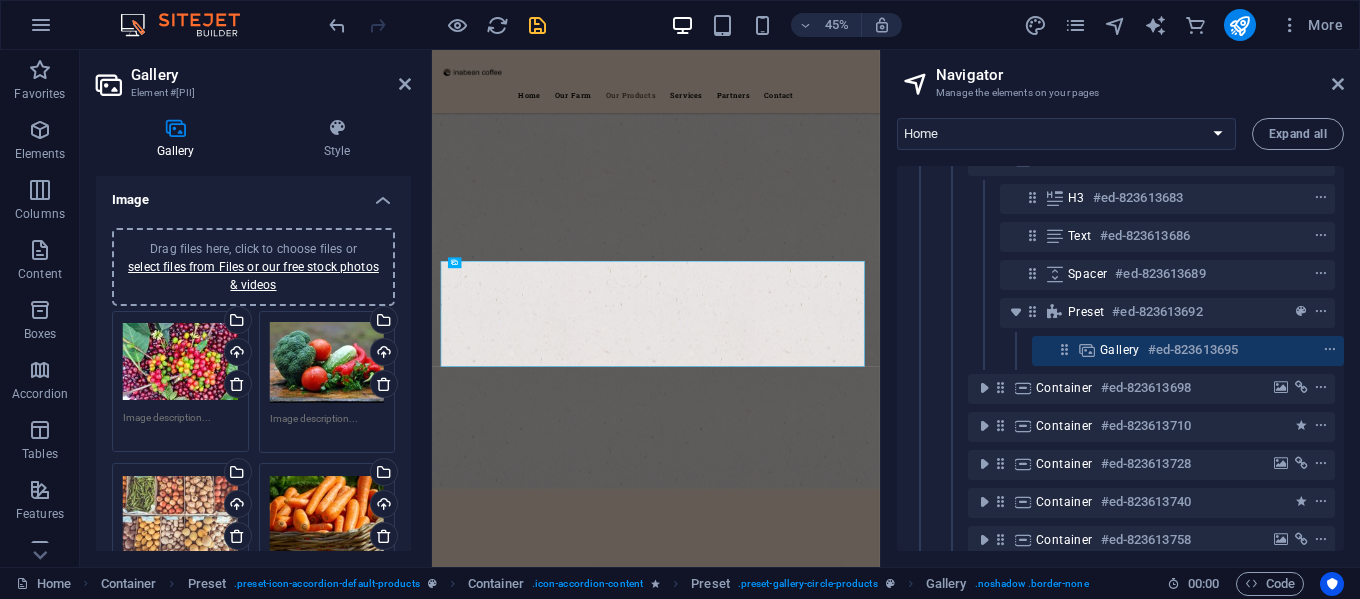click on "Drag files here, click to choose files or select files from Files or our free stock photos & videos" at bounding box center (327, 363) 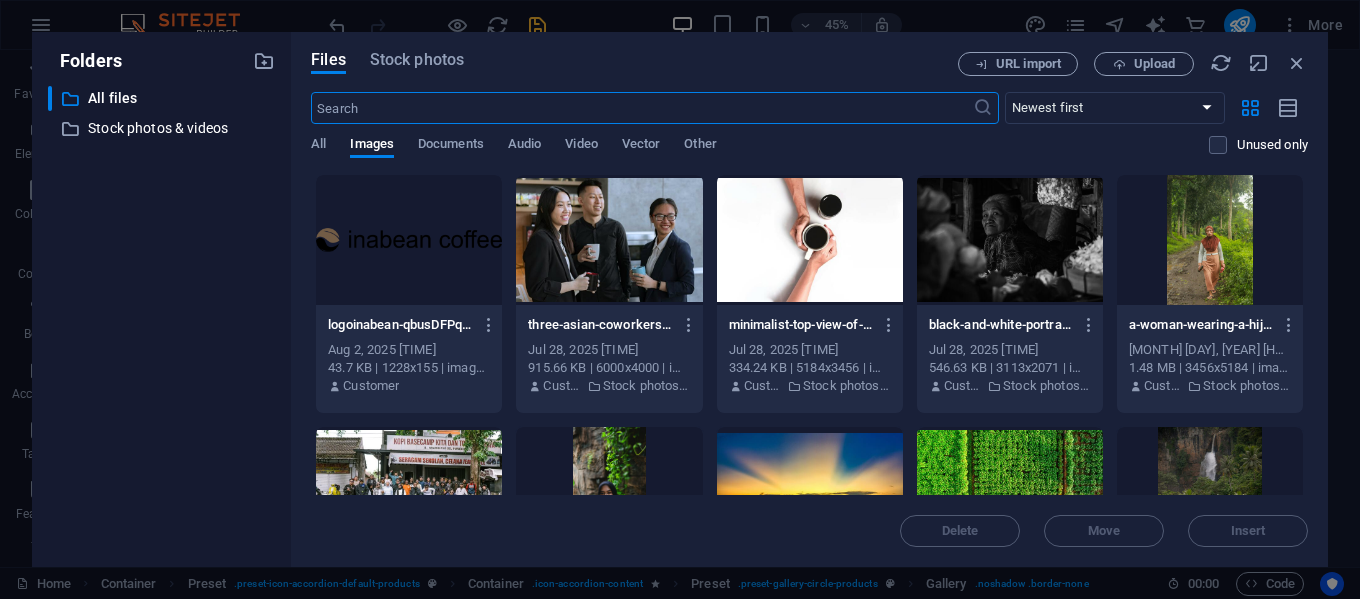 scroll, scrollTop: 24695, scrollLeft: 0, axis: vertical 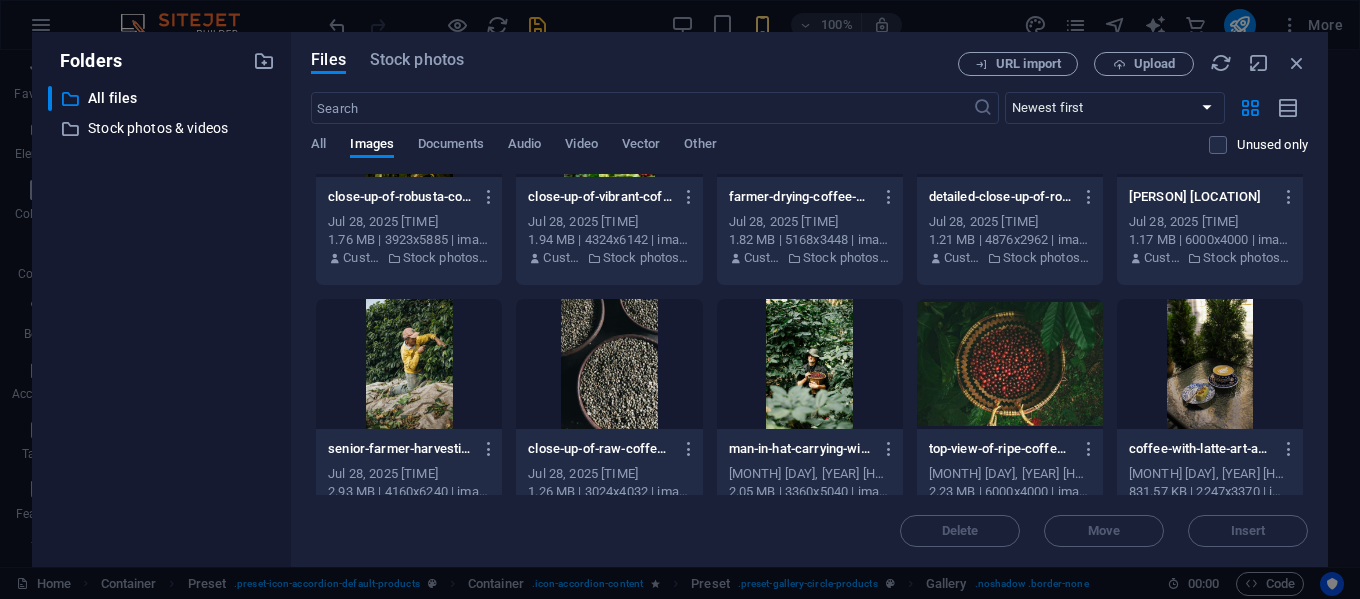 click at bounding box center (1010, 364) 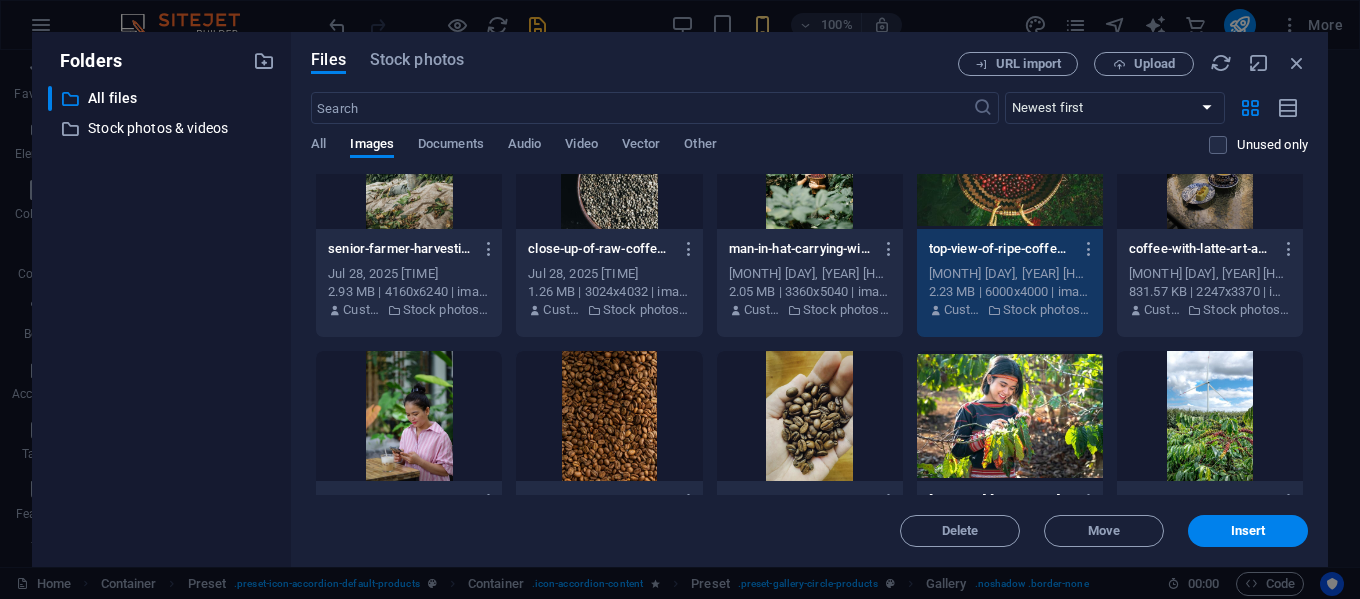 scroll, scrollTop: 3000, scrollLeft: 0, axis: vertical 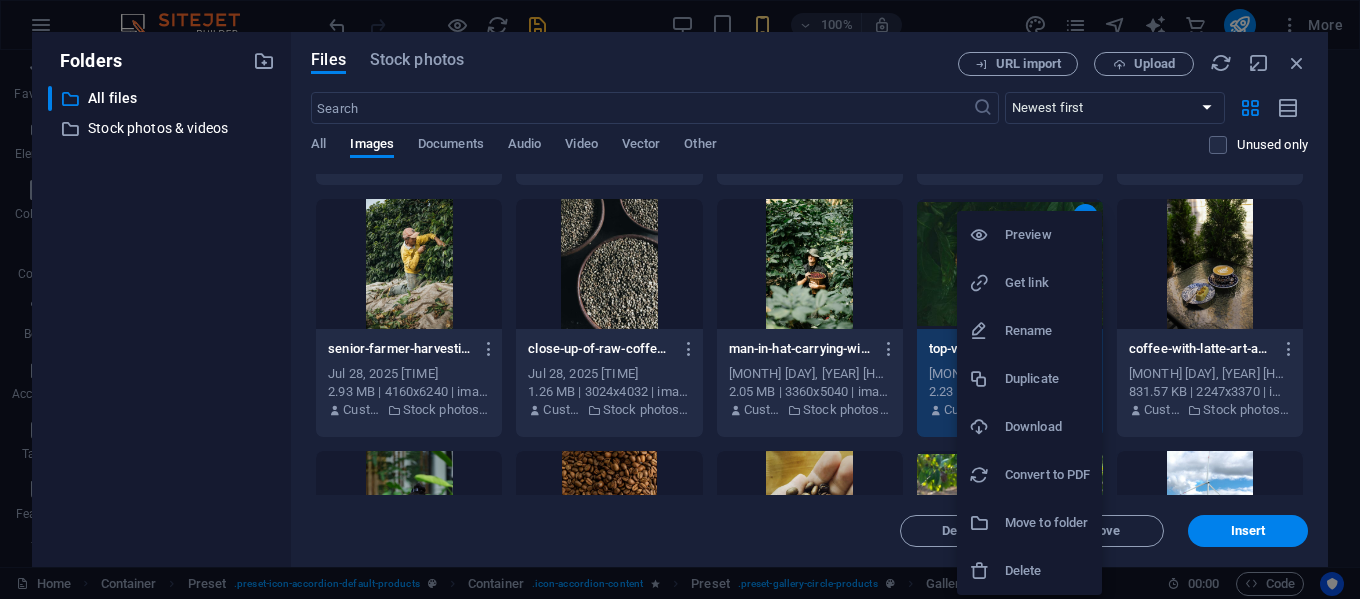 click on "Preview" at bounding box center [1047, 235] 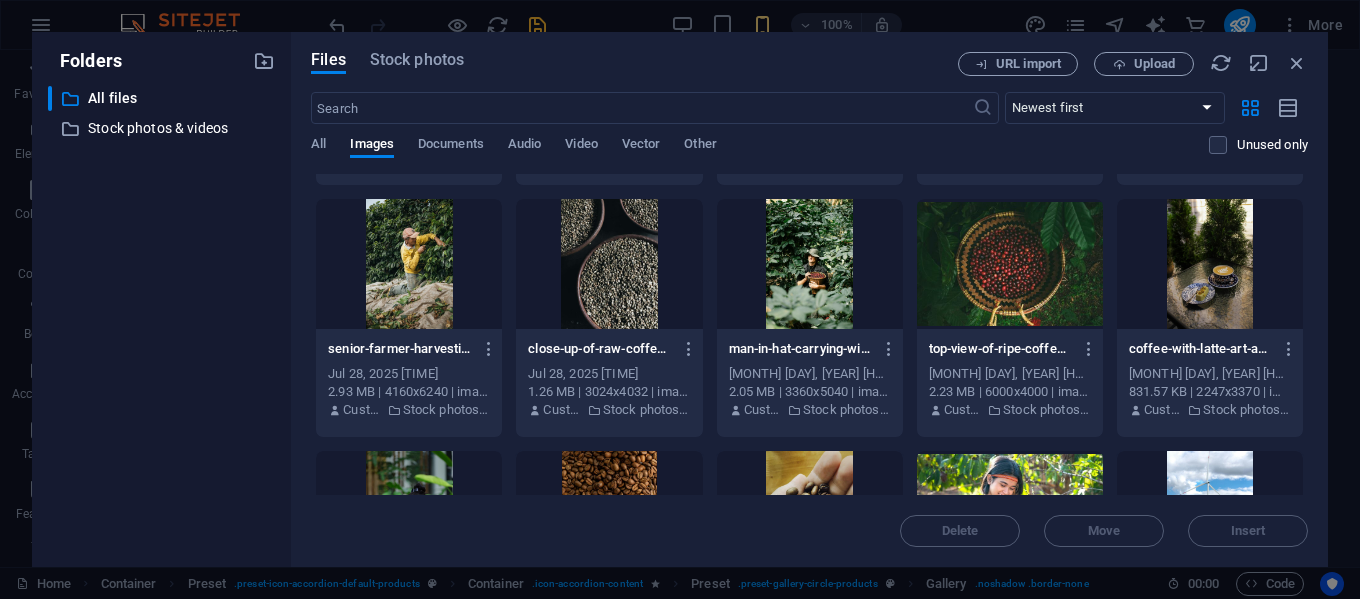 click at bounding box center [1010, 264] 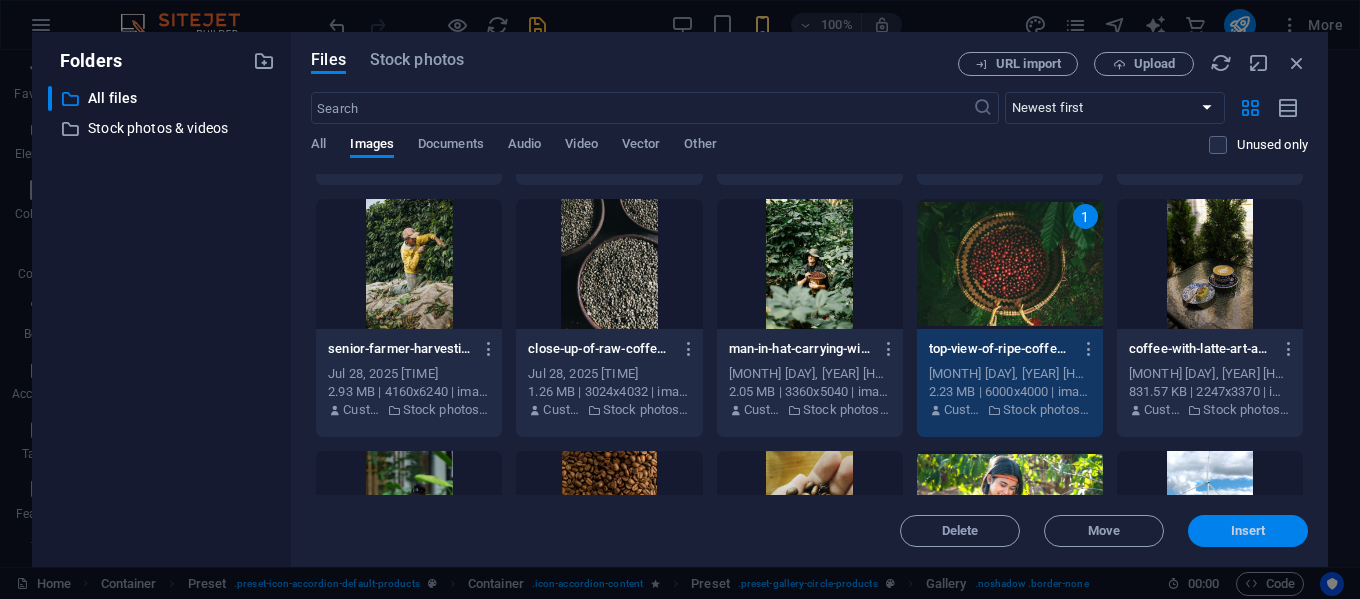 click on "Insert" at bounding box center (1248, 531) 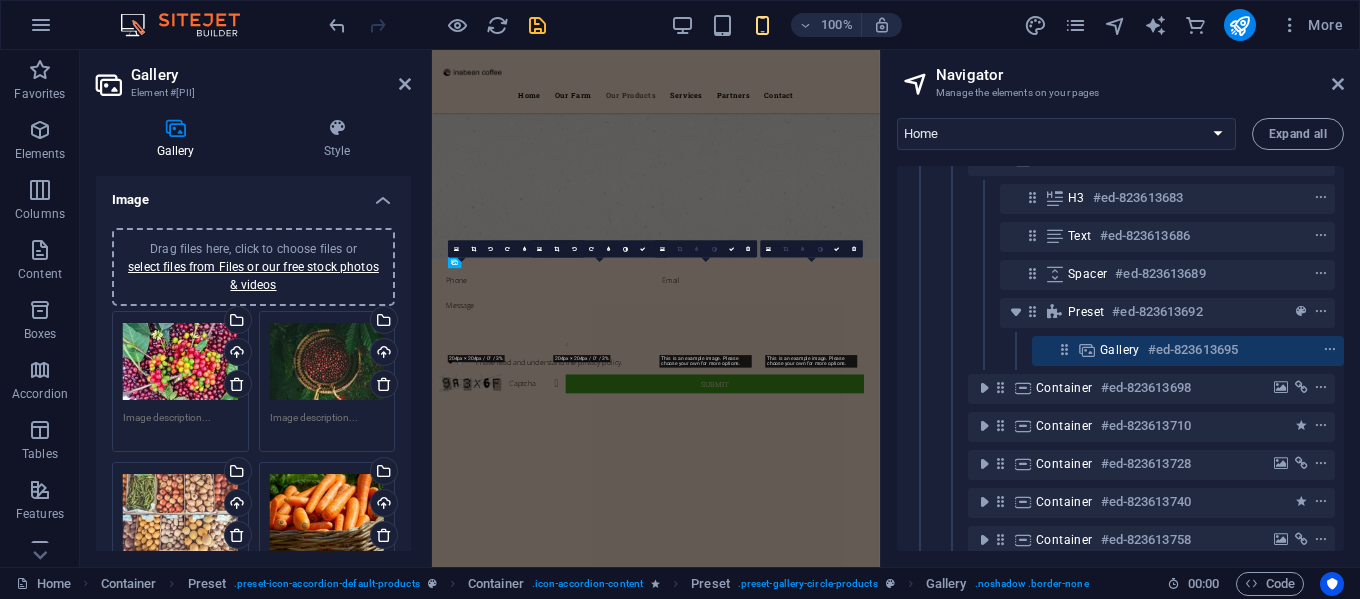 scroll, scrollTop: 3485, scrollLeft: 0, axis: vertical 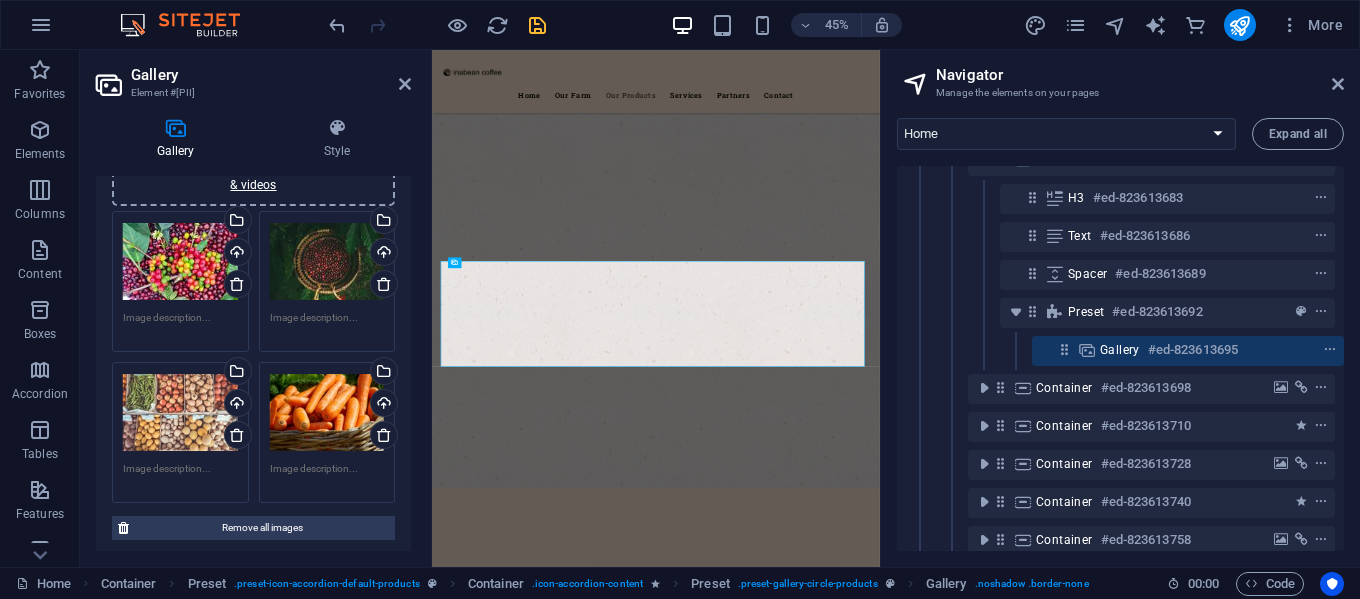 click on "Drag files here, click to choose files or select files from Files or our free stock photos & videos" at bounding box center (180, 413) 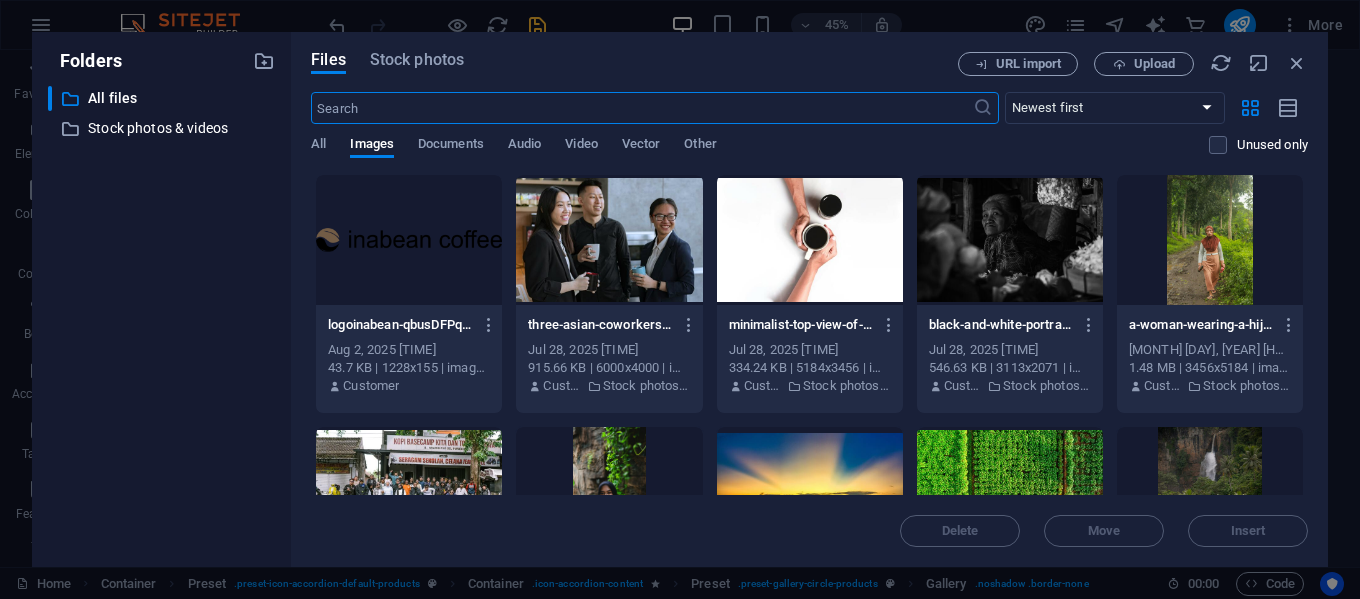scroll, scrollTop: 24695, scrollLeft: 0, axis: vertical 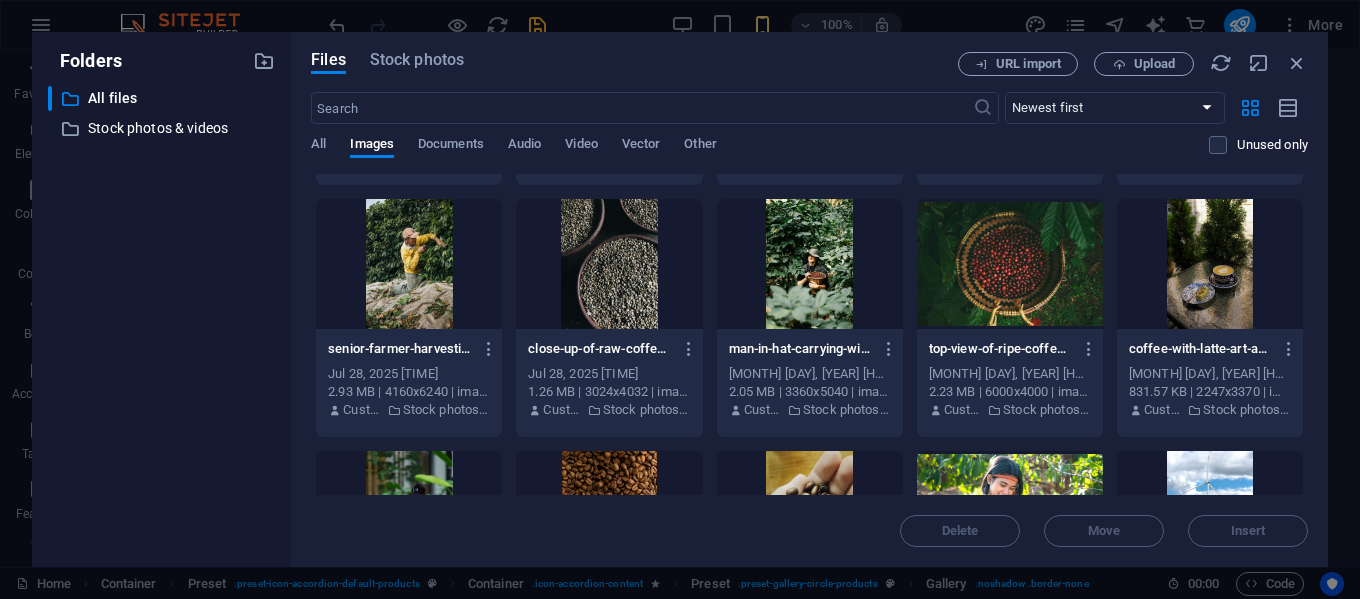 click at bounding box center [609, 264] 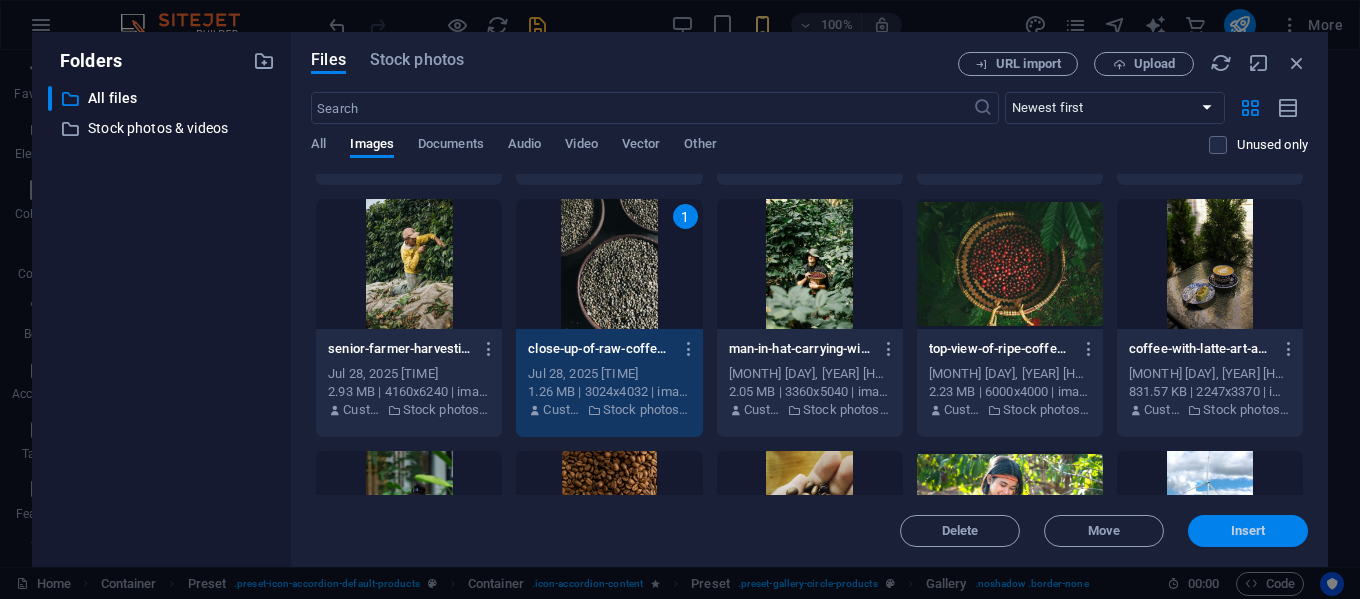 click on "Insert" at bounding box center [1248, 531] 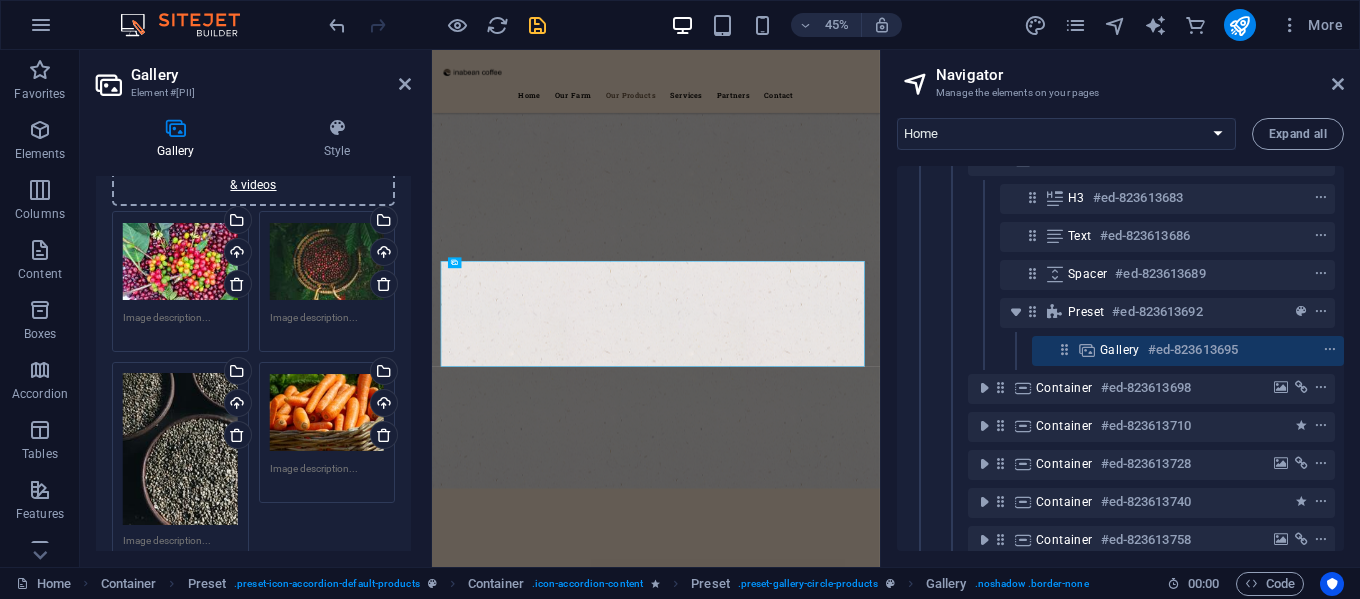 click on "Drag files here, click to choose files or select files from Files or our free stock photos & videos" at bounding box center (327, 413) 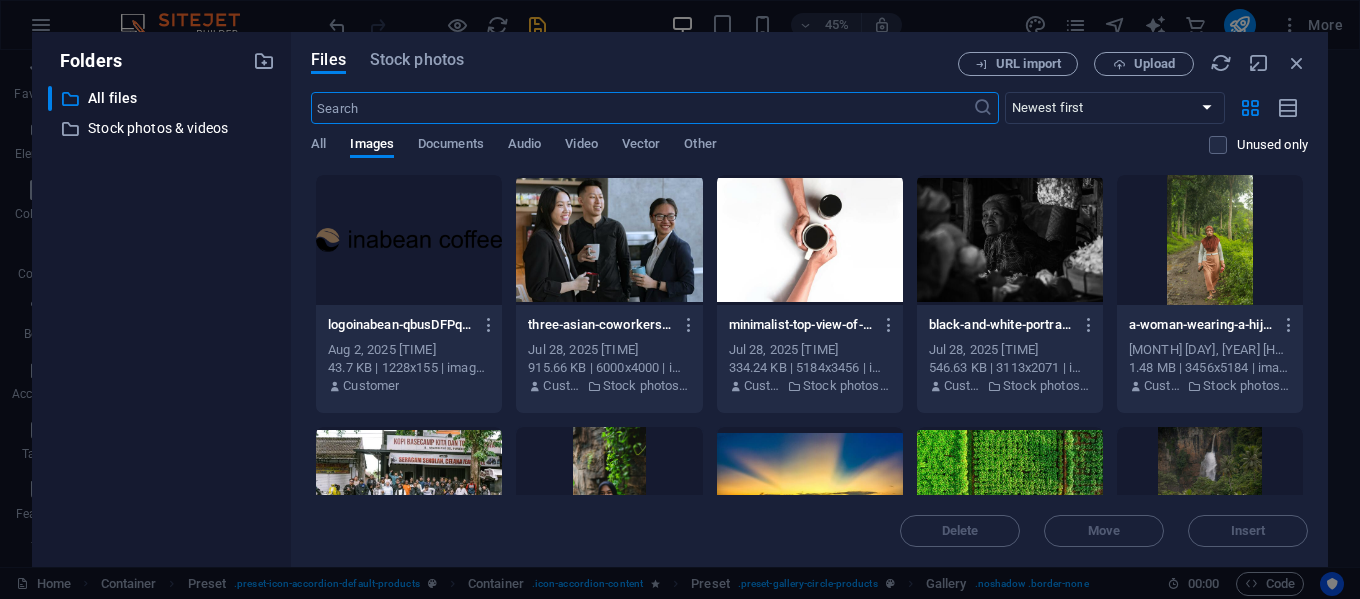 scroll, scrollTop: 24695, scrollLeft: 0, axis: vertical 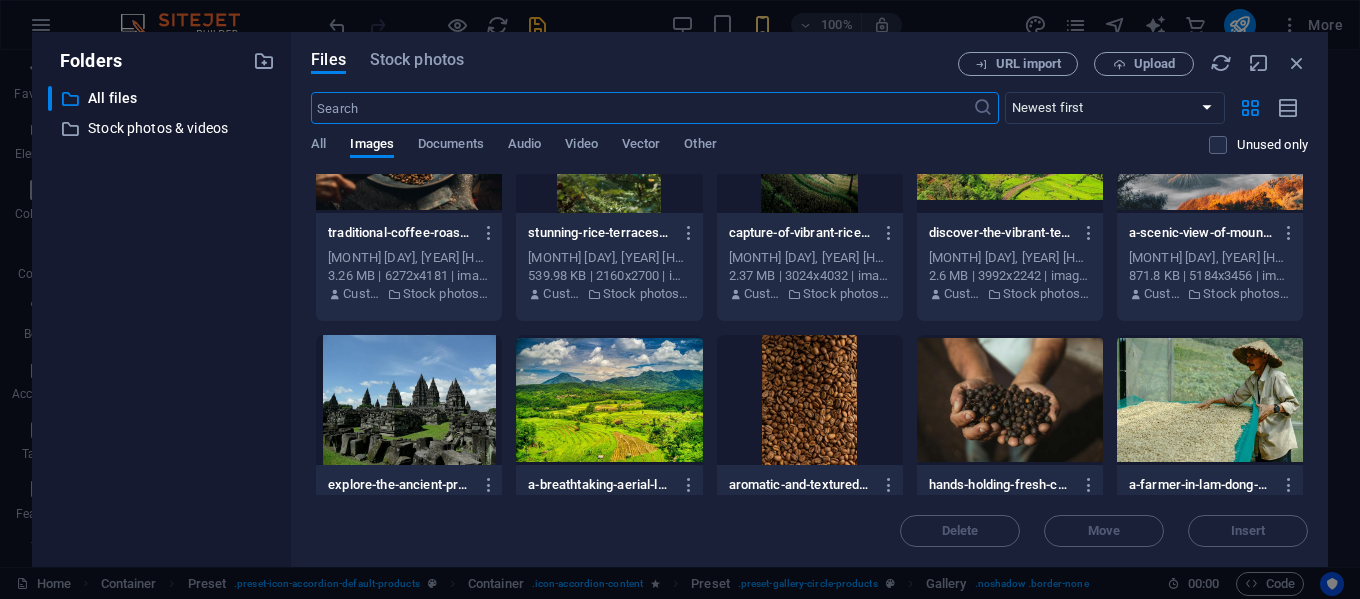 click at bounding box center (810, 400) 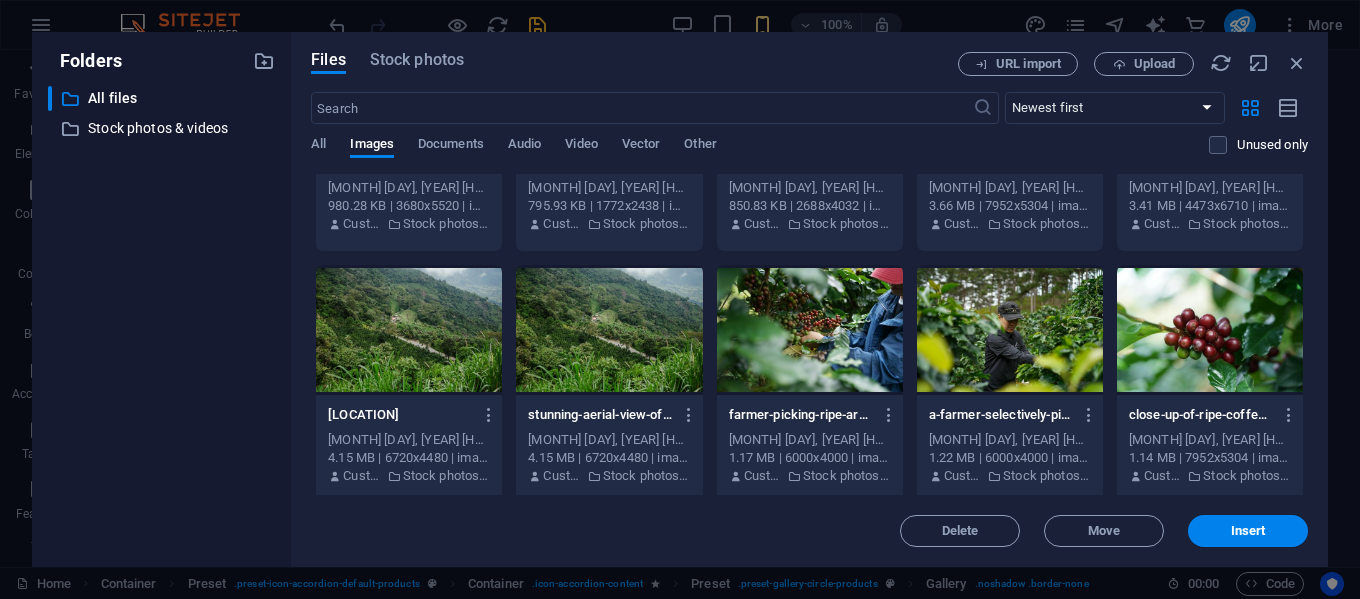 scroll, scrollTop: 3600, scrollLeft: 0, axis: vertical 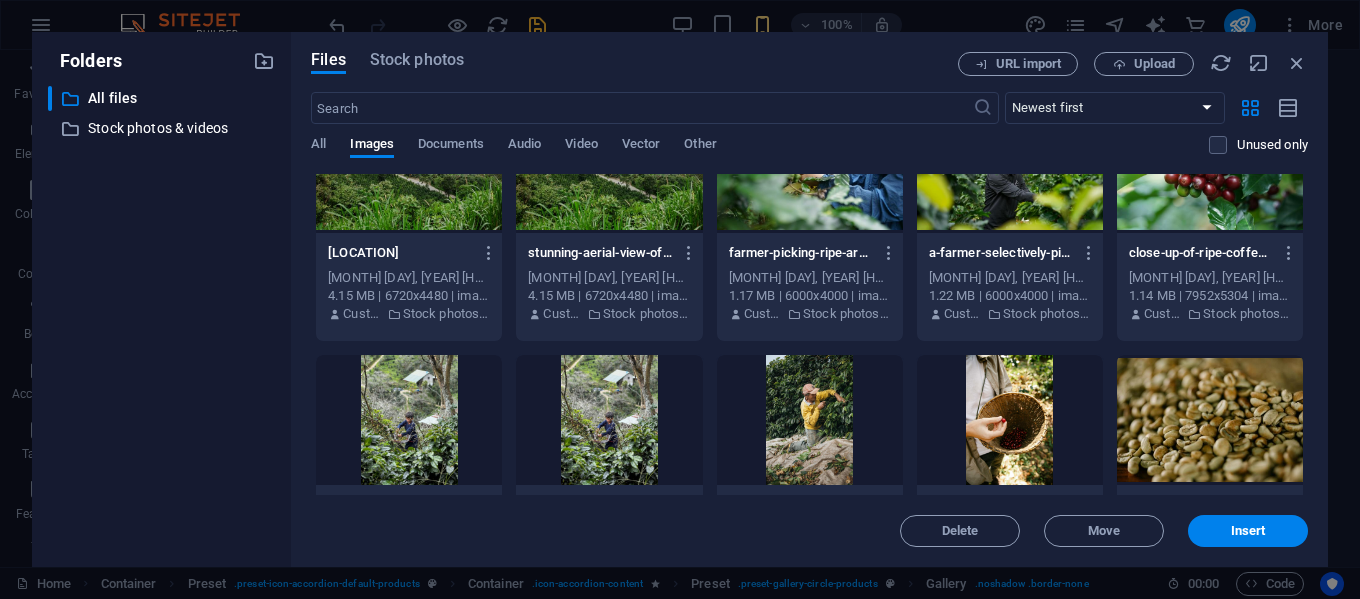 click at bounding box center [1210, 420] 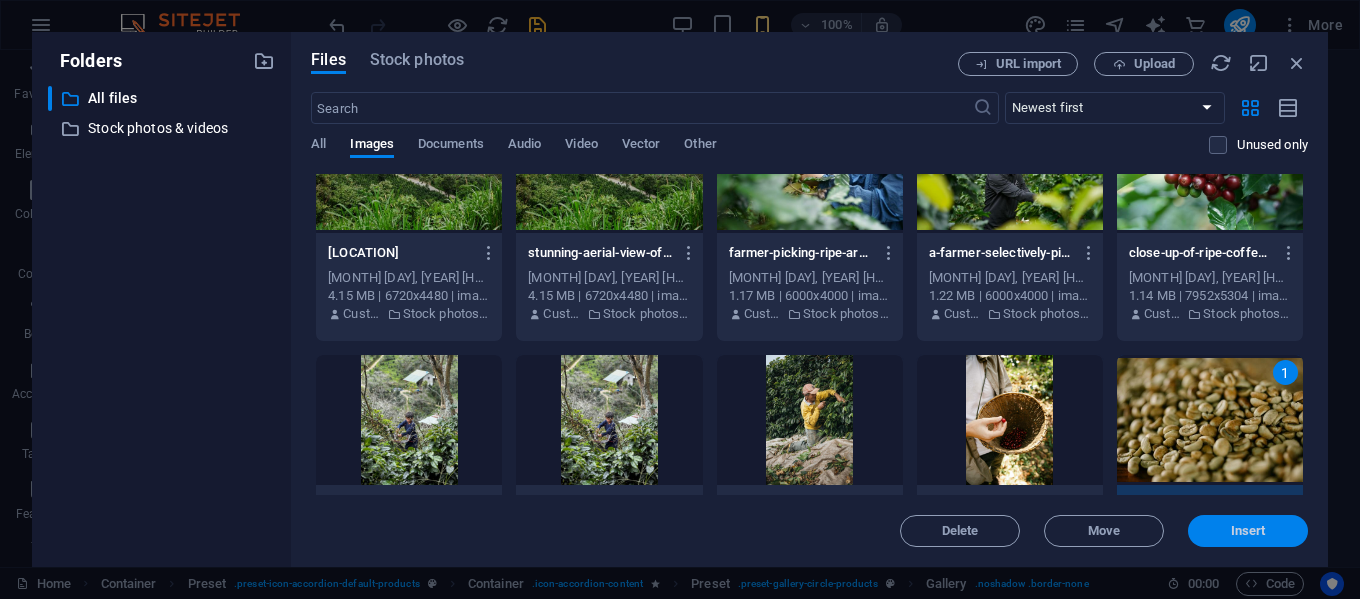 click on "Insert" at bounding box center (1248, 531) 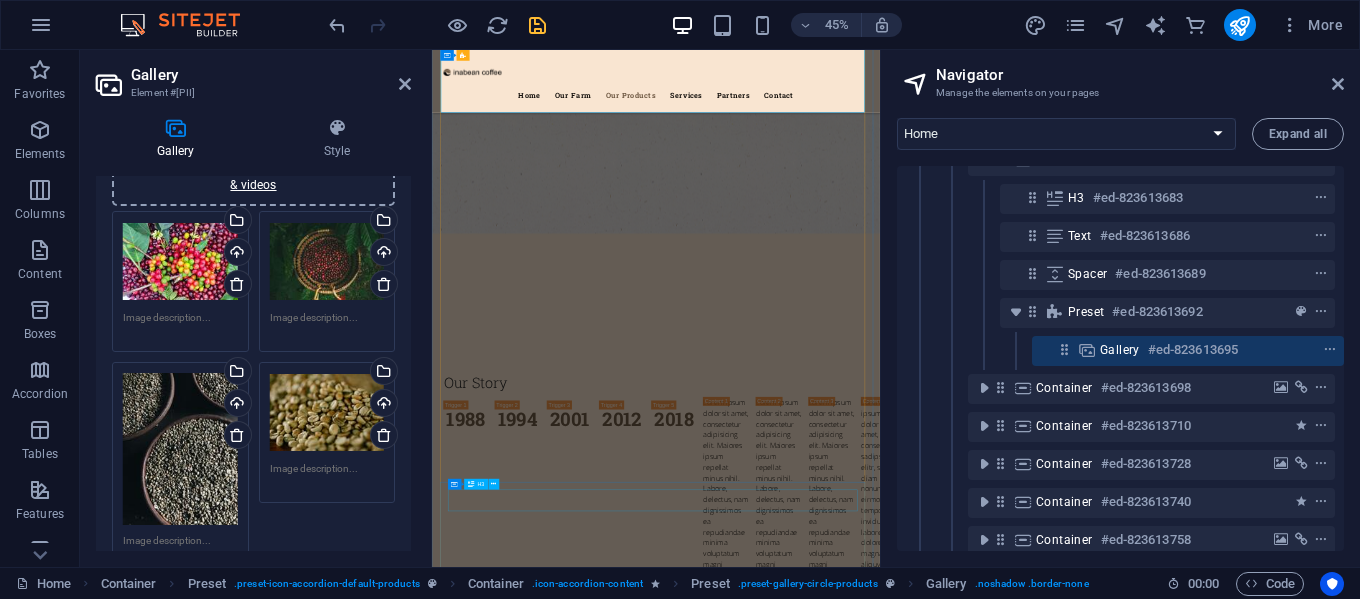 scroll, scrollTop: 4085, scrollLeft: 0, axis: vertical 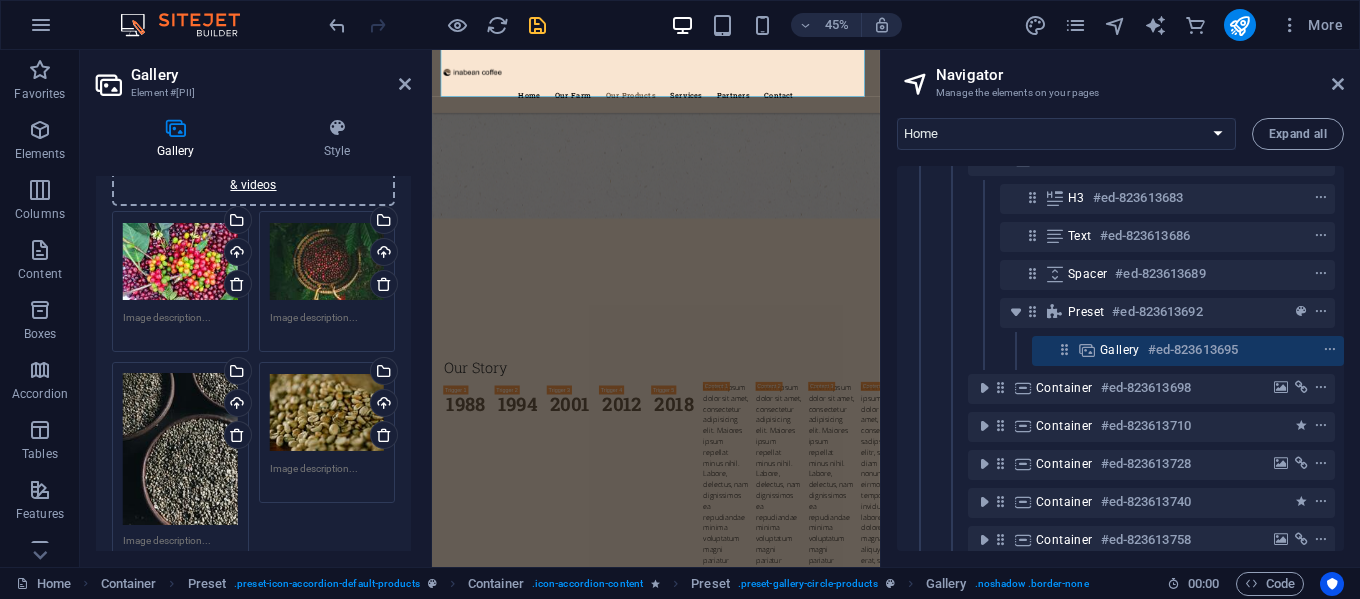 click on "Drag files here, click to choose files or select files from Files or our free stock photos & videos" at bounding box center [180, 449] 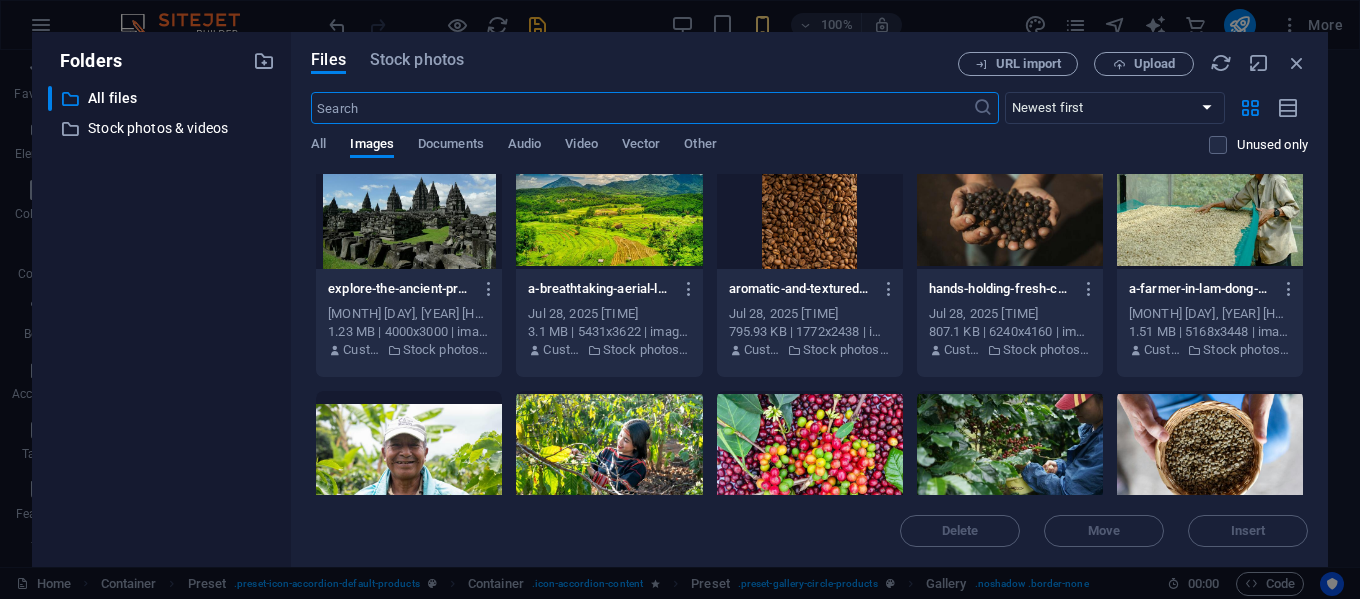 scroll, scrollTop: 1300, scrollLeft: 0, axis: vertical 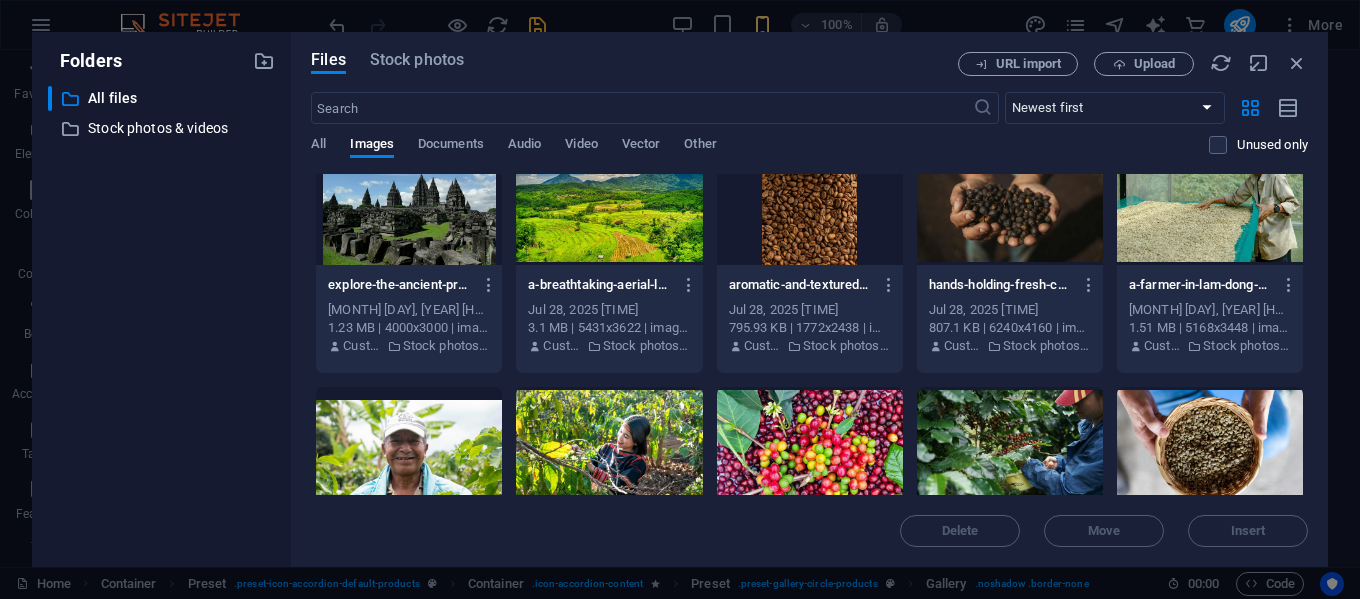click at bounding box center [810, 200] 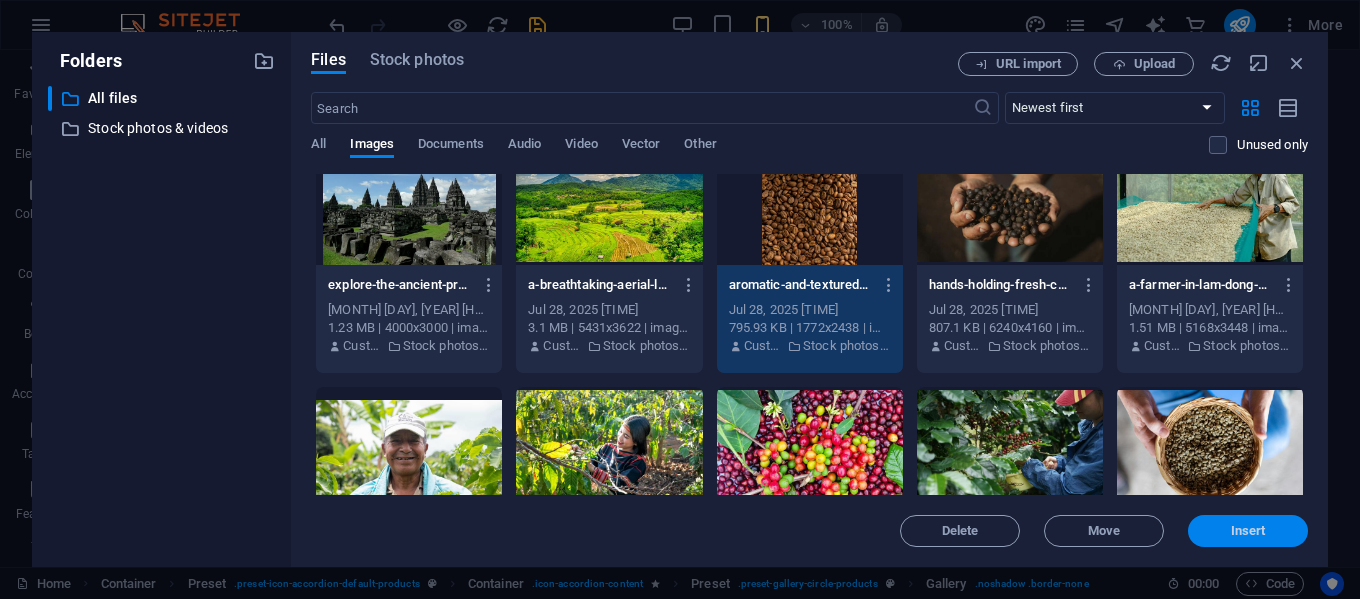 click on "Insert" at bounding box center (1248, 531) 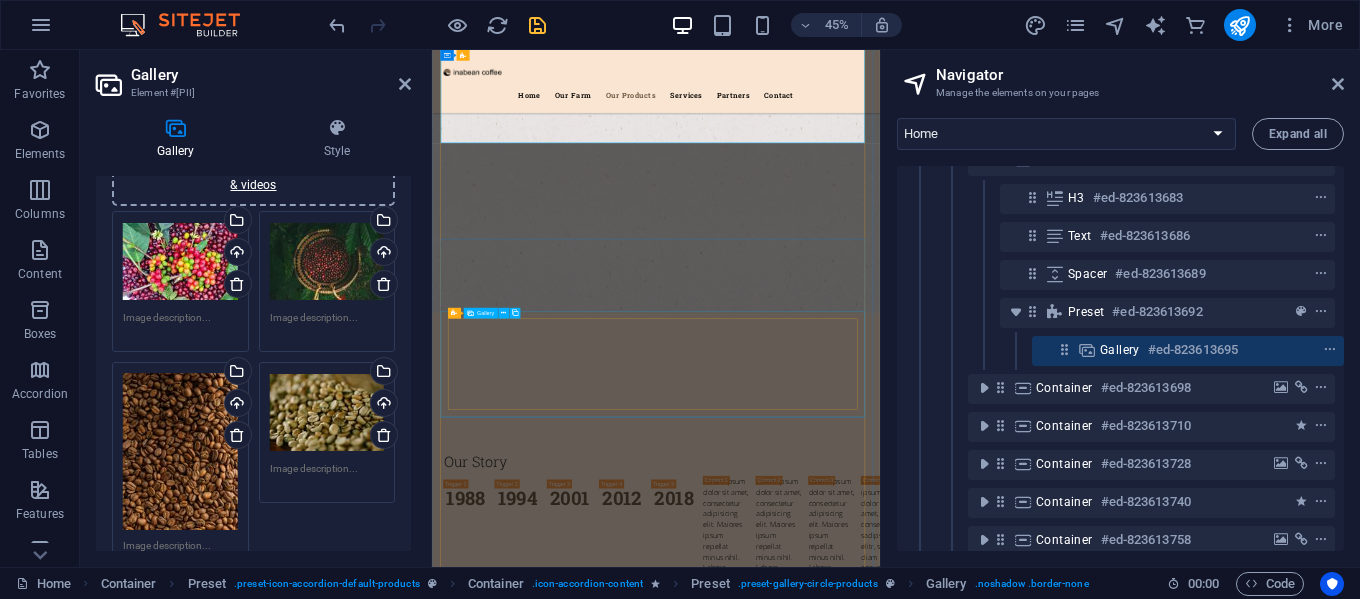 scroll, scrollTop: 3985, scrollLeft: 0, axis: vertical 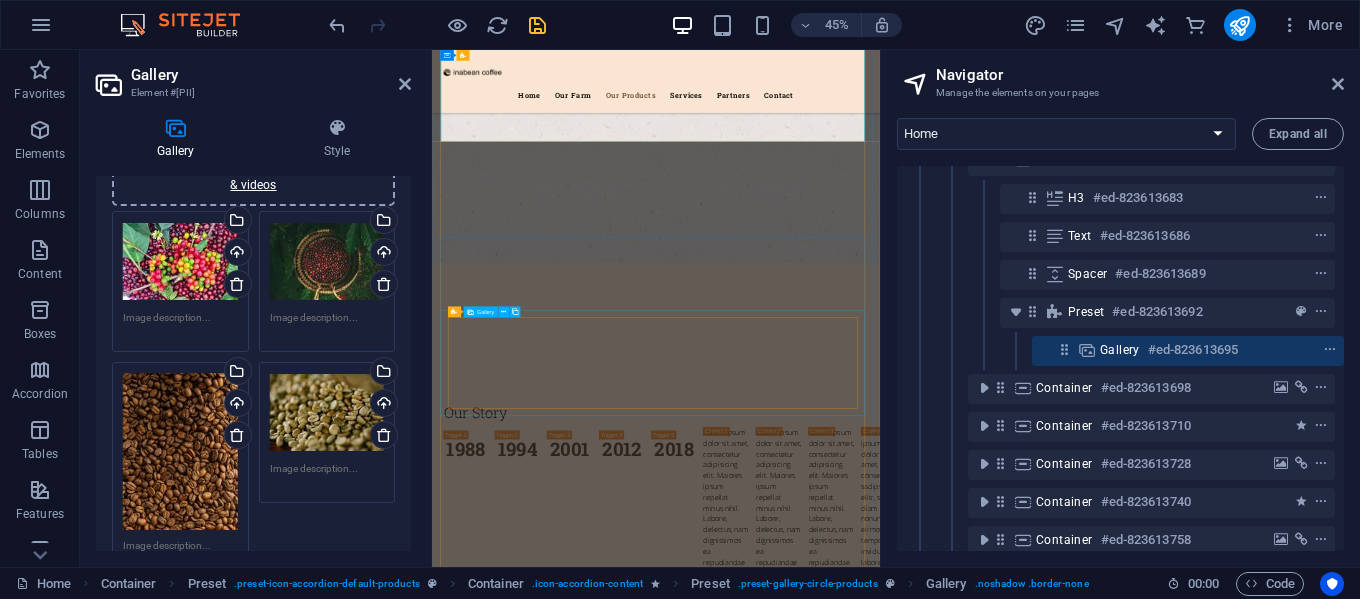 click at bounding box center [813, 6224] 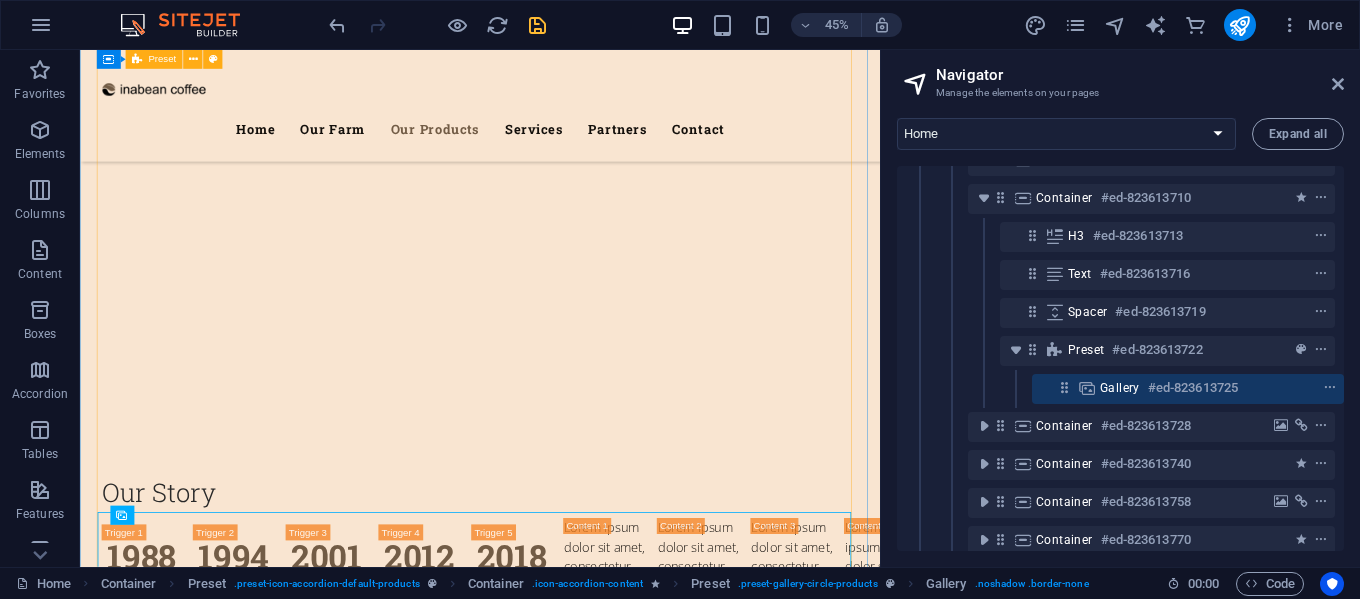 scroll, scrollTop: 826, scrollLeft: 5, axis: both 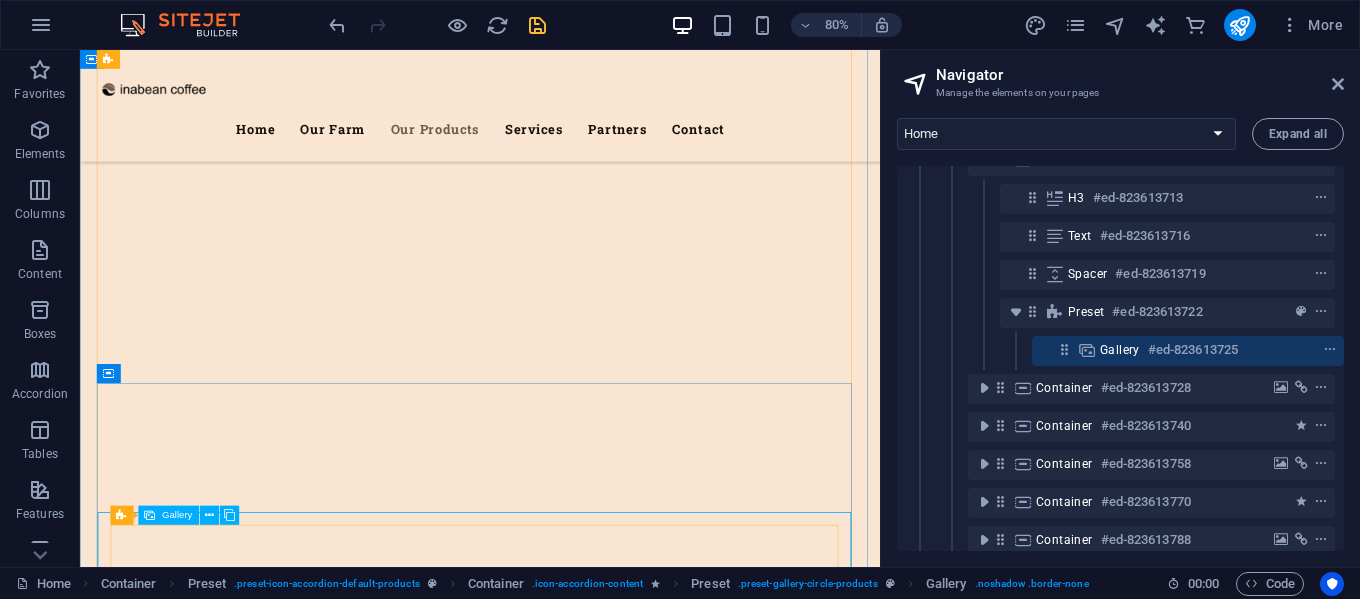 click at bounding box center [1293, 350] 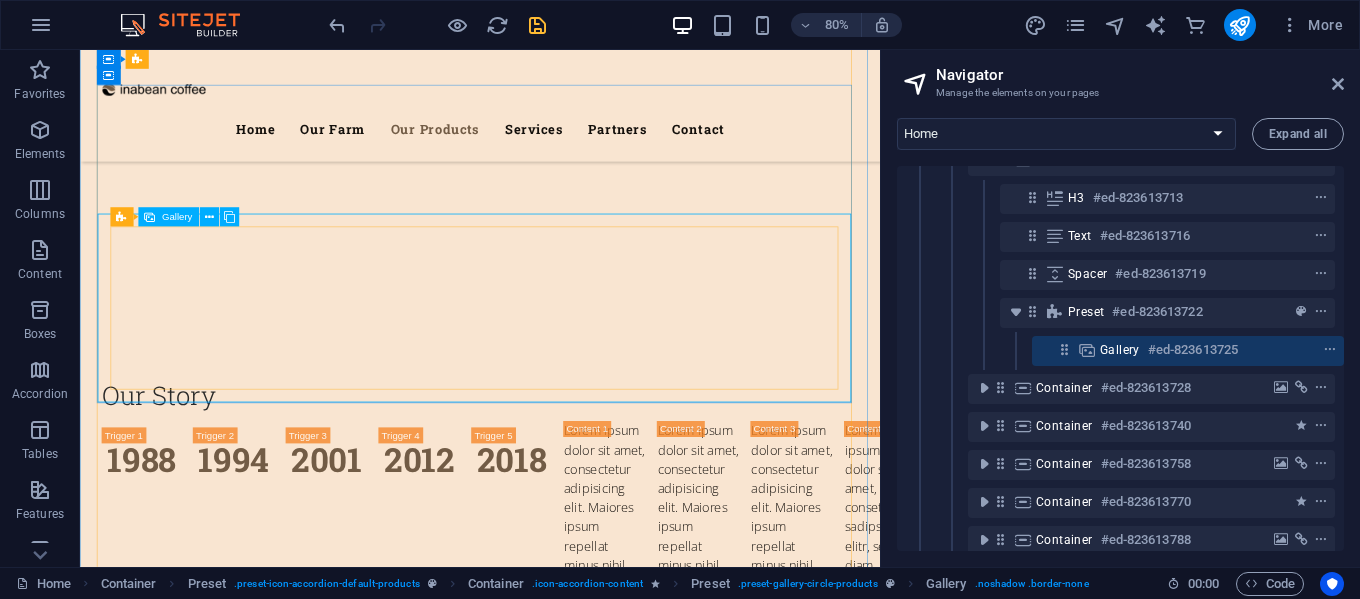 click at bounding box center [1293, 350] 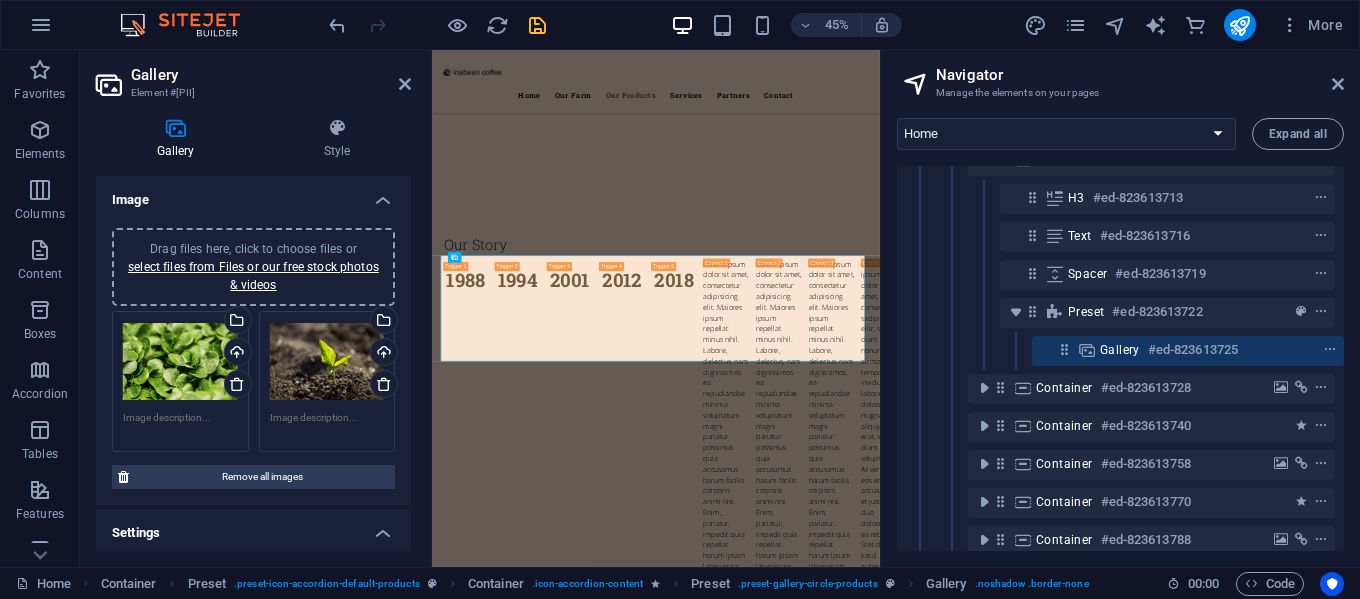 click on "Drag files here, click to choose files or select files from Files or our free stock photos & videos" at bounding box center (180, 362) 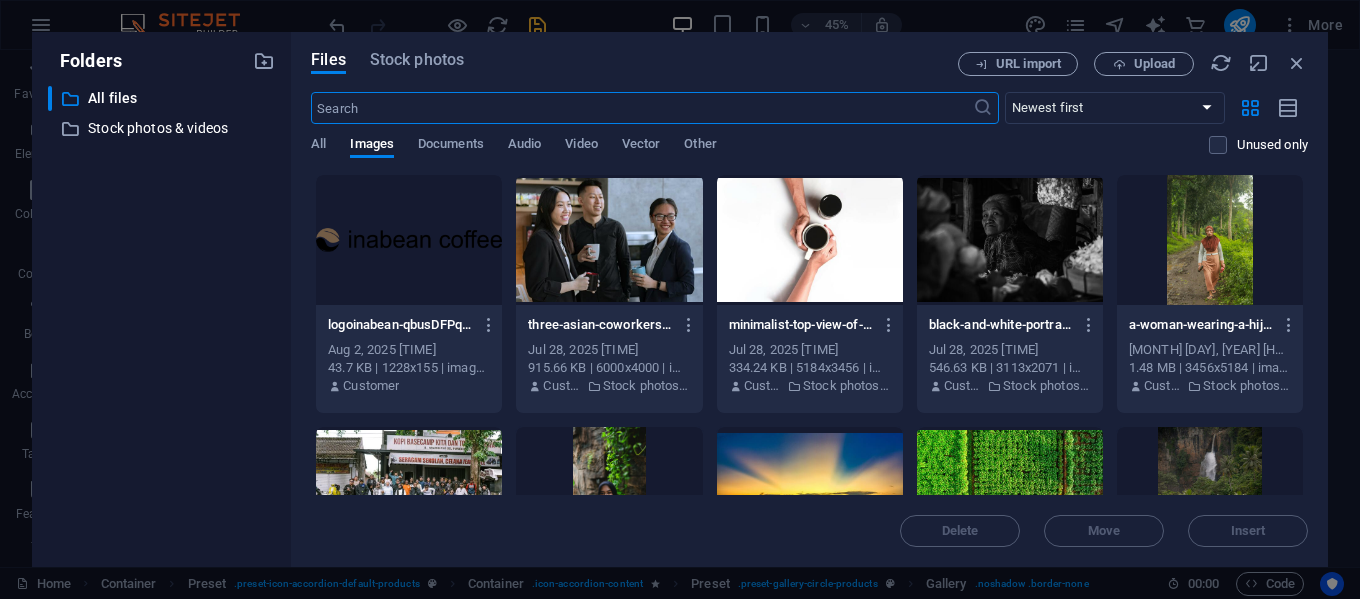 scroll, scrollTop: 26248, scrollLeft: 0, axis: vertical 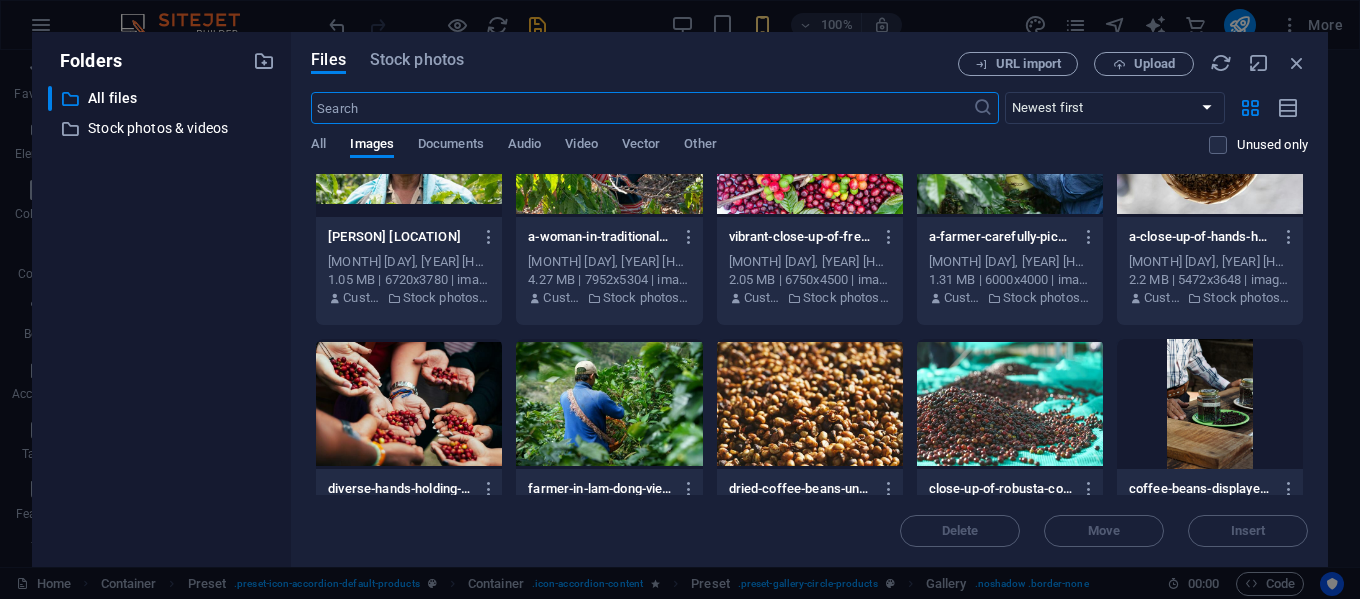 click at bounding box center (810, 404) 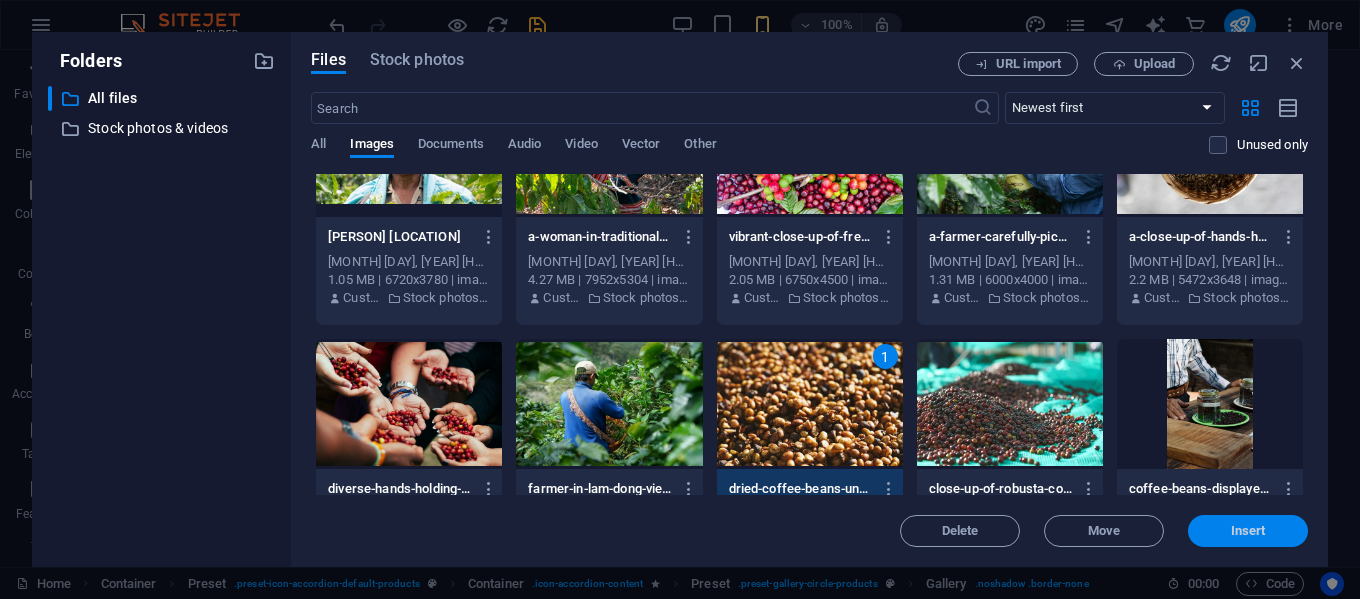 click on "Insert" at bounding box center [1248, 531] 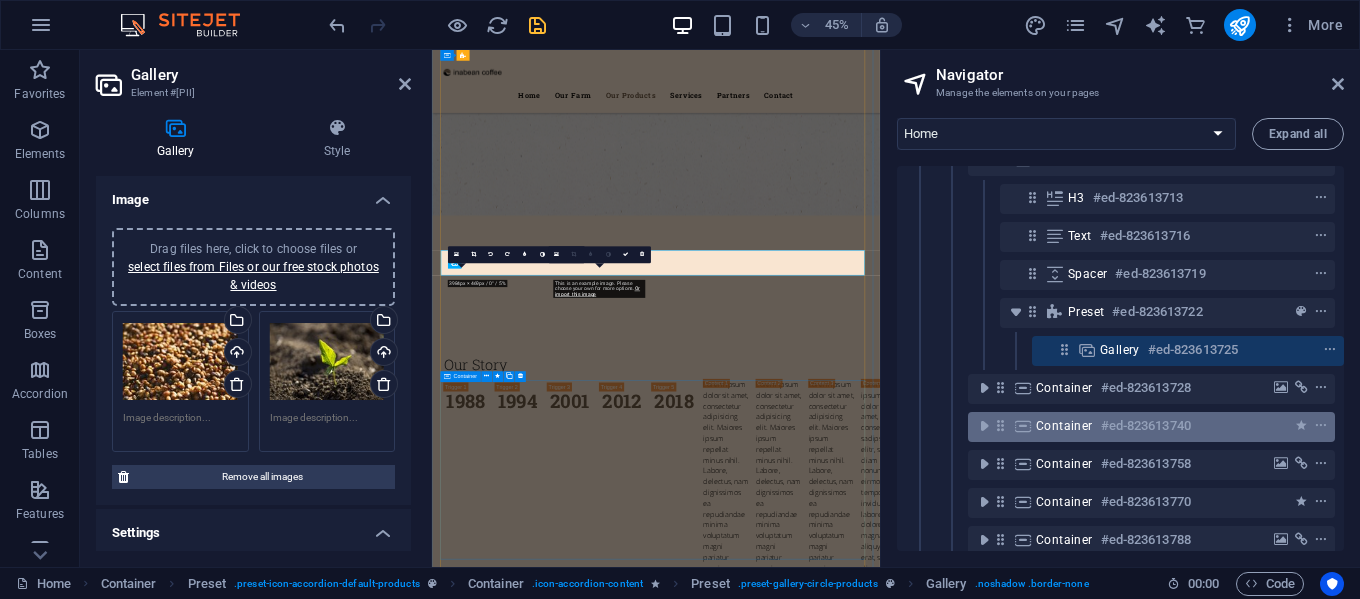 scroll, scrollTop: 4093, scrollLeft: 0, axis: vertical 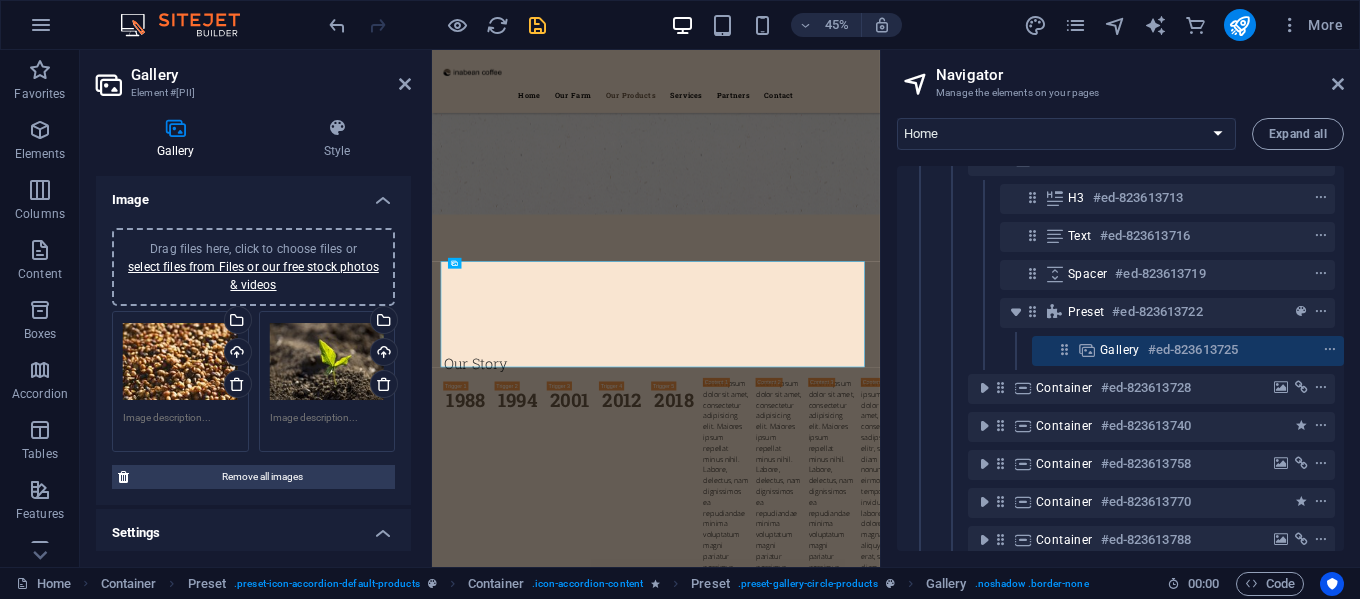 click on "Drag files here, click to choose files or select files from Files or our free stock photos & videos" at bounding box center [327, 362] 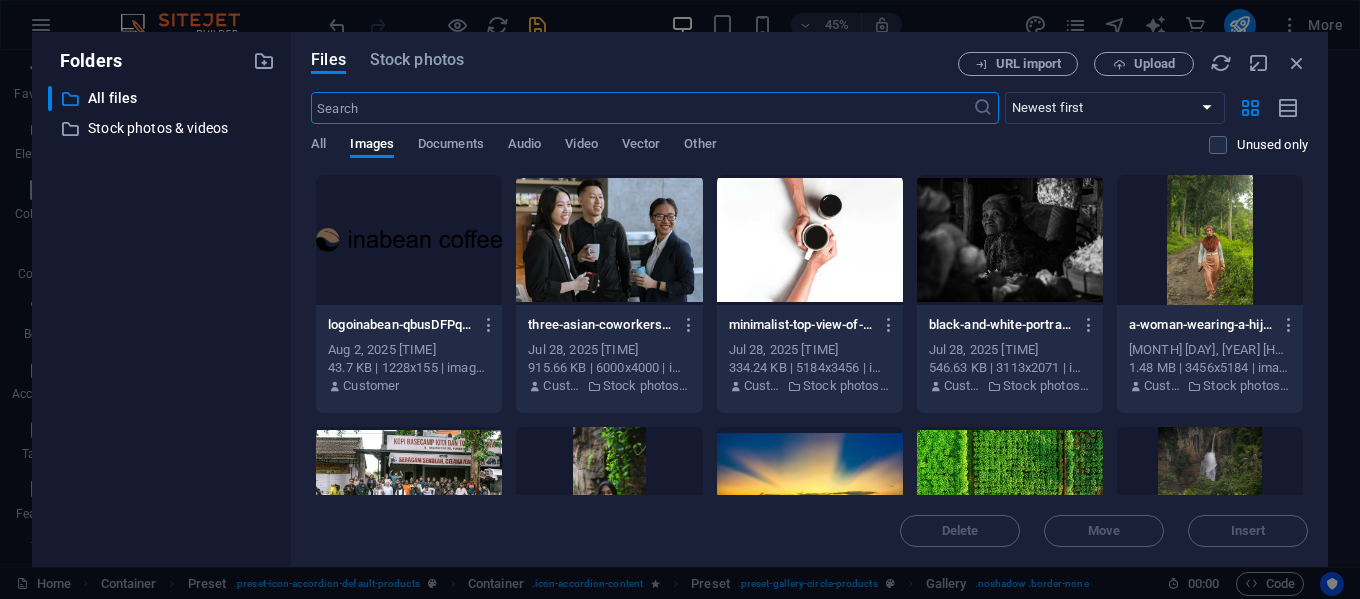 scroll, scrollTop: 26248, scrollLeft: 0, axis: vertical 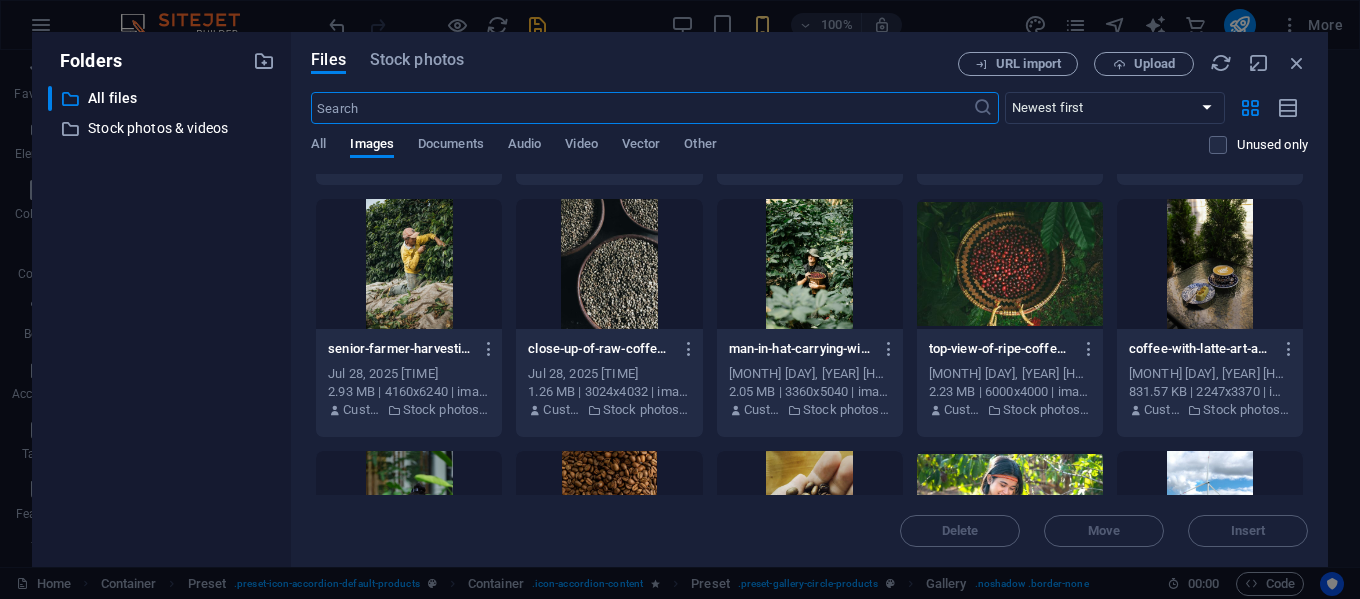 click at bounding box center [609, 264] 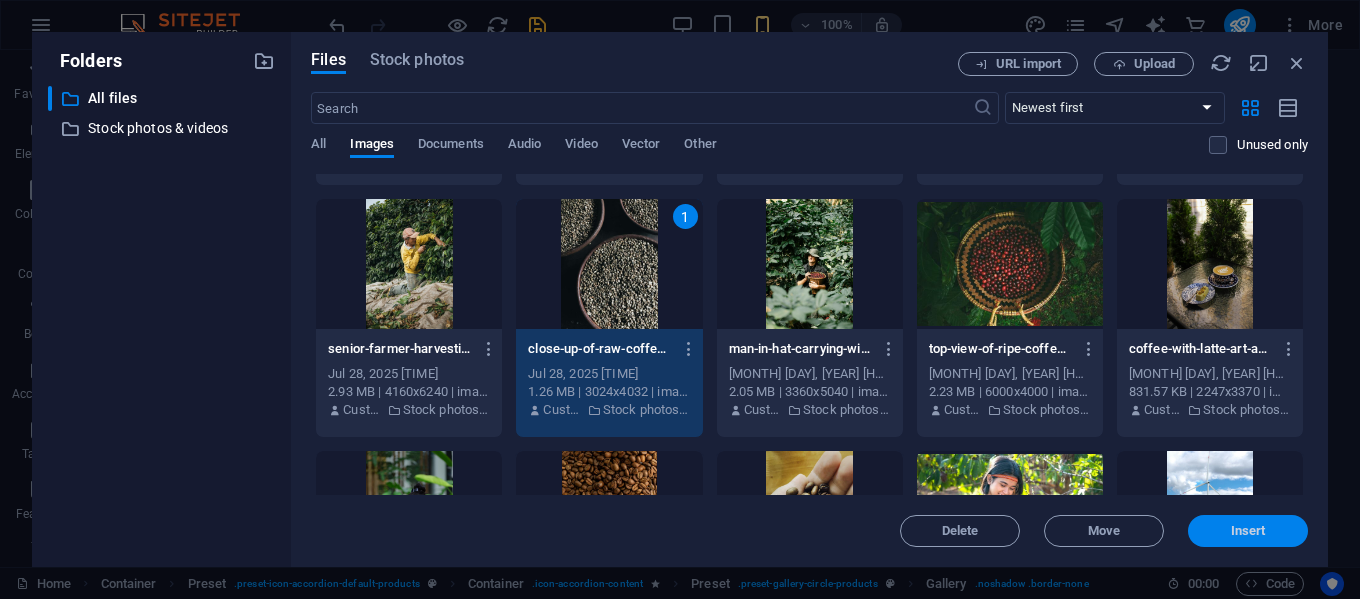click on "Insert" at bounding box center (1248, 531) 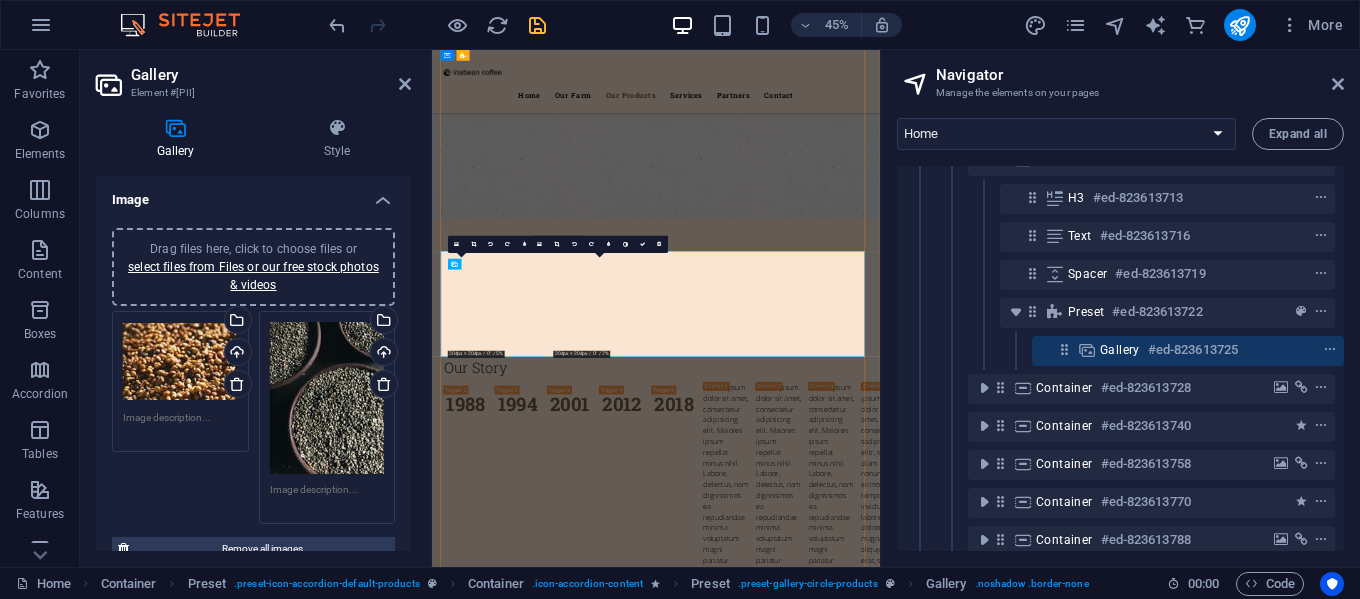 scroll, scrollTop: 4093, scrollLeft: 0, axis: vertical 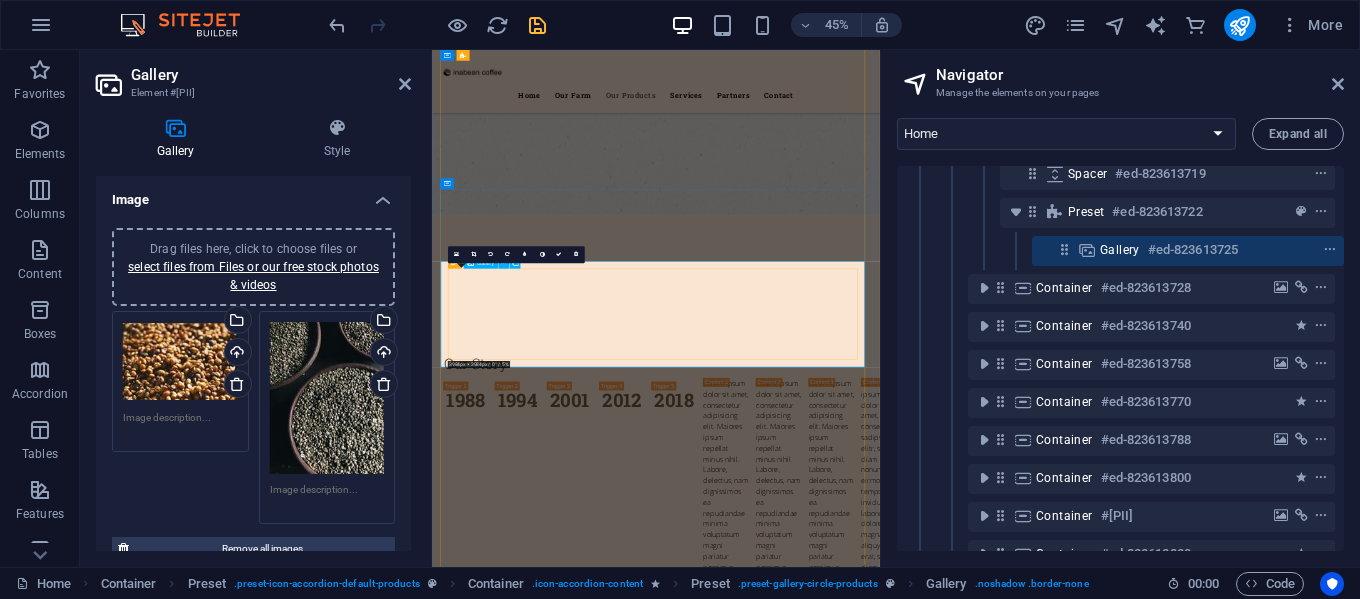 click at bounding box center [577, 6092] 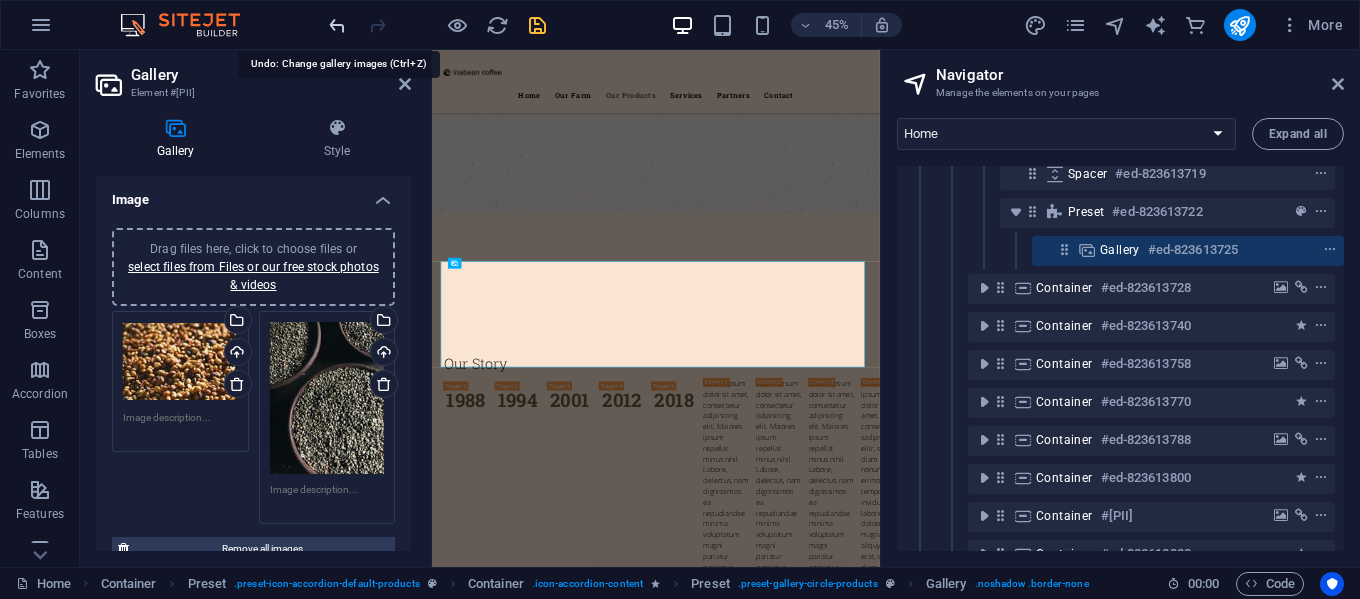 click at bounding box center [337, 25] 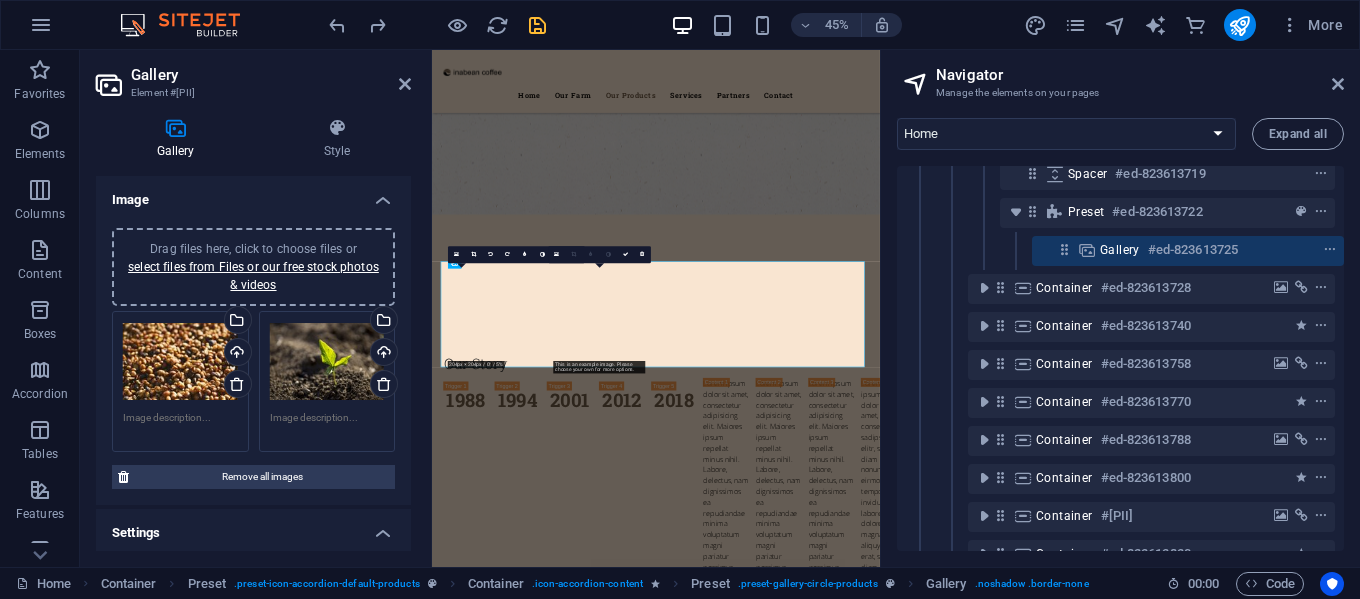 click on "Drag files here, click to choose files or select files from Files or our free stock photos & videos" at bounding box center (327, 362) 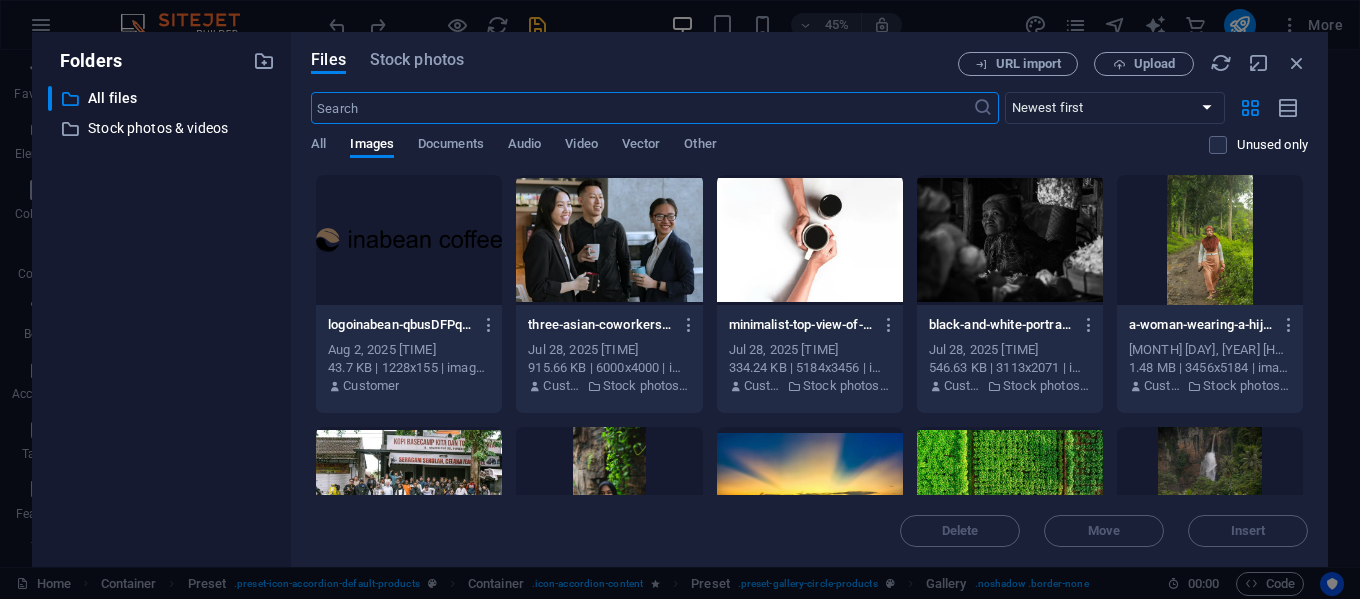scroll, scrollTop: 26248, scrollLeft: 0, axis: vertical 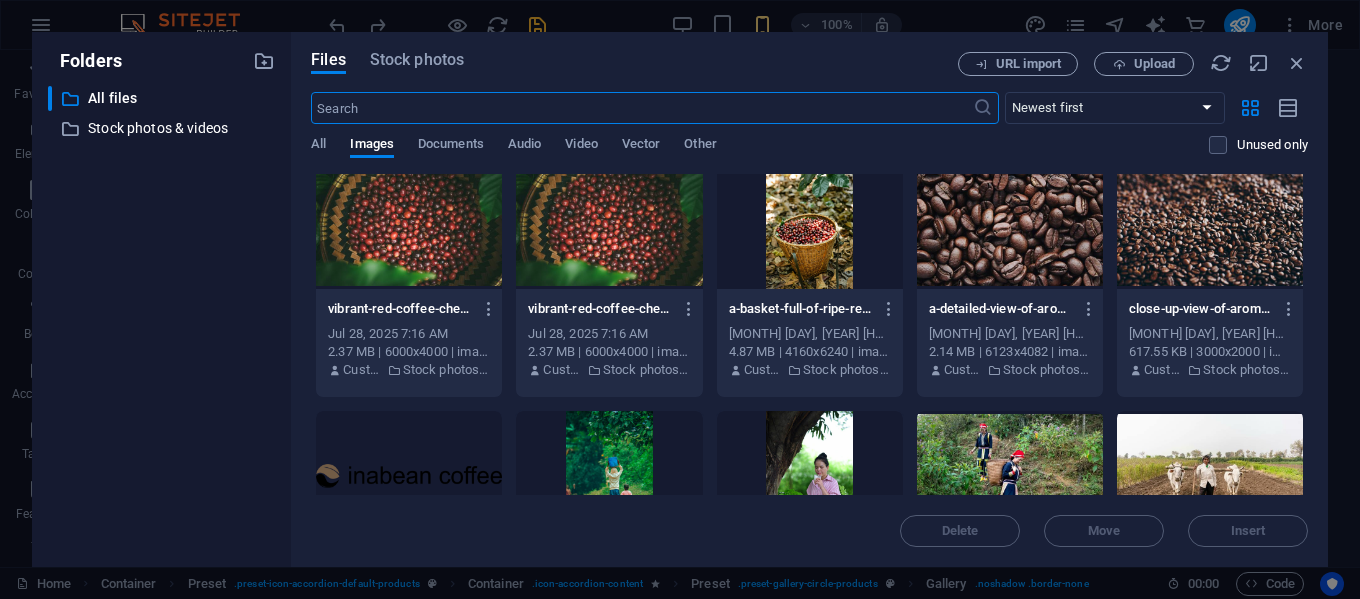 click at bounding box center [1010, 224] 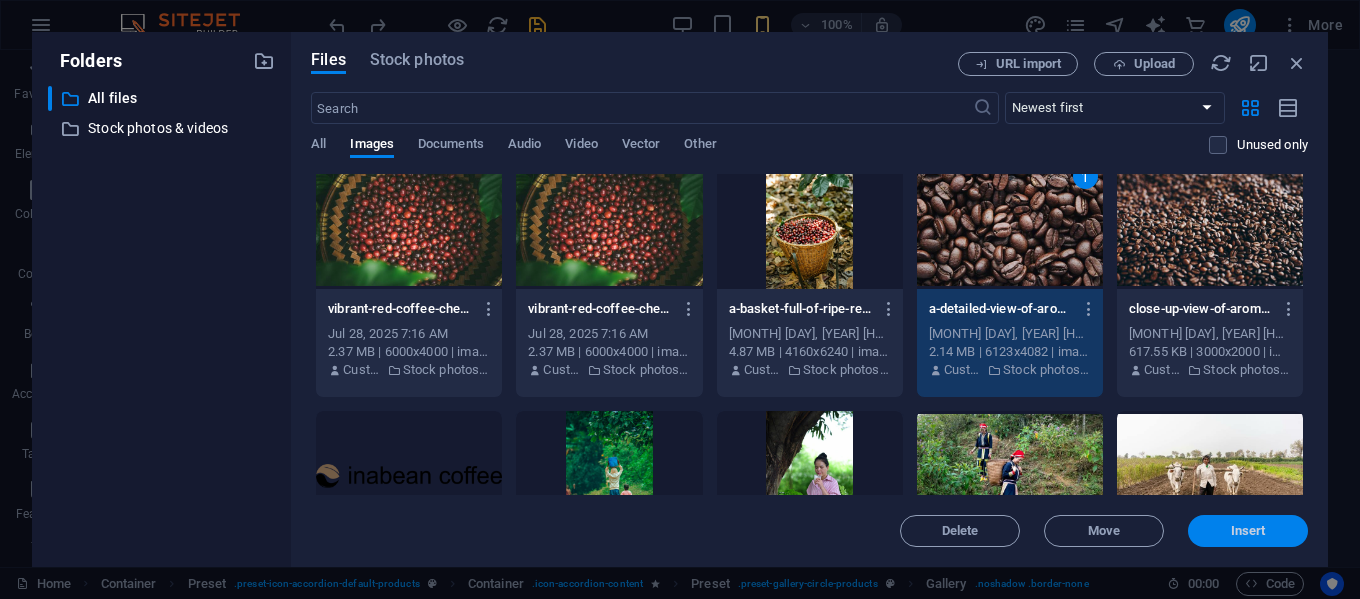 click on "Insert" at bounding box center [1248, 531] 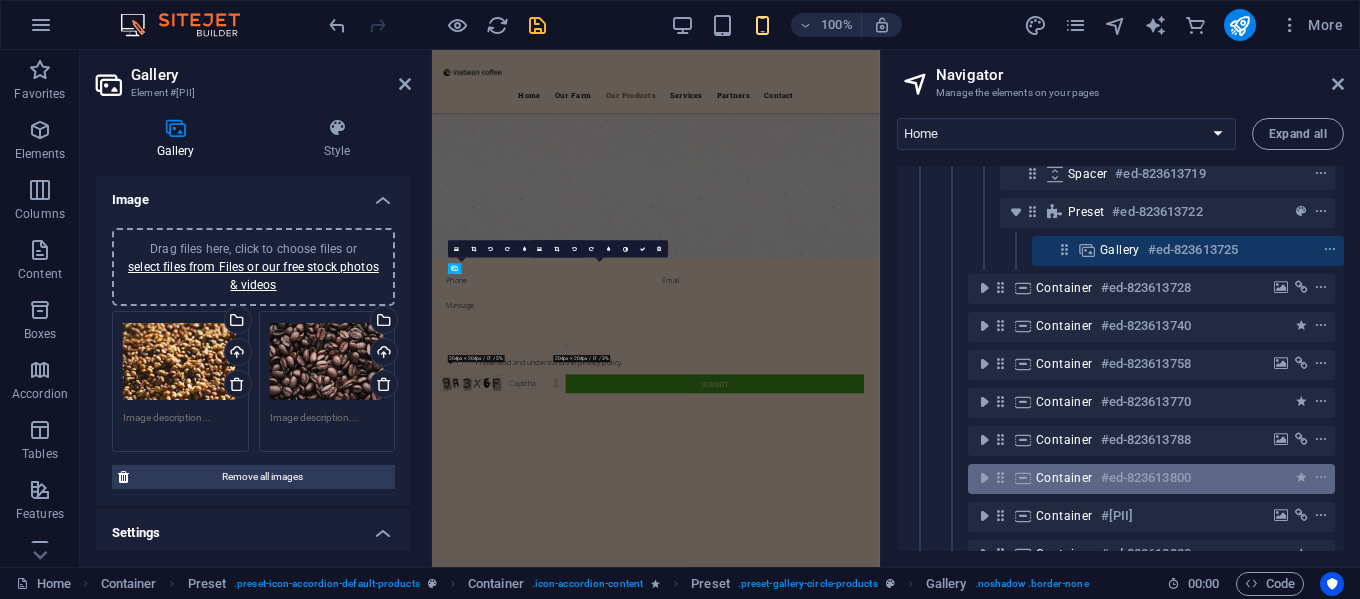 scroll, scrollTop: 4093, scrollLeft: 0, axis: vertical 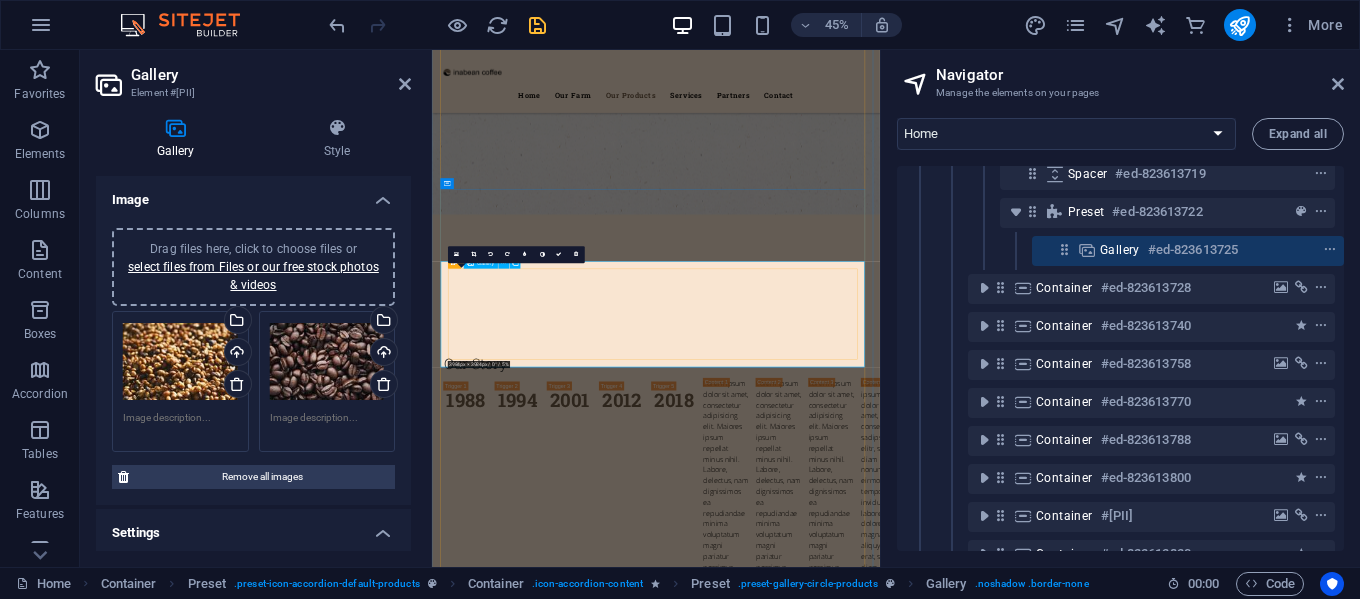 click at bounding box center [577, 6092] 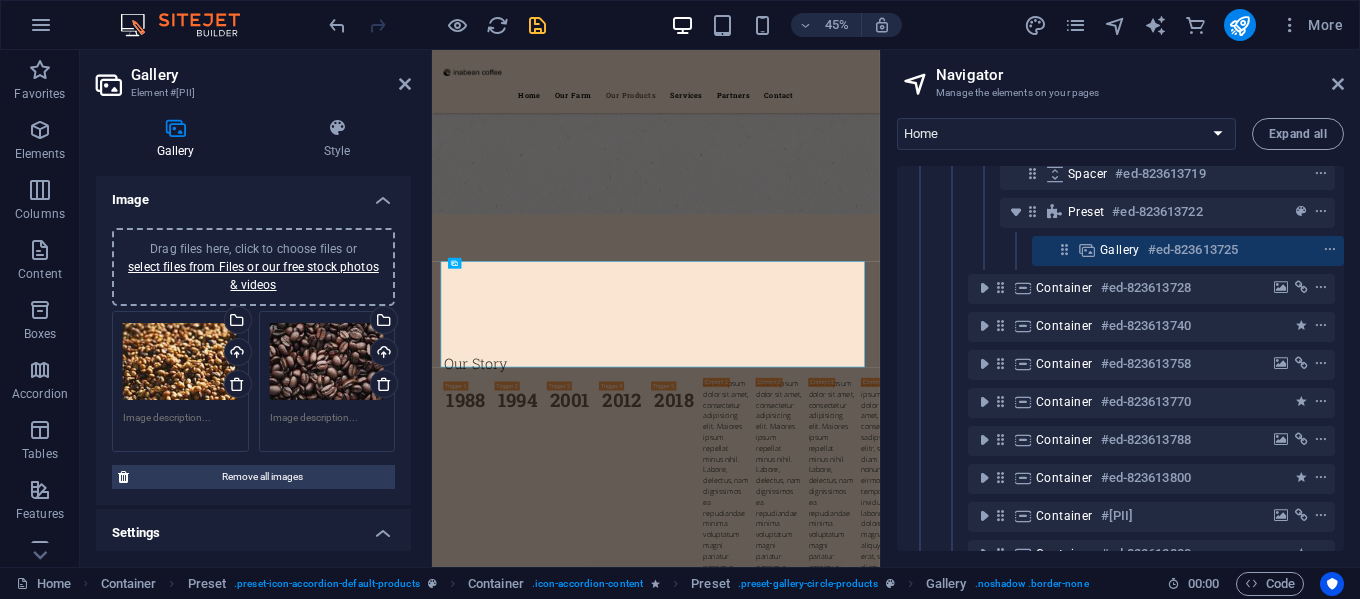 click on "Drag files here, click to choose files or select files from Files or our free stock photos & videos" at bounding box center (180, 362) 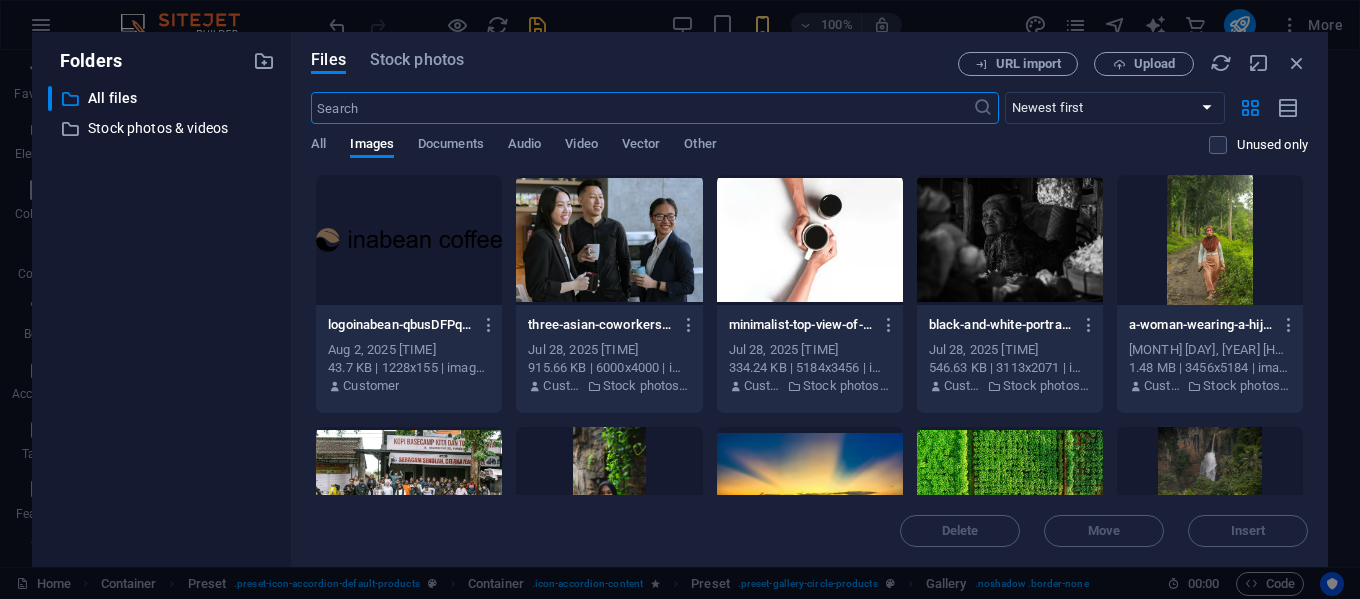 scroll, scrollTop: 26248, scrollLeft: 0, axis: vertical 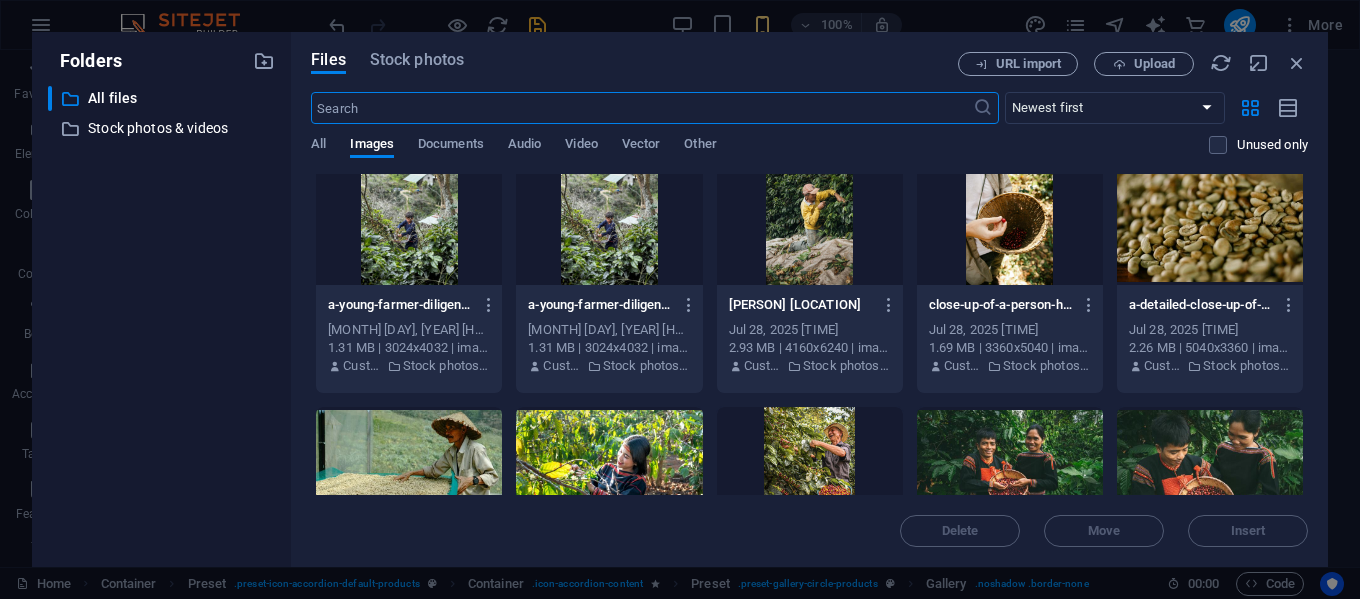 click at bounding box center (1210, 220) 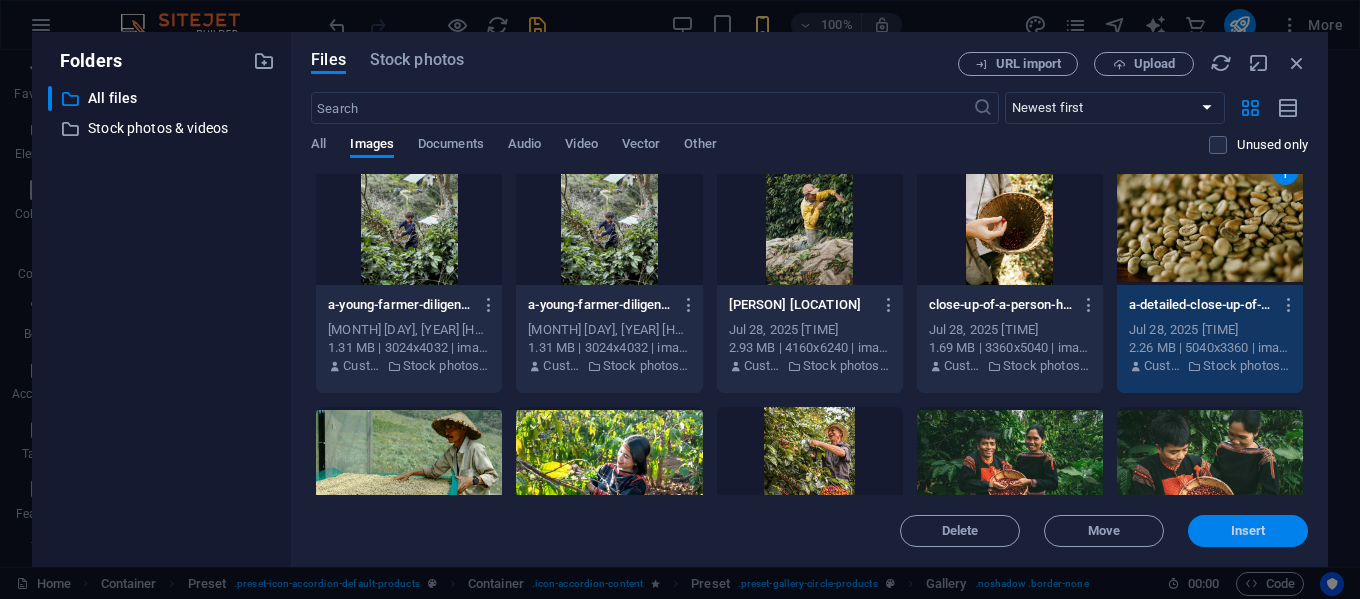 click on "Insert" at bounding box center [1248, 531] 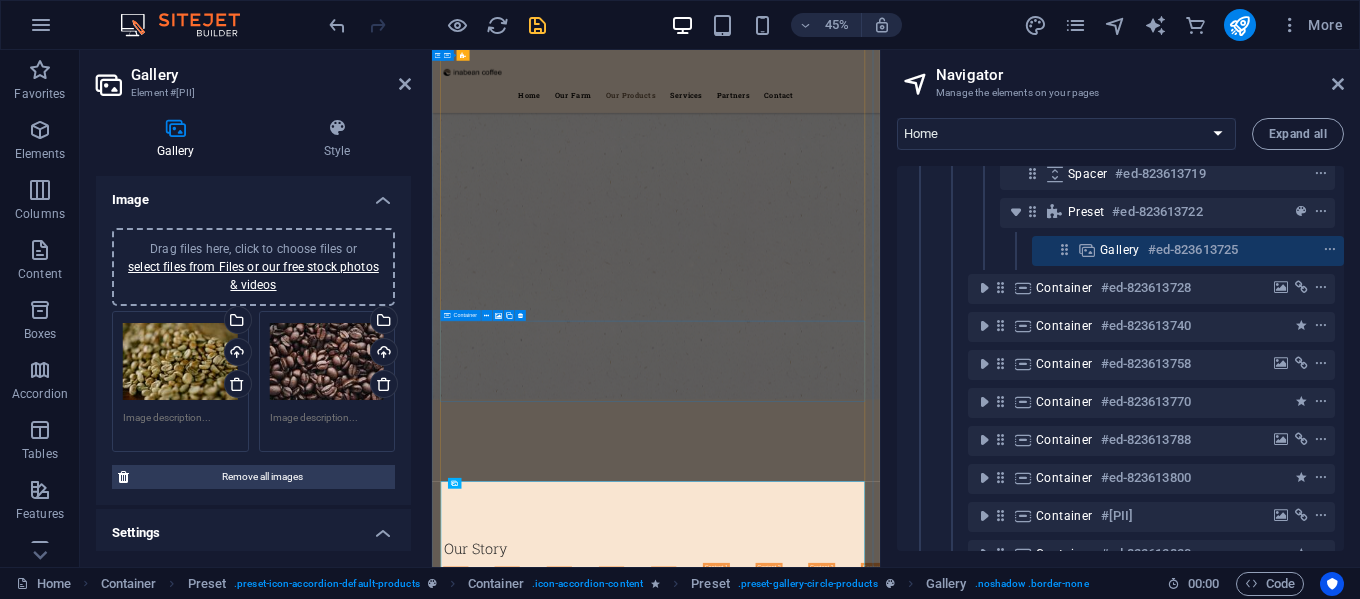scroll, scrollTop: 3493, scrollLeft: 0, axis: vertical 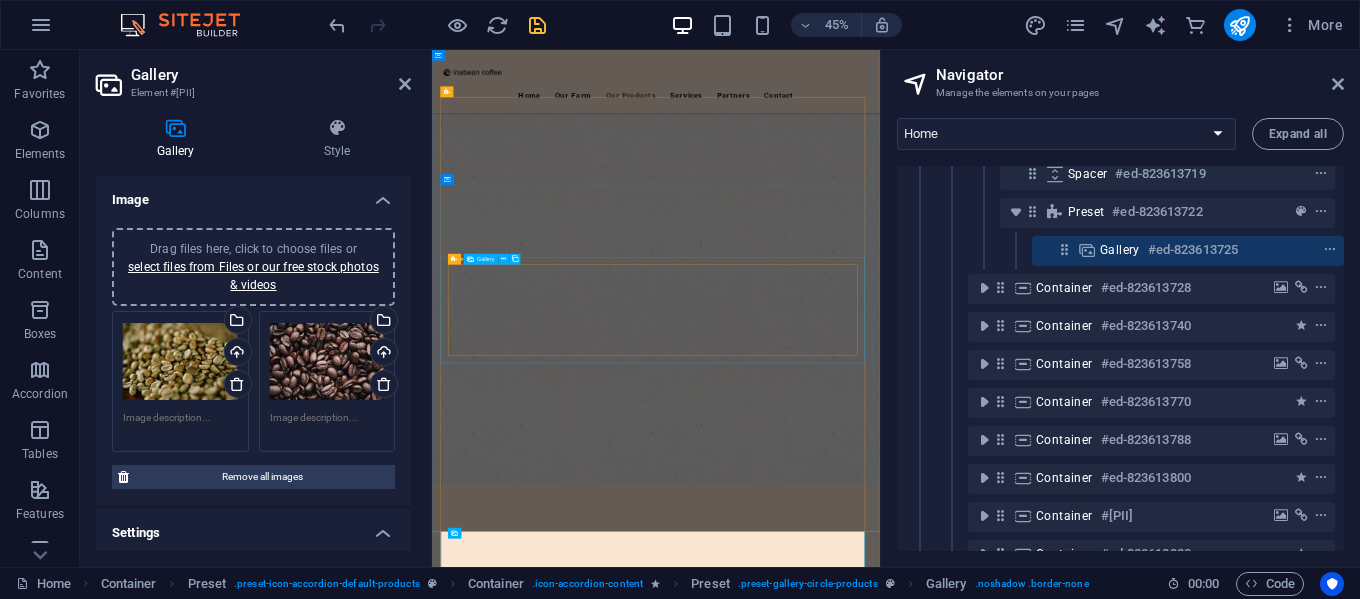 click at bounding box center [1048, 6016] 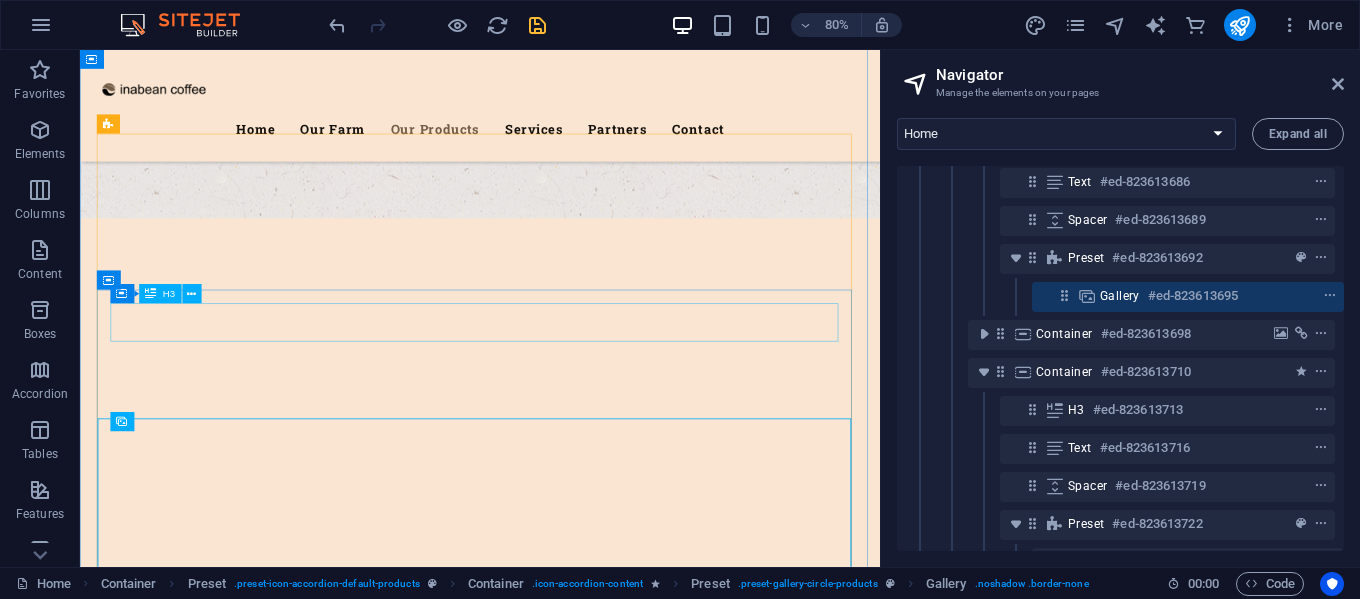 scroll, scrollTop: 560, scrollLeft: 5, axis: both 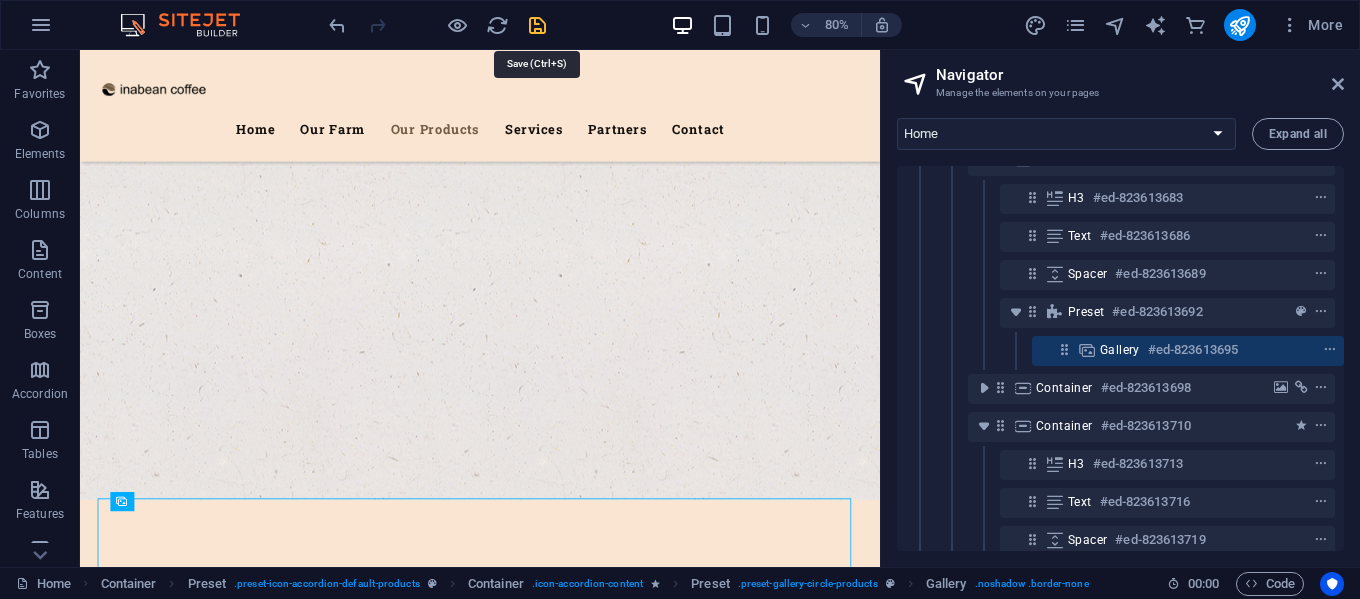 click at bounding box center (537, 25) 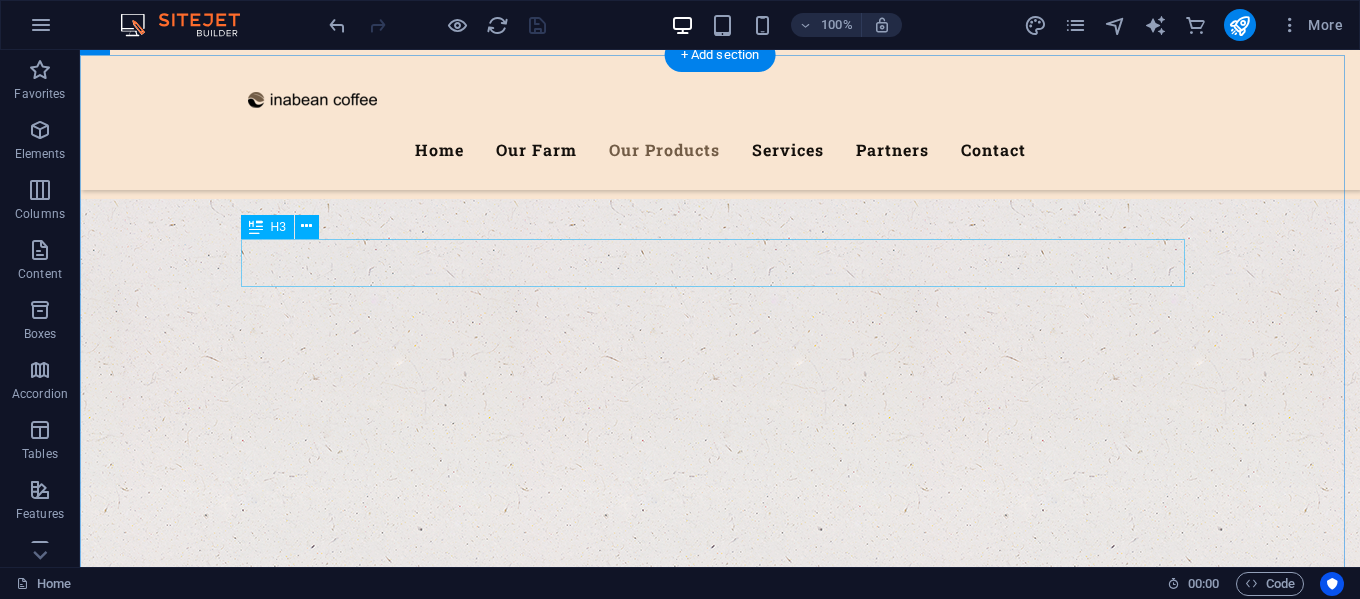 scroll, scrollTop: 2677, scrollLeft: 0, axis: vertical 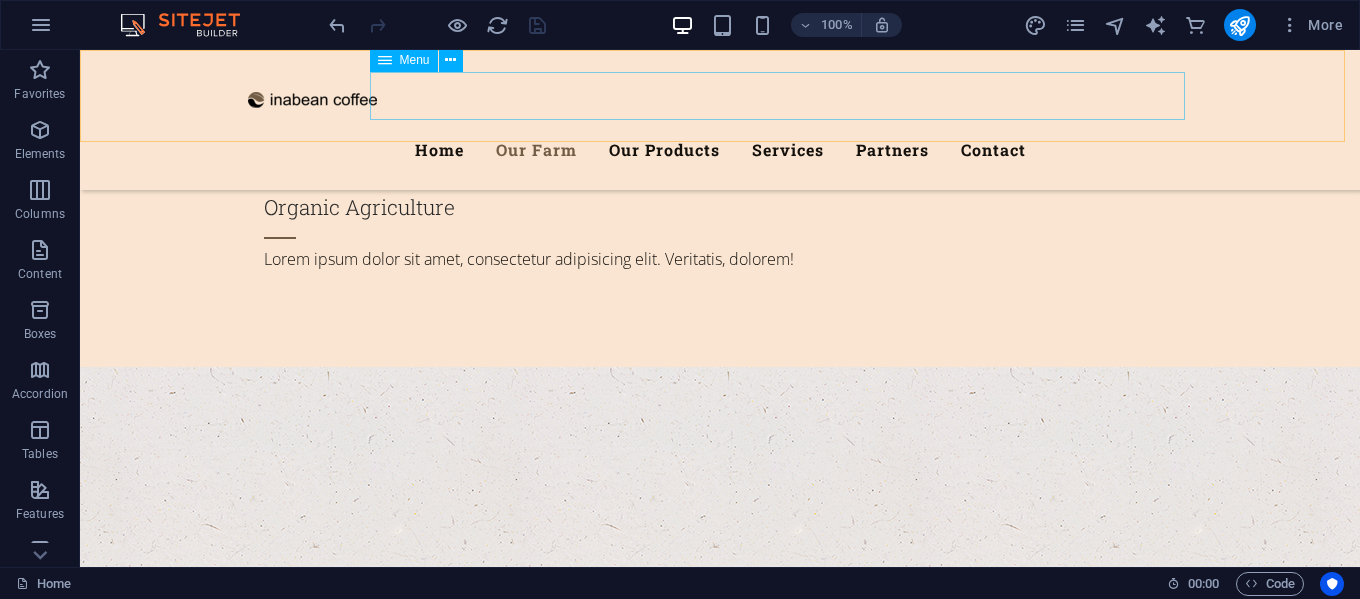 click on "Home Our Farm Our Products Services Partners Contact" at bounding box center [720, 150] 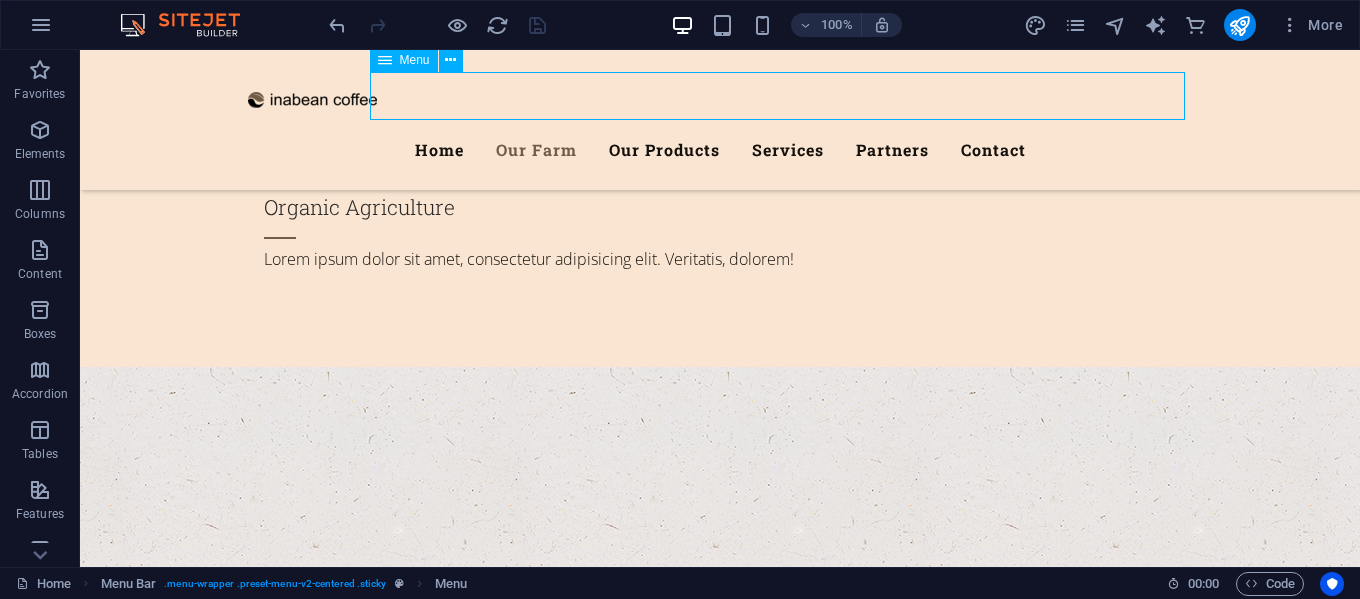 click on "Home Our Farm Our Products Services Partners Contact" at bounding box center (720, 150) 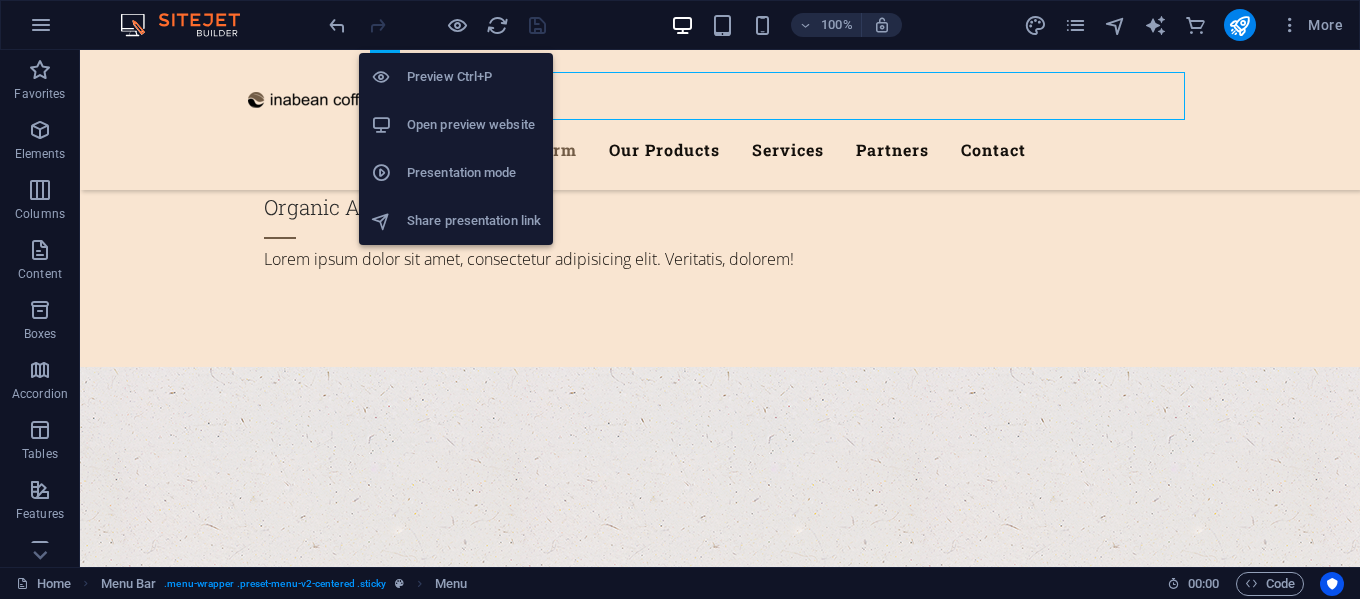 click on "Open preview website" at bounding box center [474, 125] 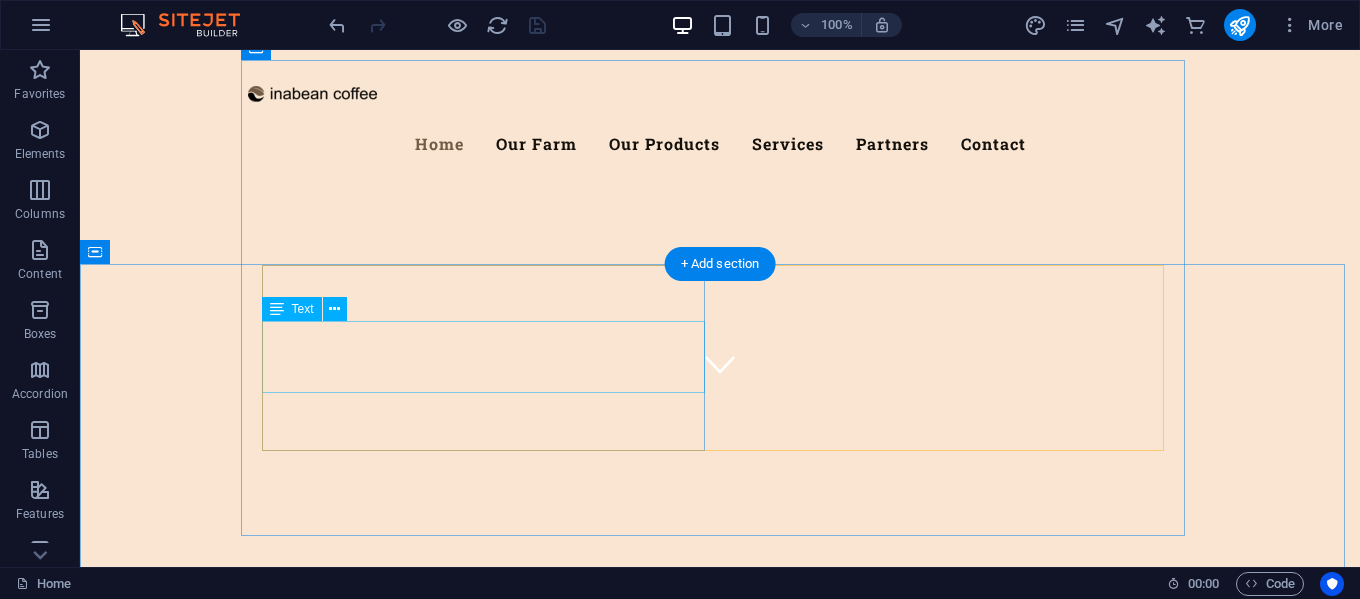 scroll, scrollTop: 0, scrollLeft: 0, axis: both 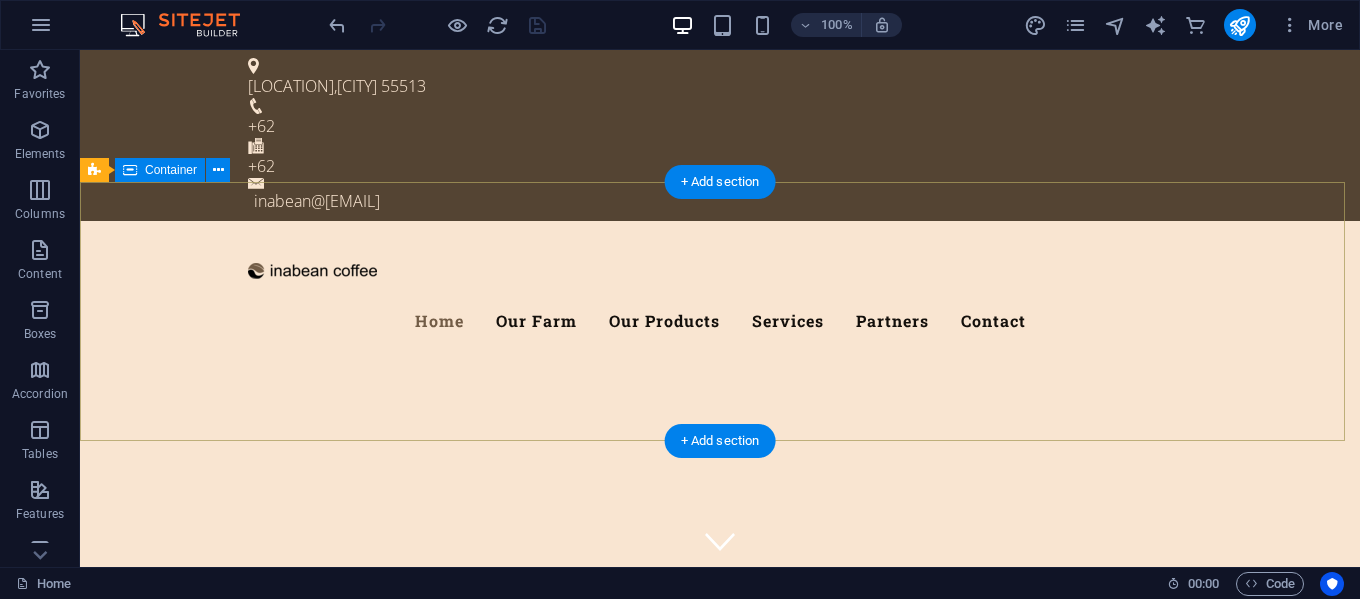 click at bounding box center (720, 700) 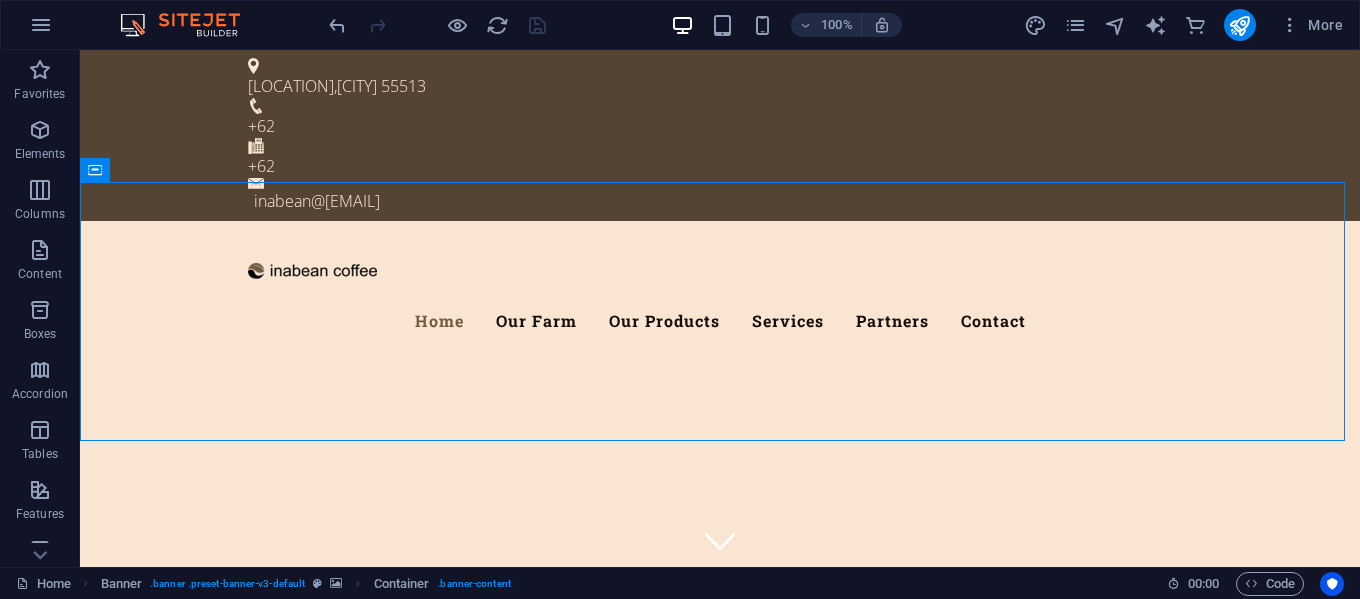 click on "More" at bounding box center (1187, 25) 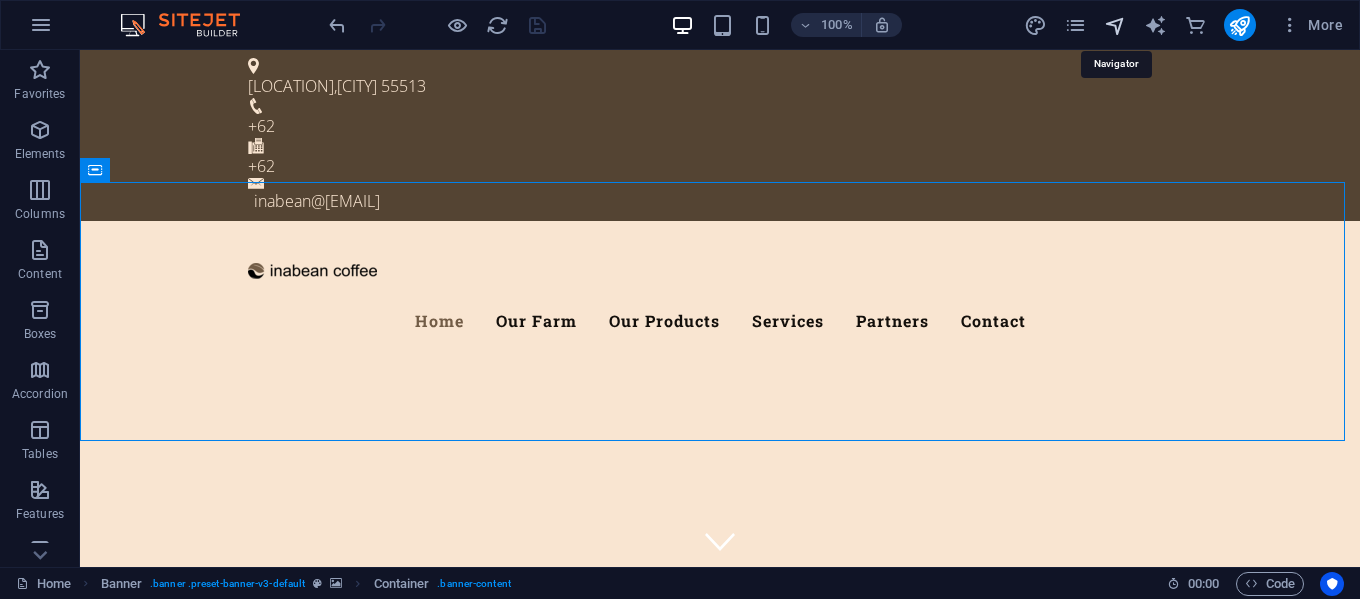 click at bounding box center (1115, 25) 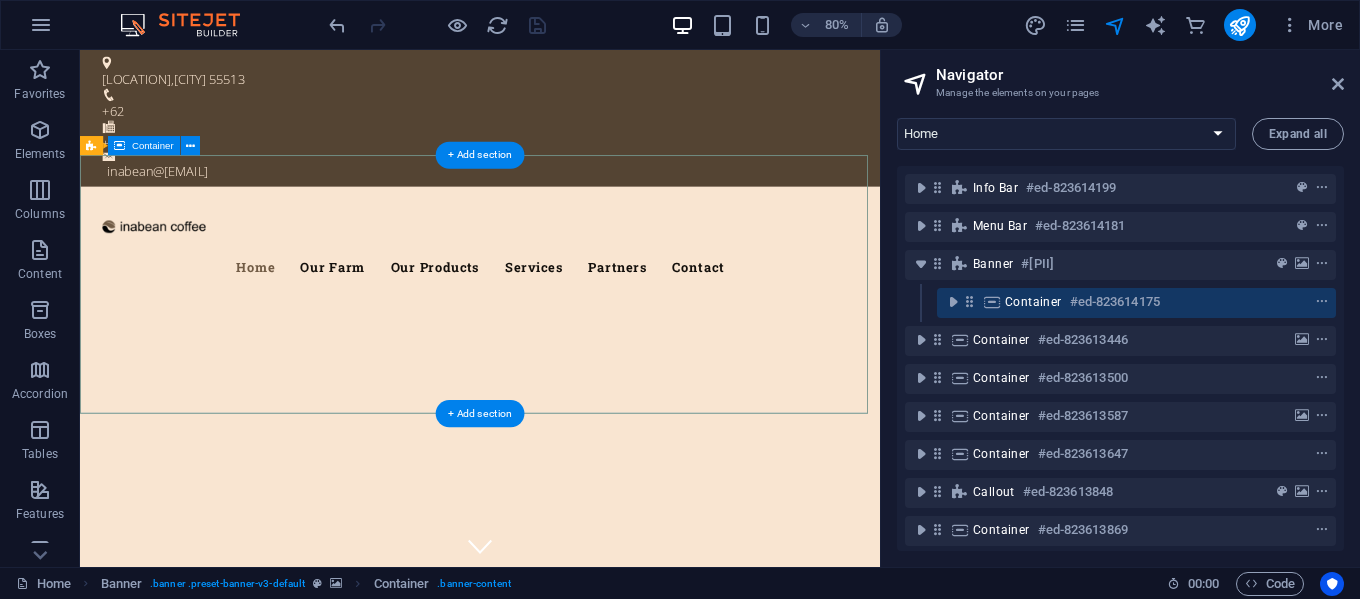 click at bounding box center [580, 700] 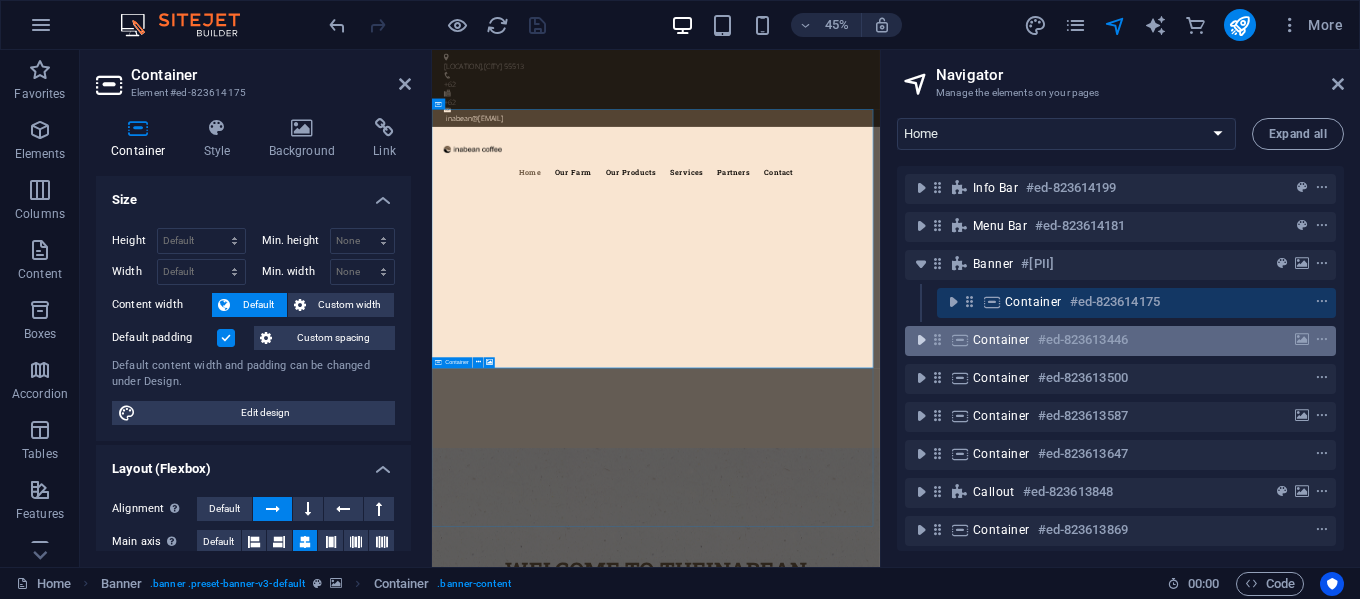 click at bounding box center (921, 340) 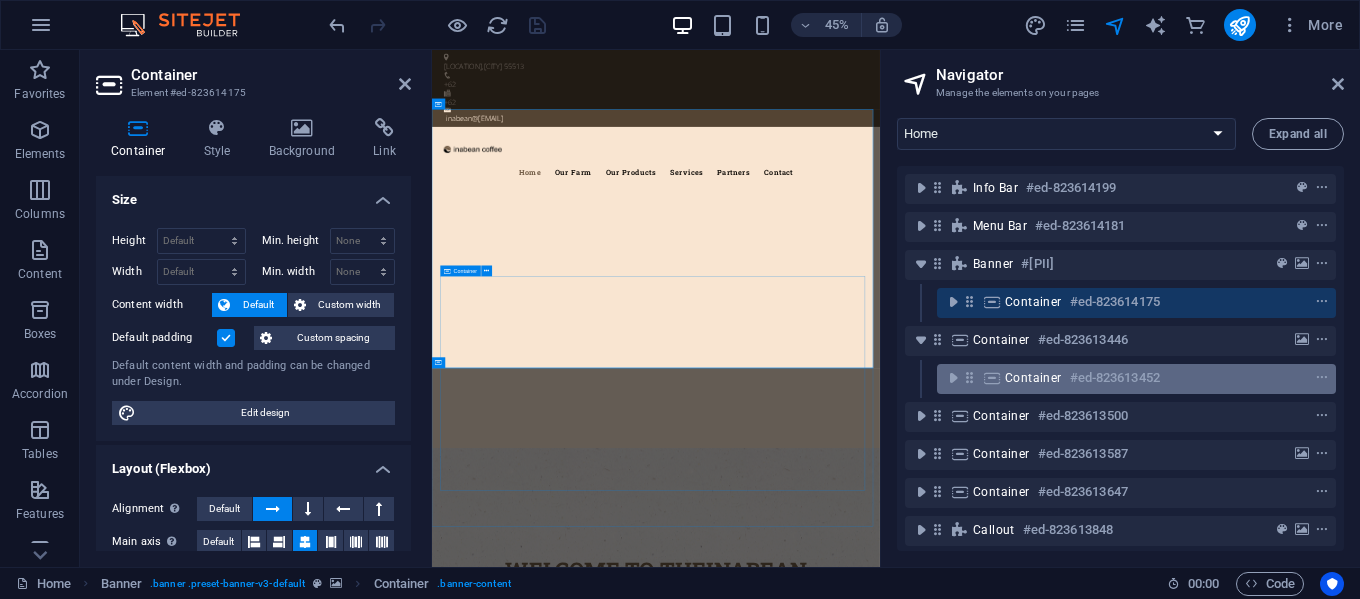 click on "Container #ed-823613452" at bounding box center (1120, 378) 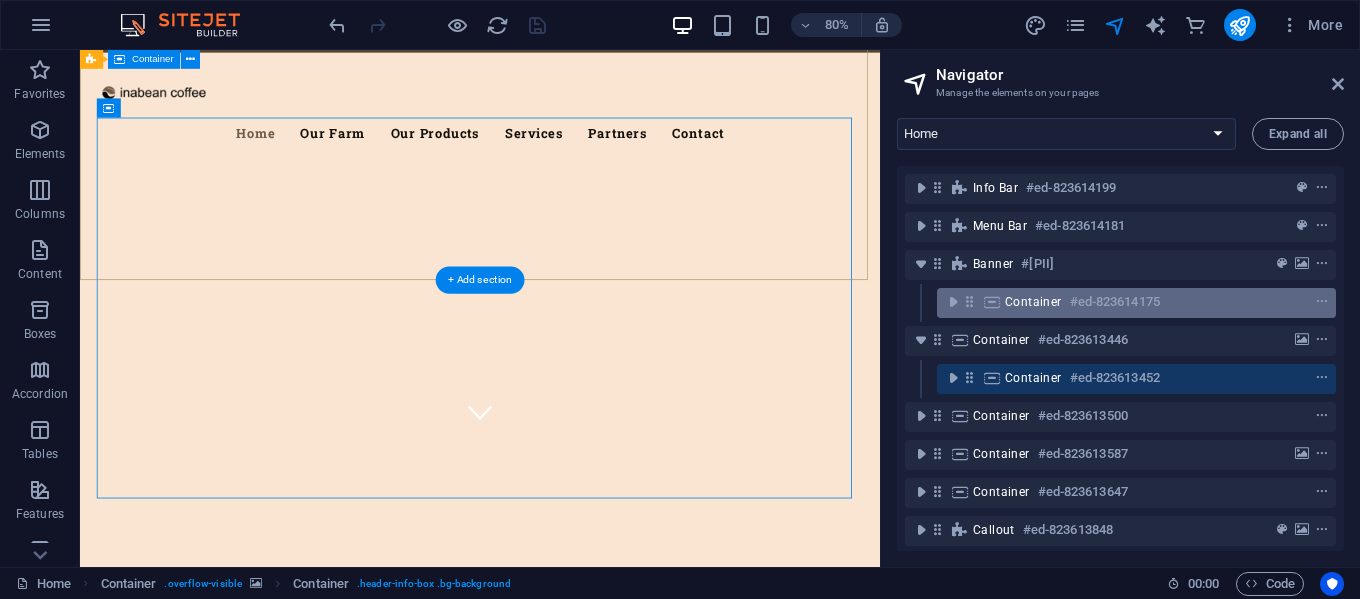click on "#ed-823614175" at bounding box center (1115, 302) 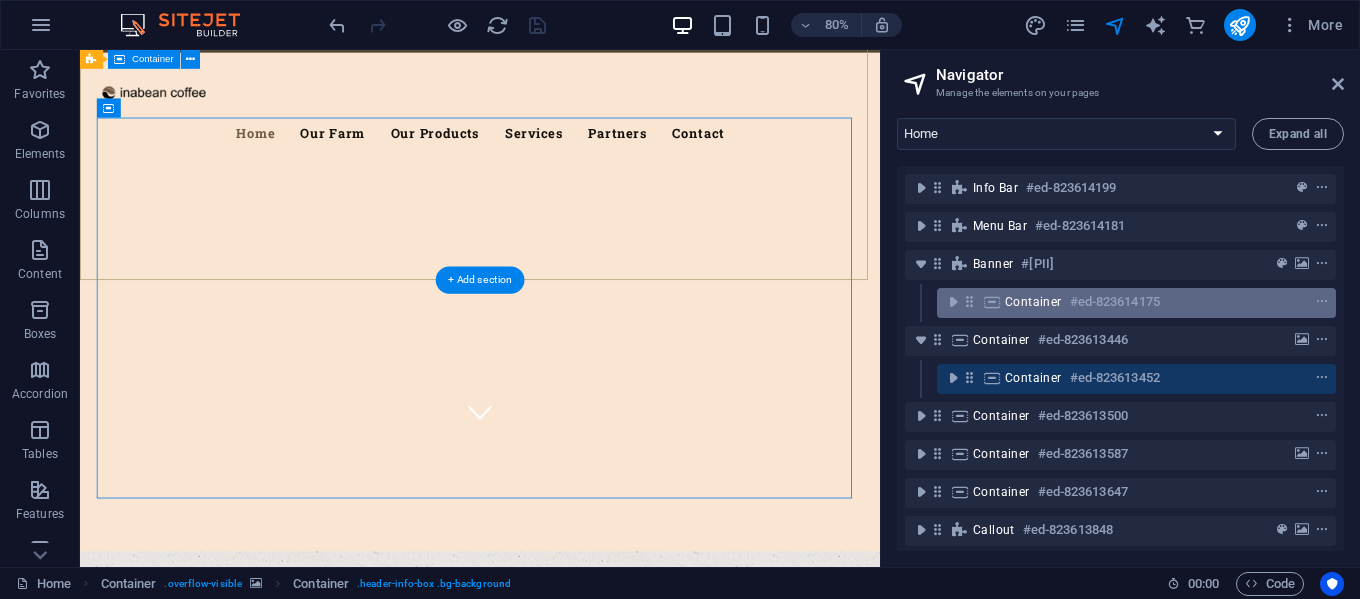 scroll, scrollTop: 0, scrollLeft: 0, axis: both 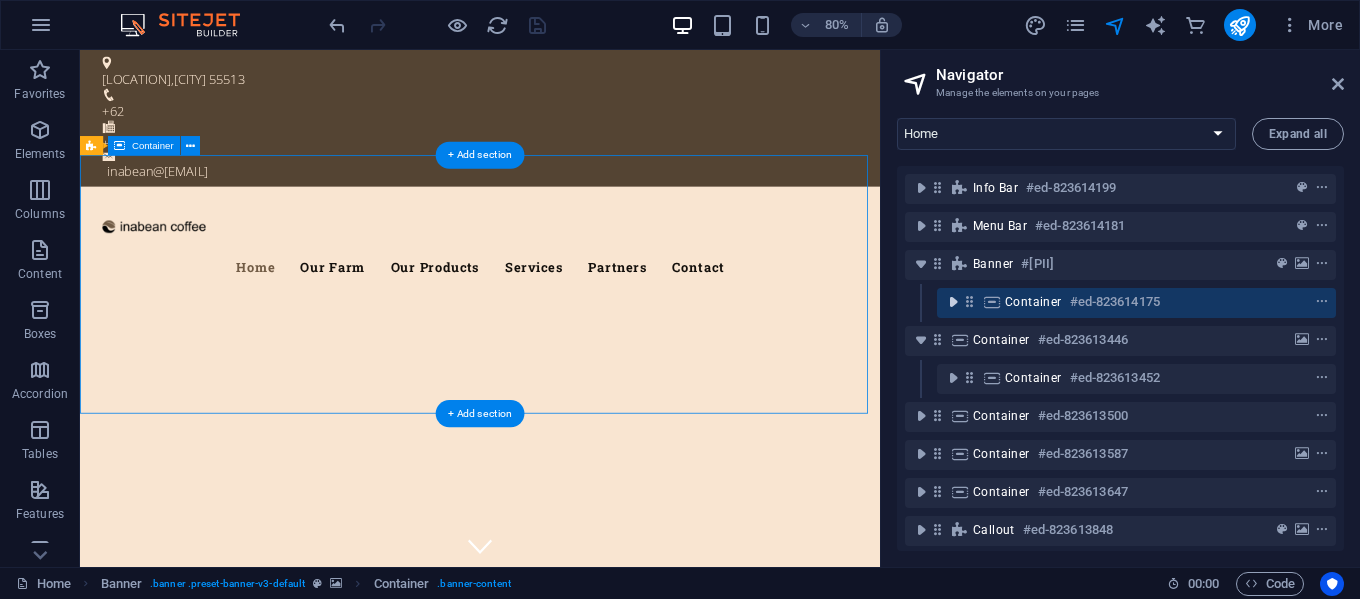 click at bounding box center (953, 302) 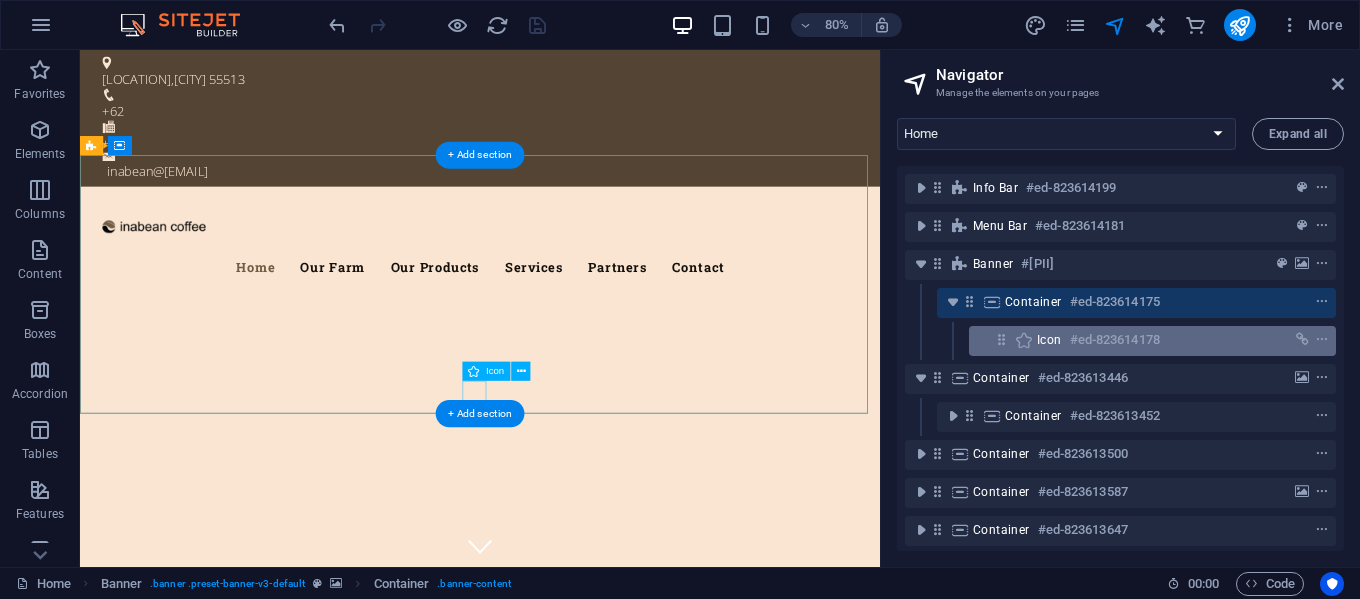 click on "Icon" at bounding box center [1049, 340] 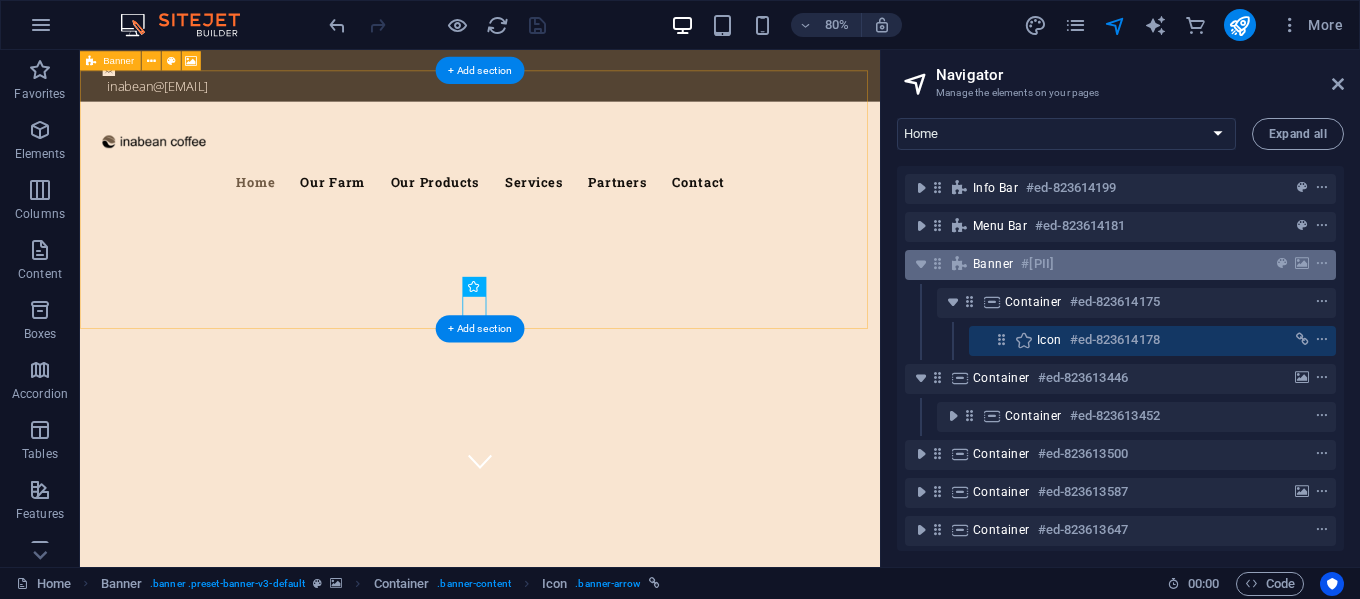 click on "#[PII]" at bounding box center [1037, 264] 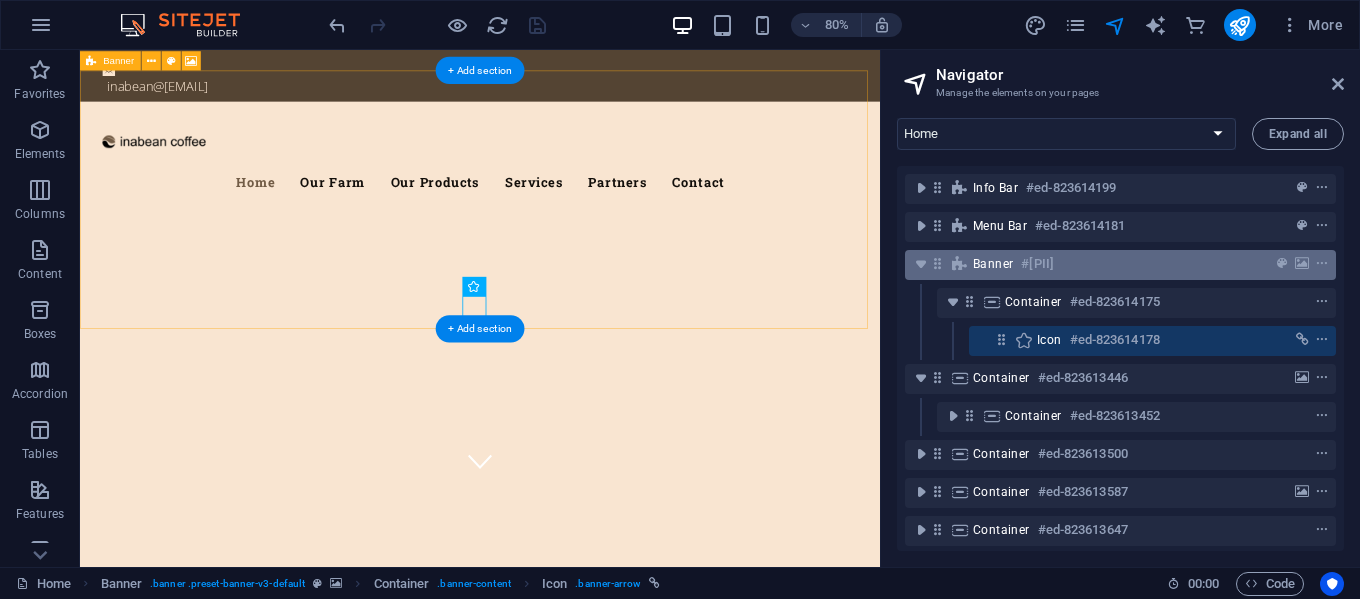 scroll, scrollTop: 0, scrollLeft: 0, axis: both 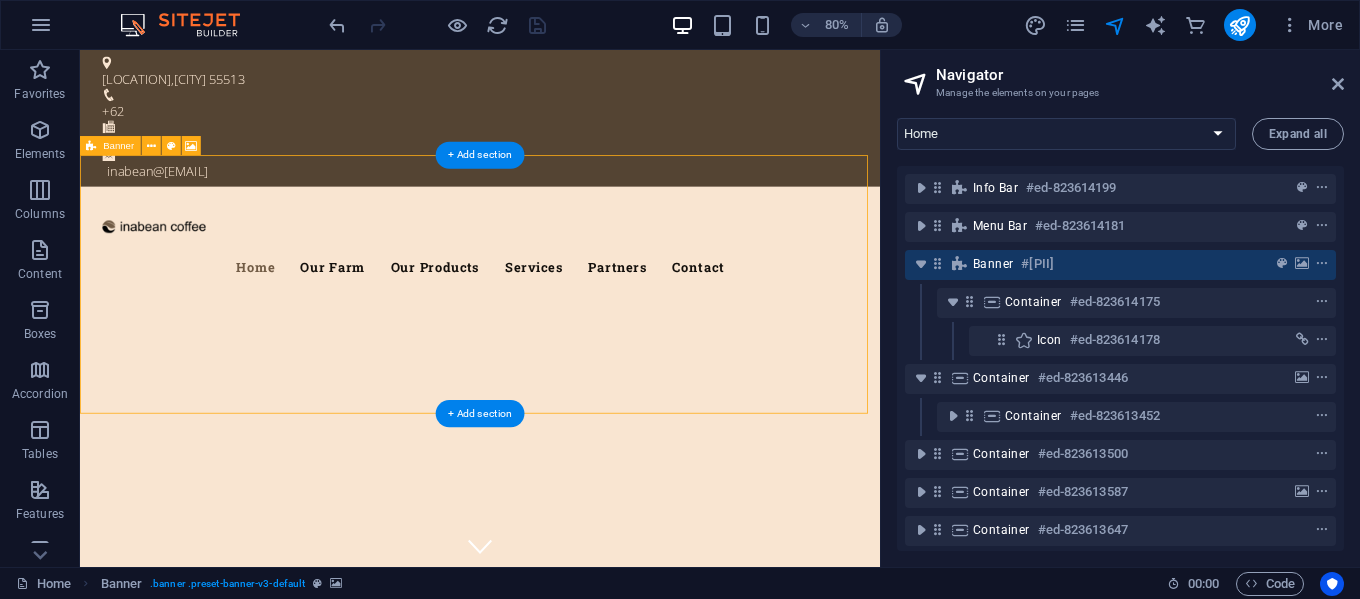 click on "#[PII]" at bounding box center (1037, 264) 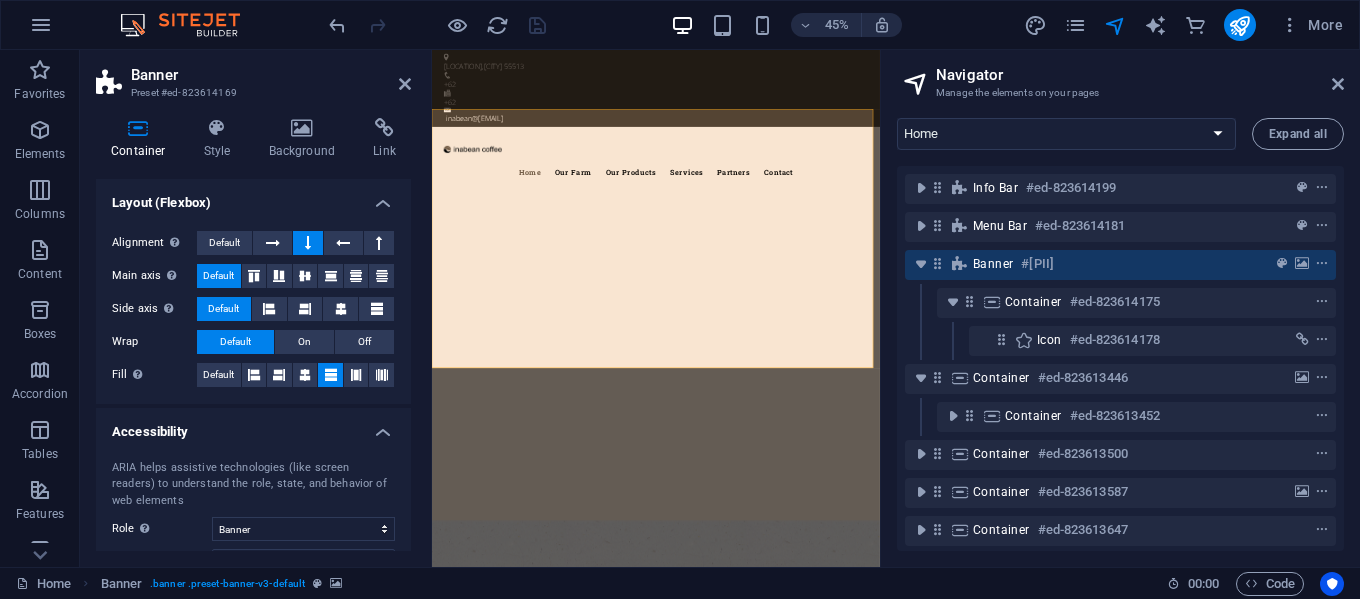 scroll, scrollTop: 0, scrollLeft: 0, axis: both 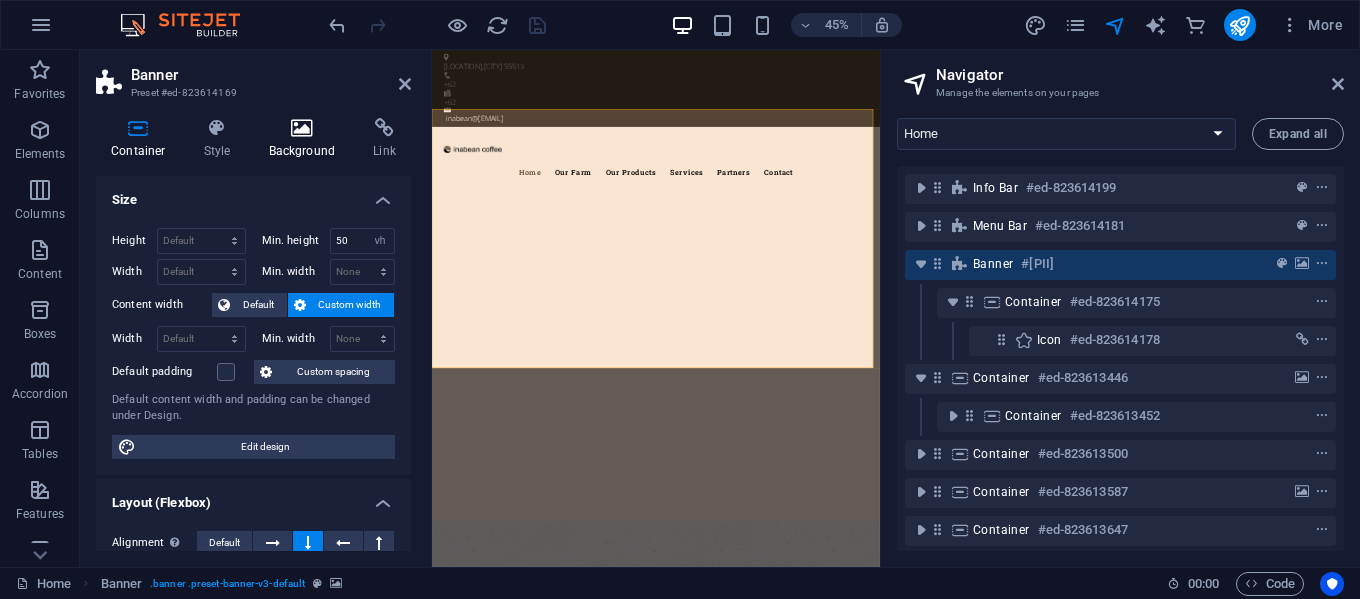 click on "Background" at bounding box center (306, 139) 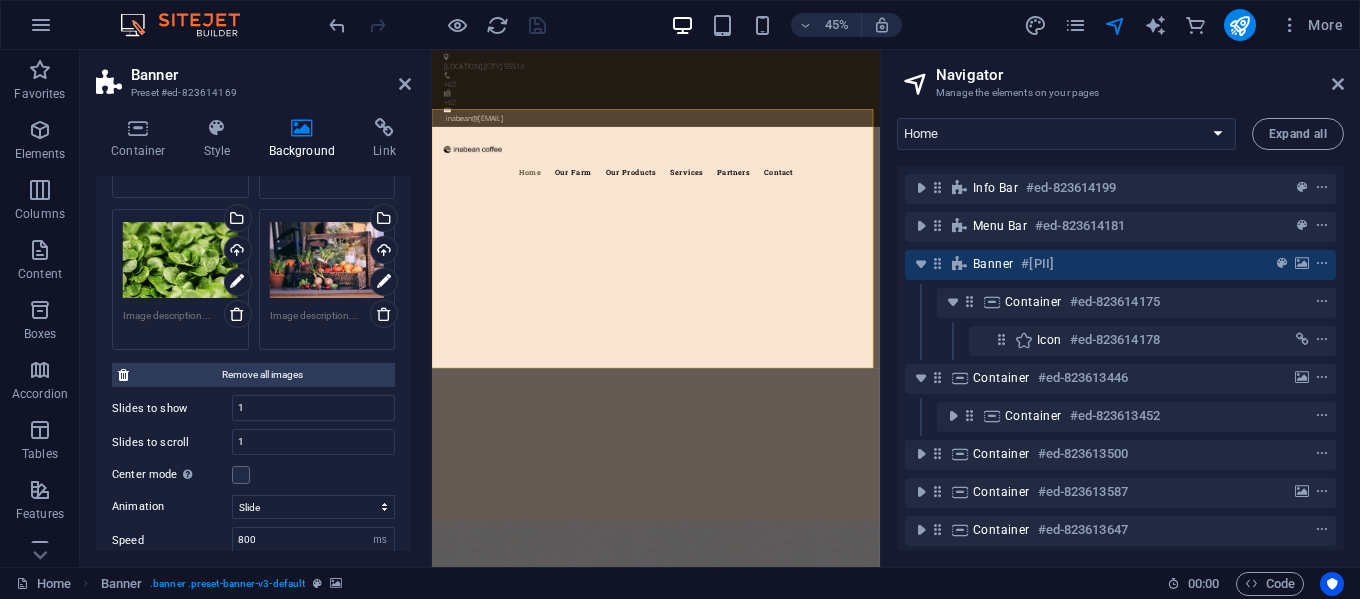scroll, scrollTop: 200, scrollLeft: 0, axis: vertical 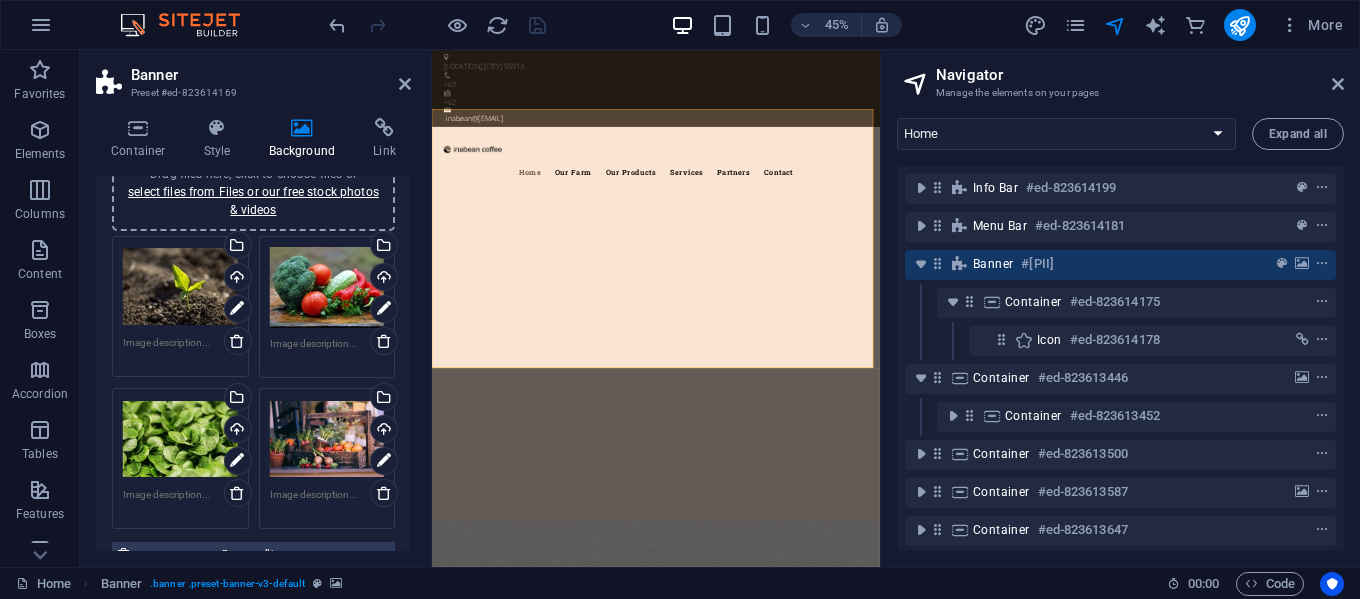click on "Drag files here, click to choose files or select files from Files or our free stock photos & videos" at bounding box center (180, 287) 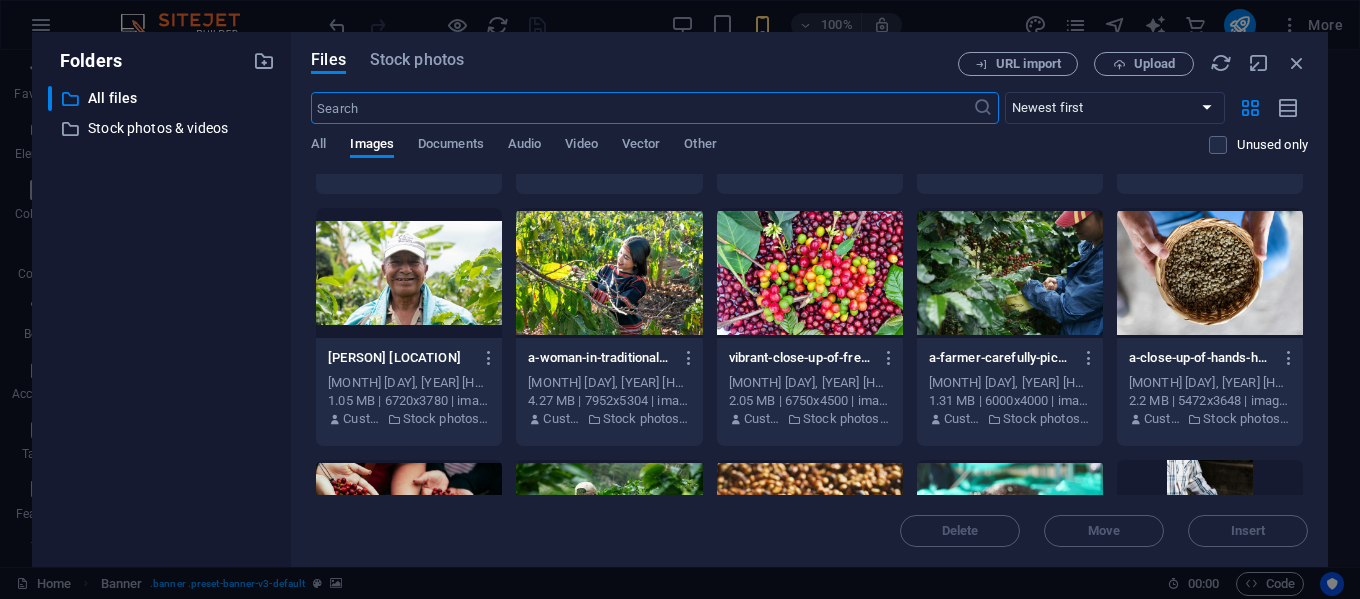 scroll, scrollTop: 1500, scrollLeft: 0, axis: vertical 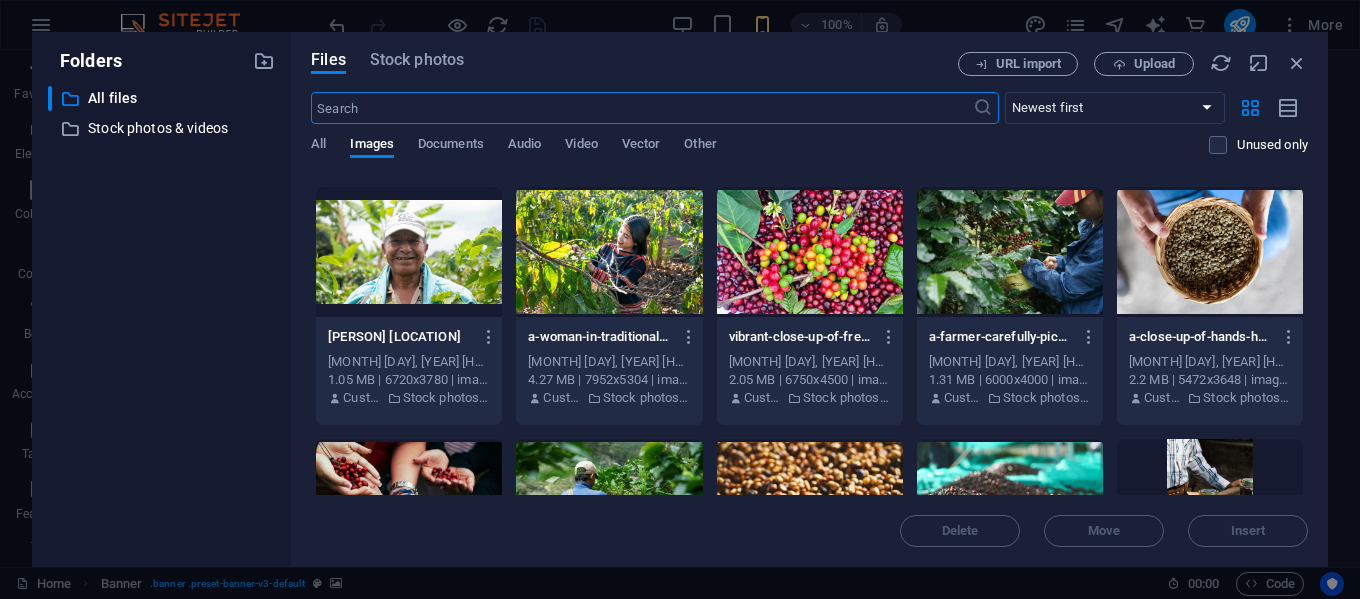 click at bounding box center (609, 252) 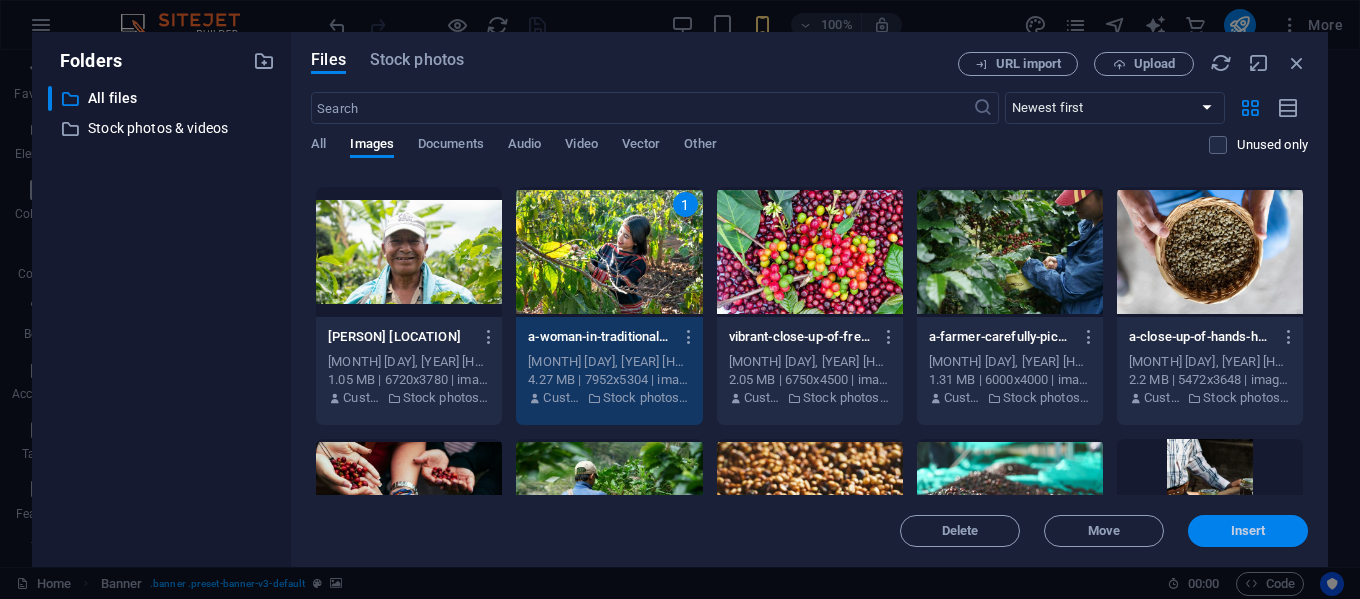 click on "Insert" at bounding box center (1248, 531) 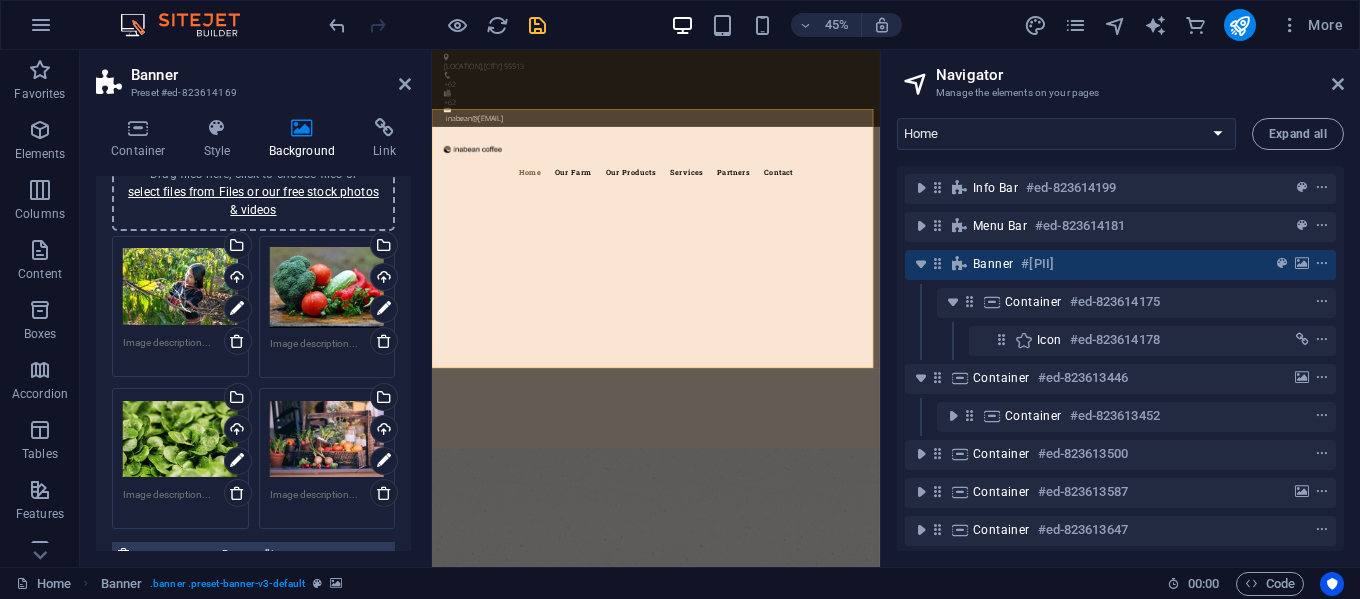 click on "Drag files here, click to choose files or select files from Files or our free stock photos & videos" at bounding box center (327, 288) 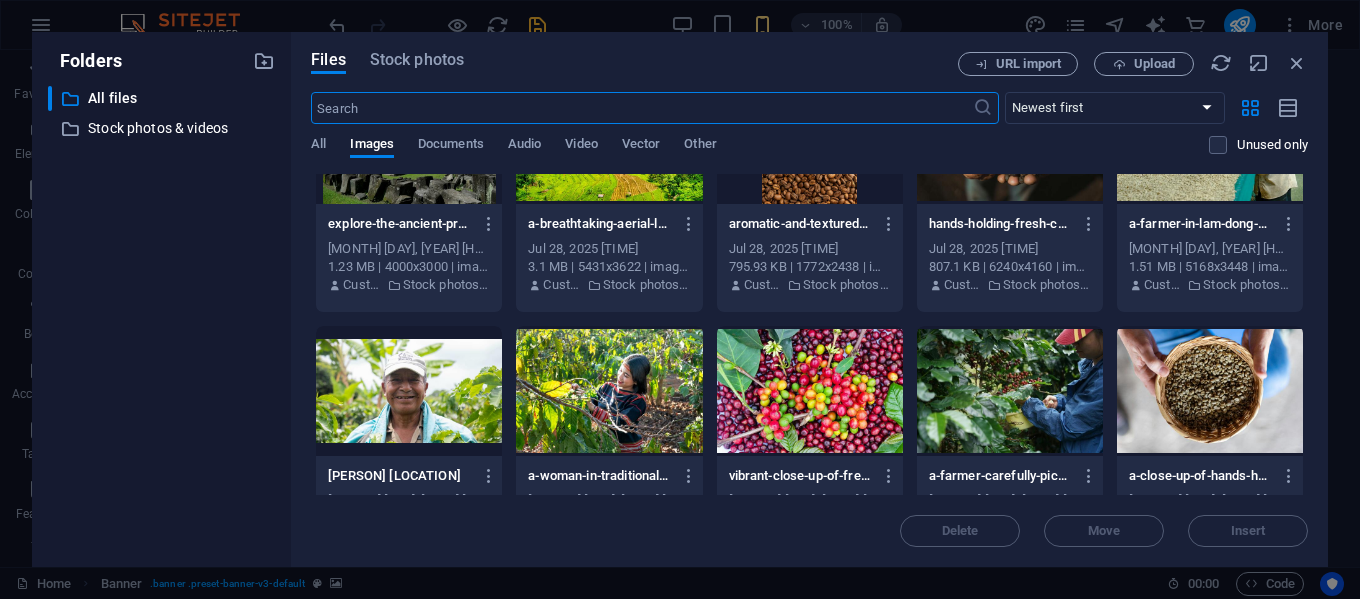 scroll, scrollTop: 1400, scrollLeft: 0, axis: vertical 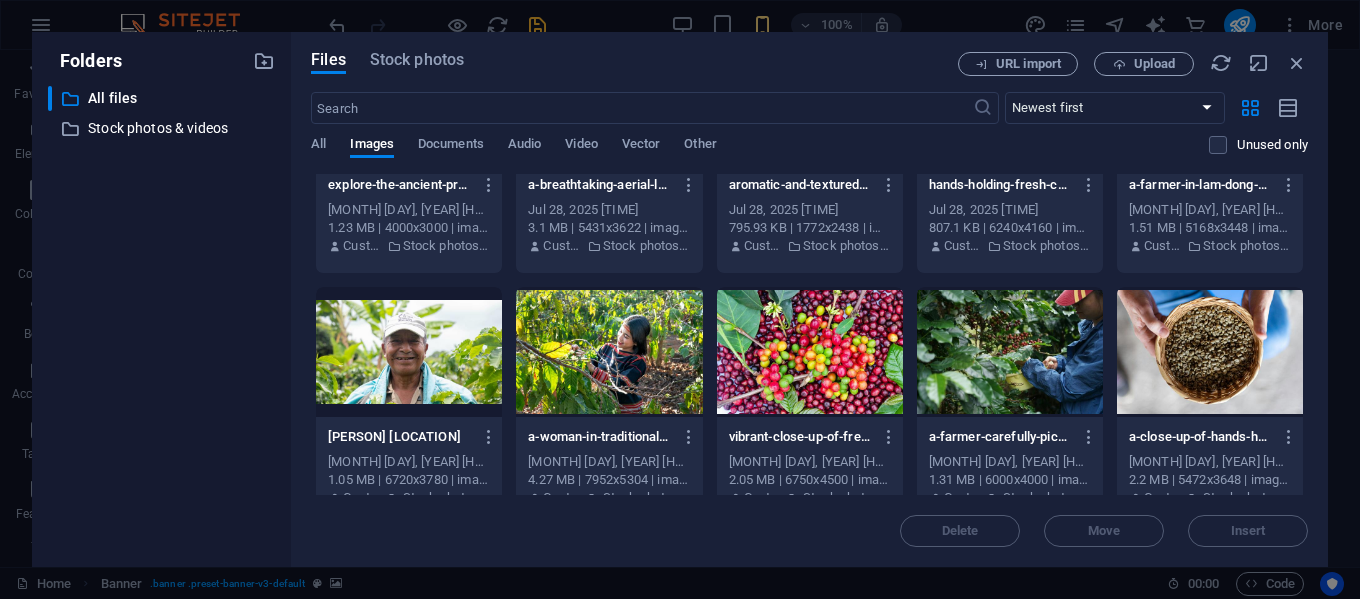 click at bounding box center [1010, 352] 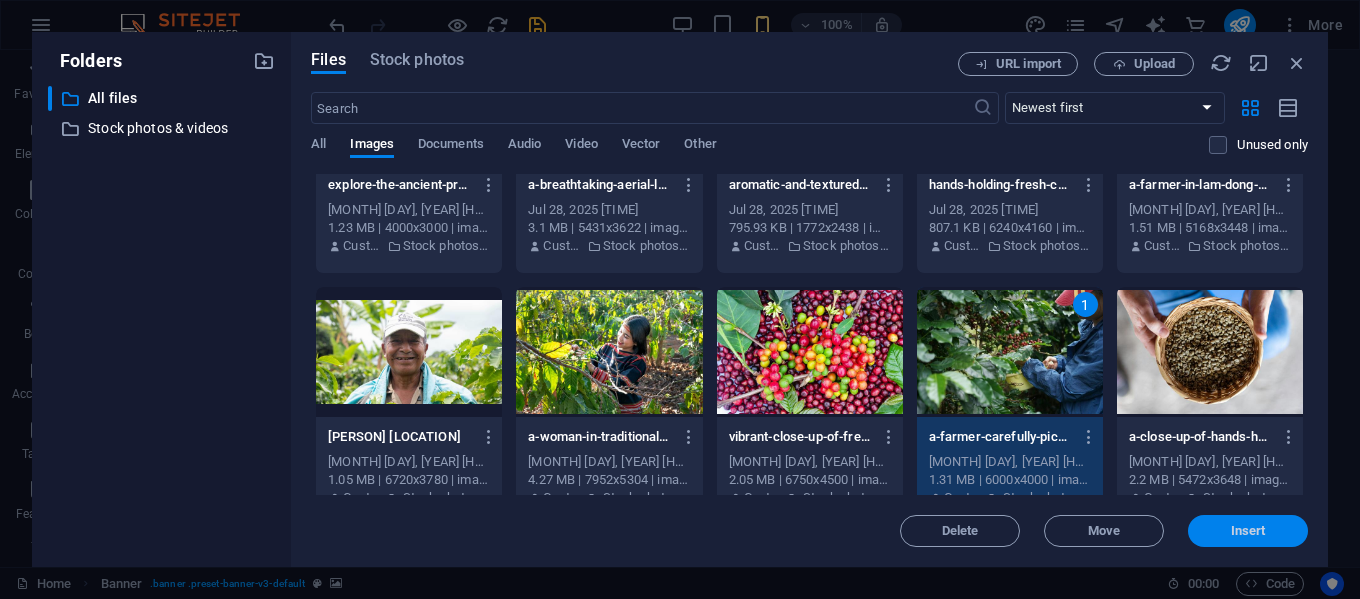 click on "Insert" at bounding box center (1248, 531) 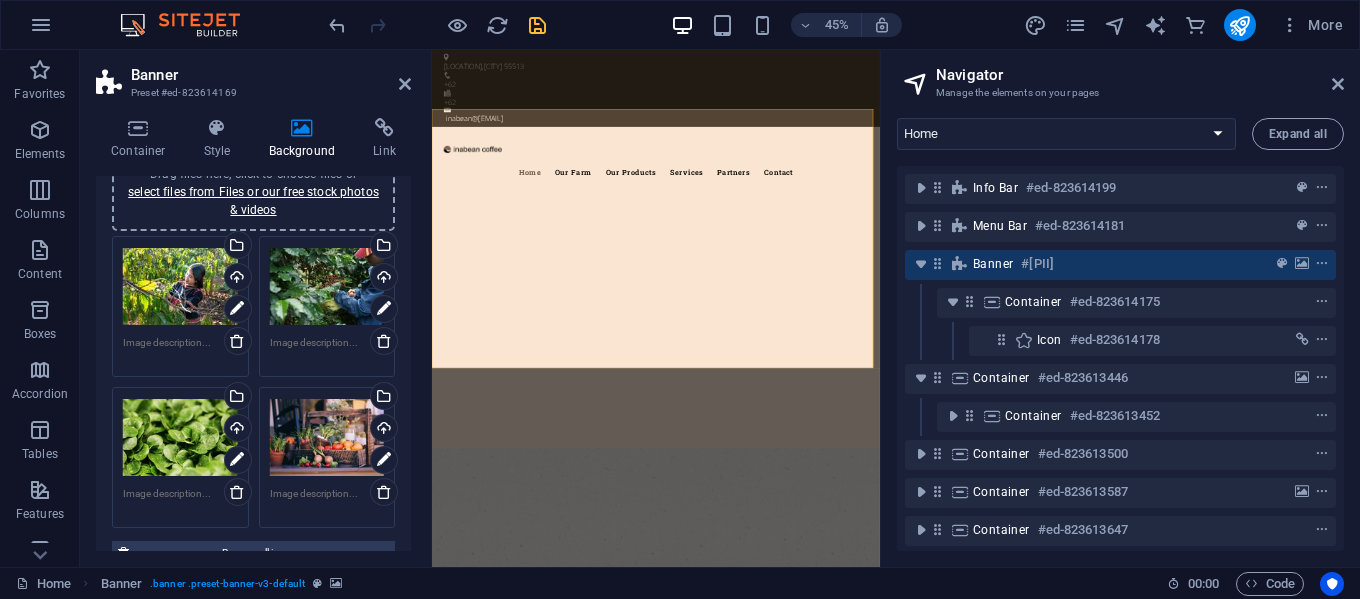 click on "Drag files here, click to choose files or select files from Files or our free stock photos & videos" at bounding box center (180, 438) 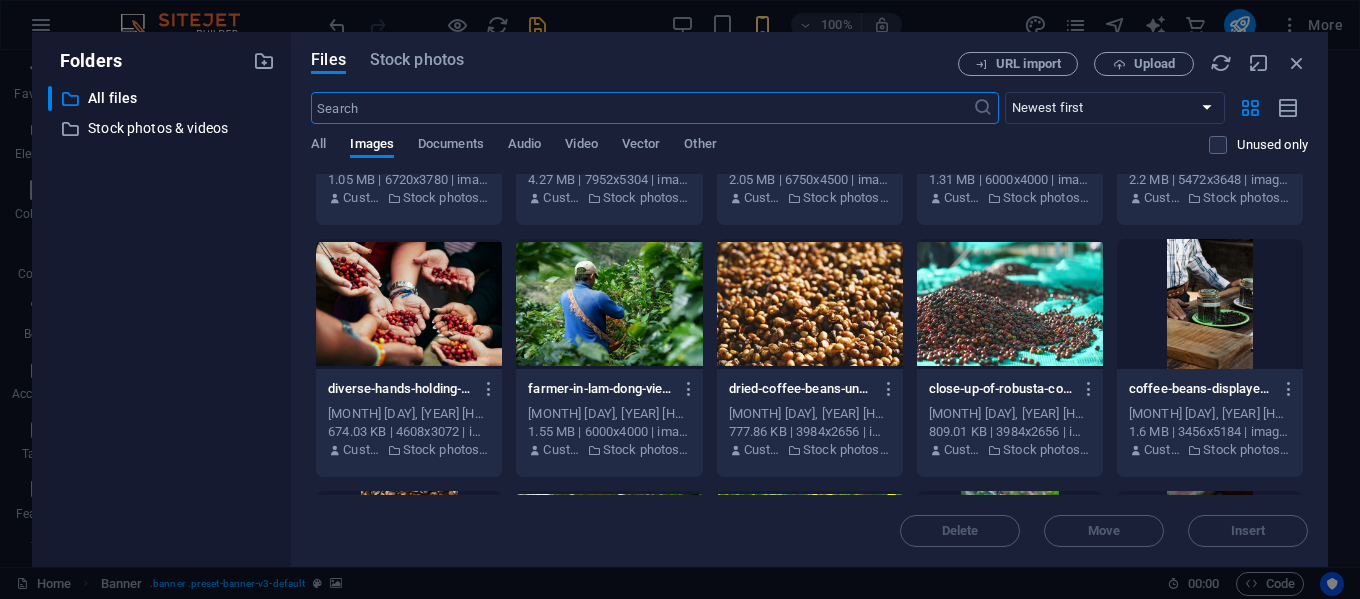 scroll, scrollTop: 2200, scrollLeft: 0, axis: vertical 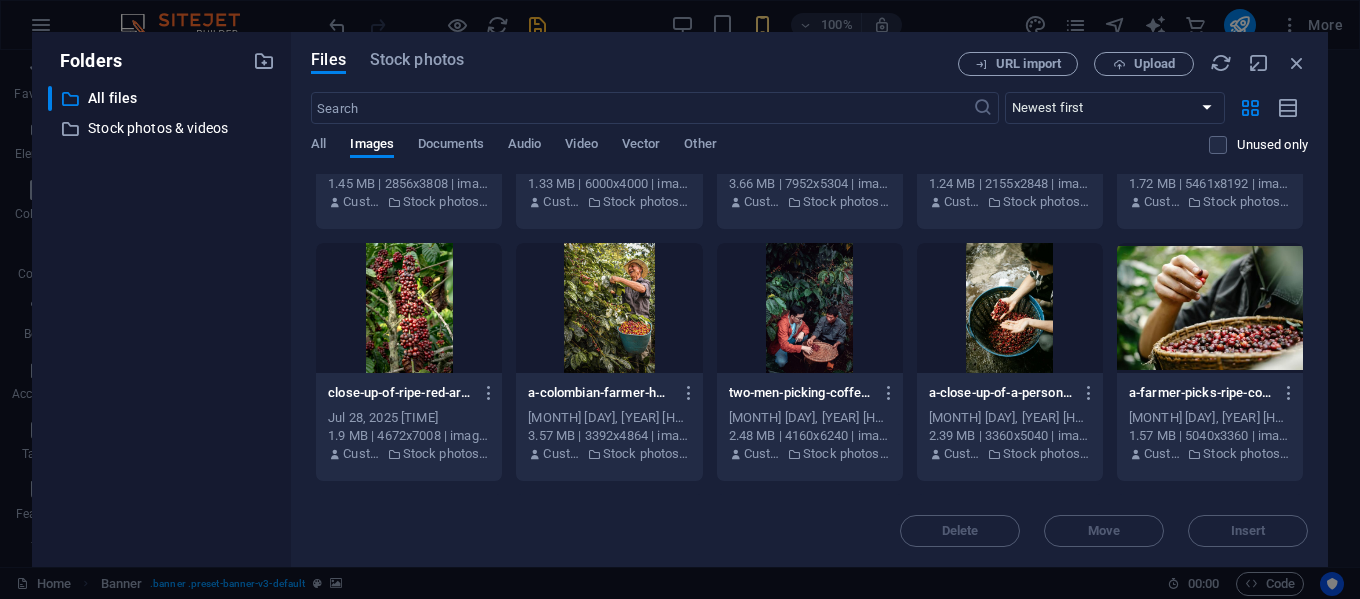 click at bounding box center [810, 308] 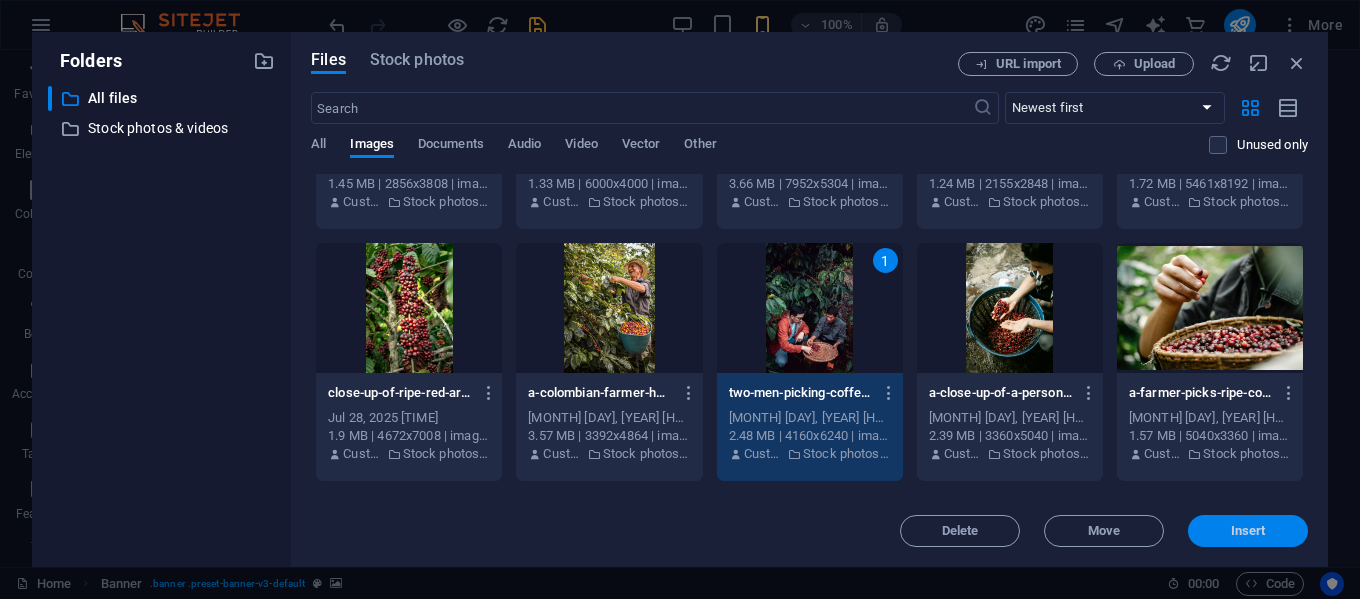 click on "Insert" at bounding box center [1248, 531] 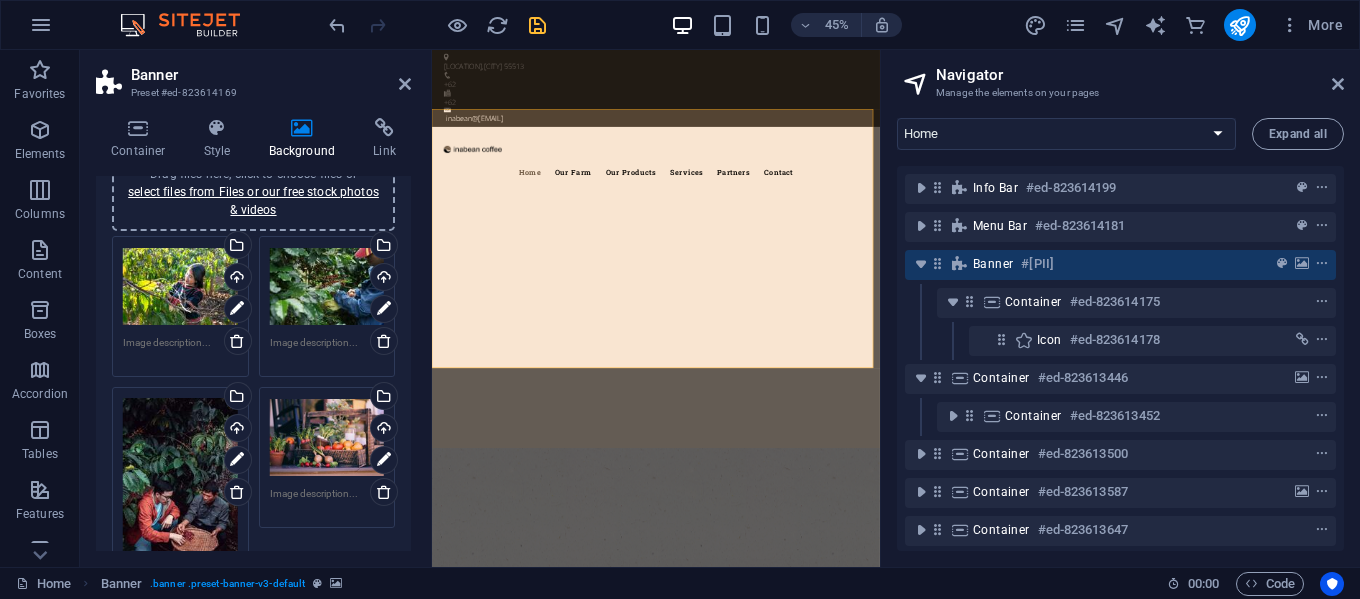 click on "Drag files here, click to choose files or select files from Files or our free stock photos & videos" at bounding box center (327, 438) 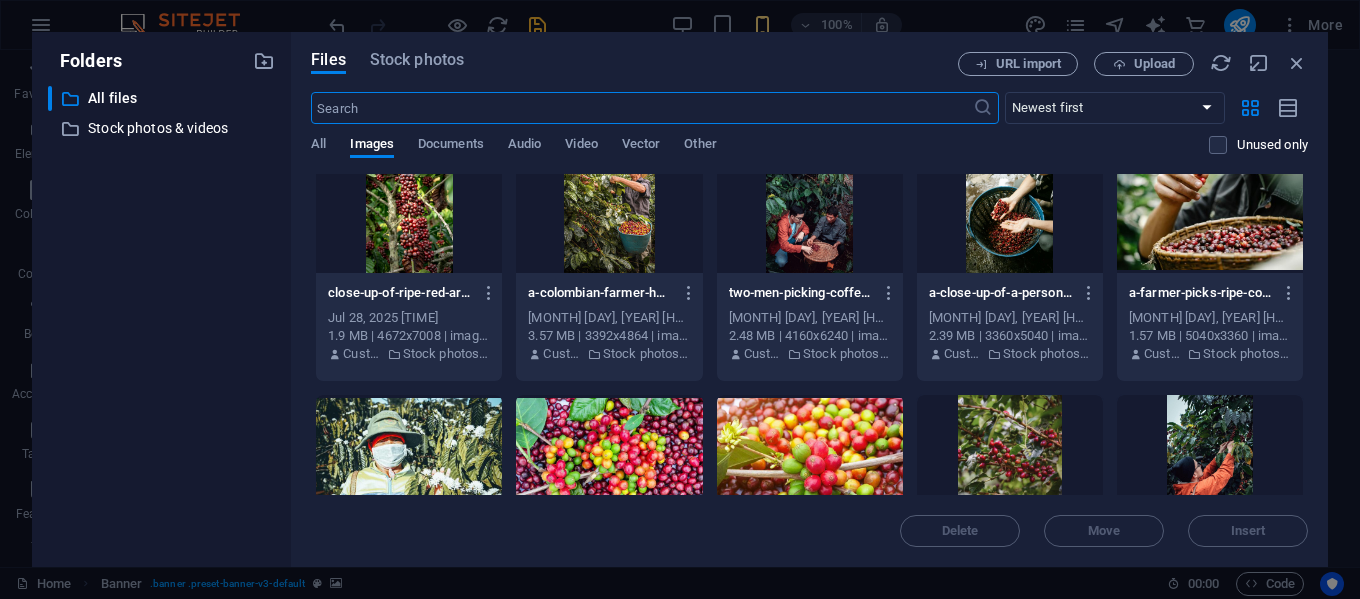 scroll, scrollTop: 2800, scrollLeft: 0, axis: vertical 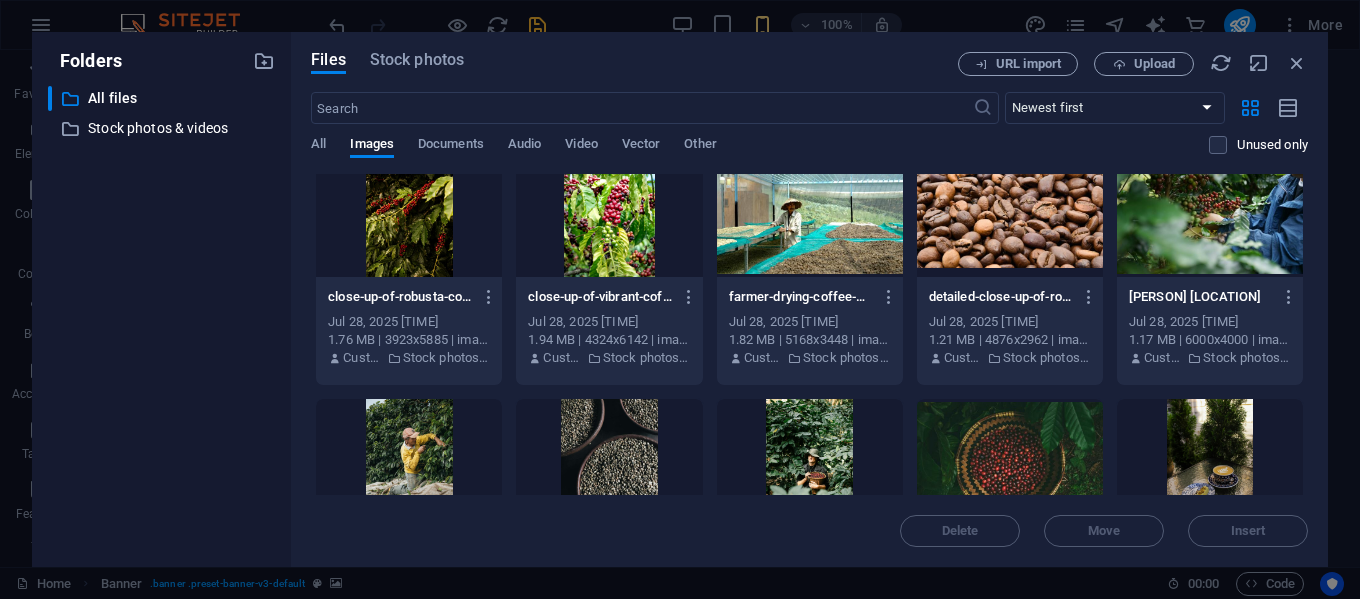 click at bounding box center (810, 212) 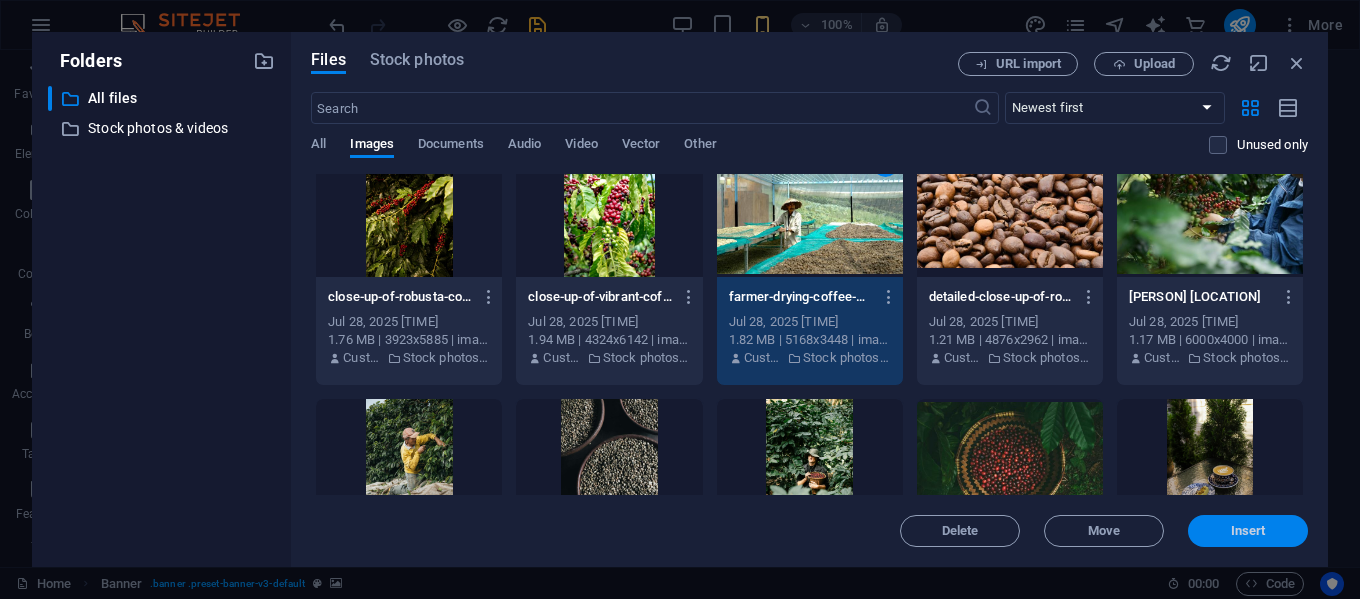 click on "Insert" at bounding box center [1248, 531] 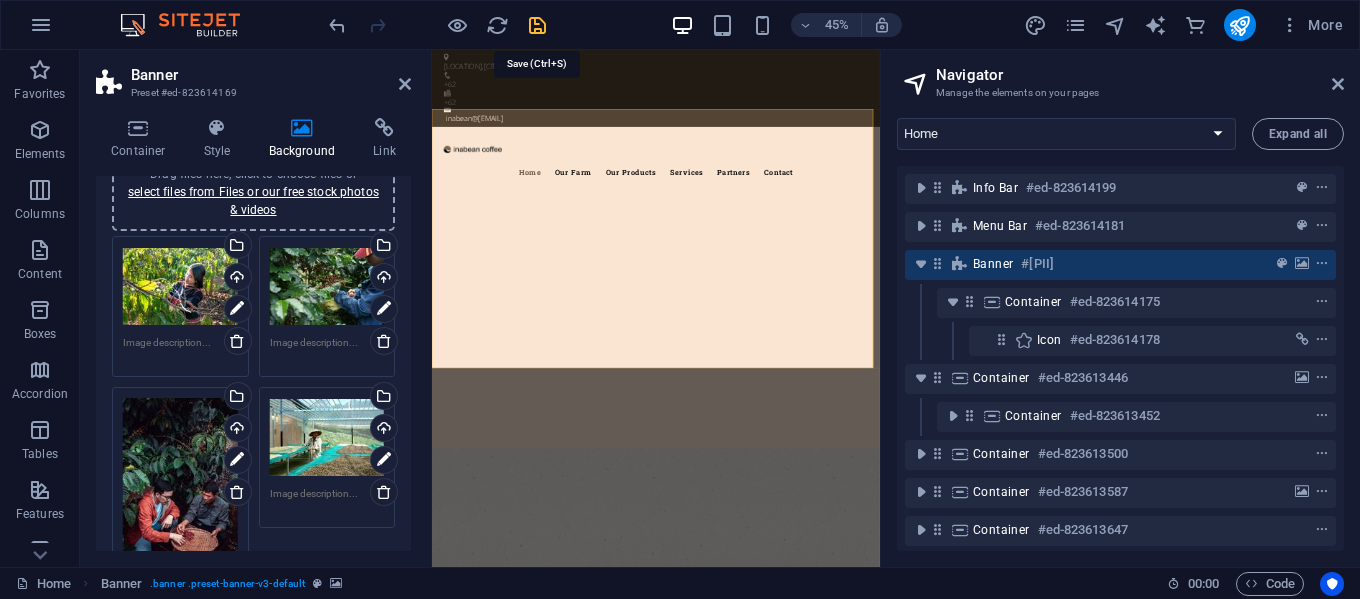 click at bounding box center (537, 25) 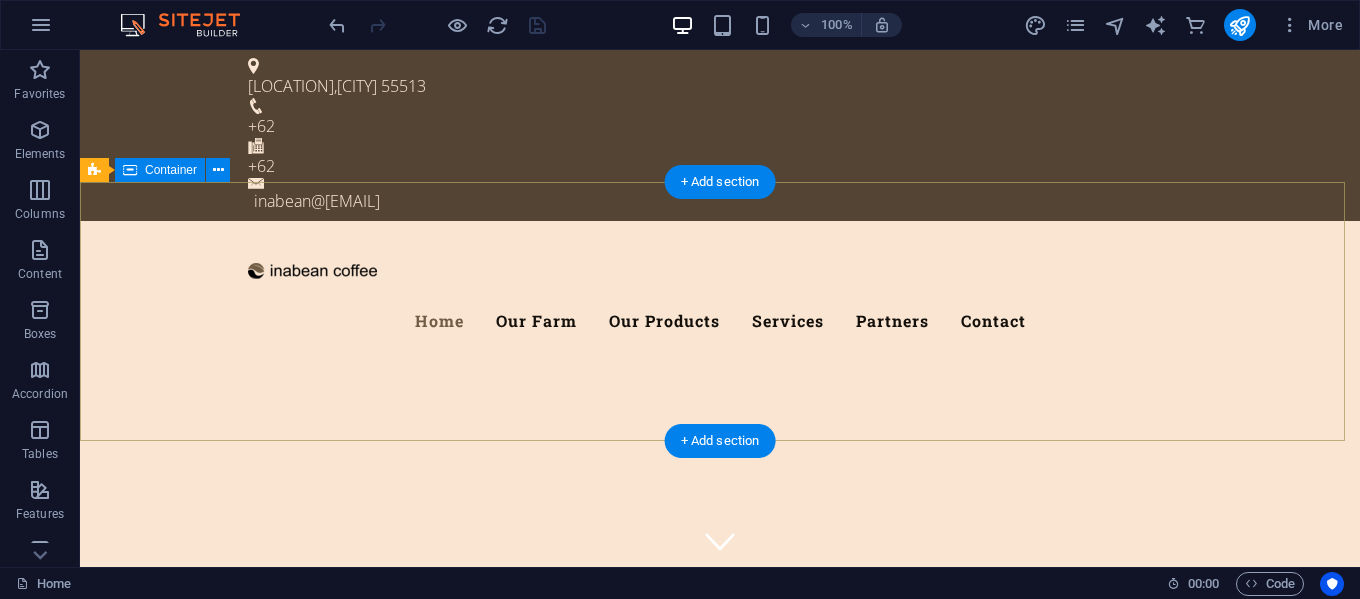 click at bounding box center (720, 700) 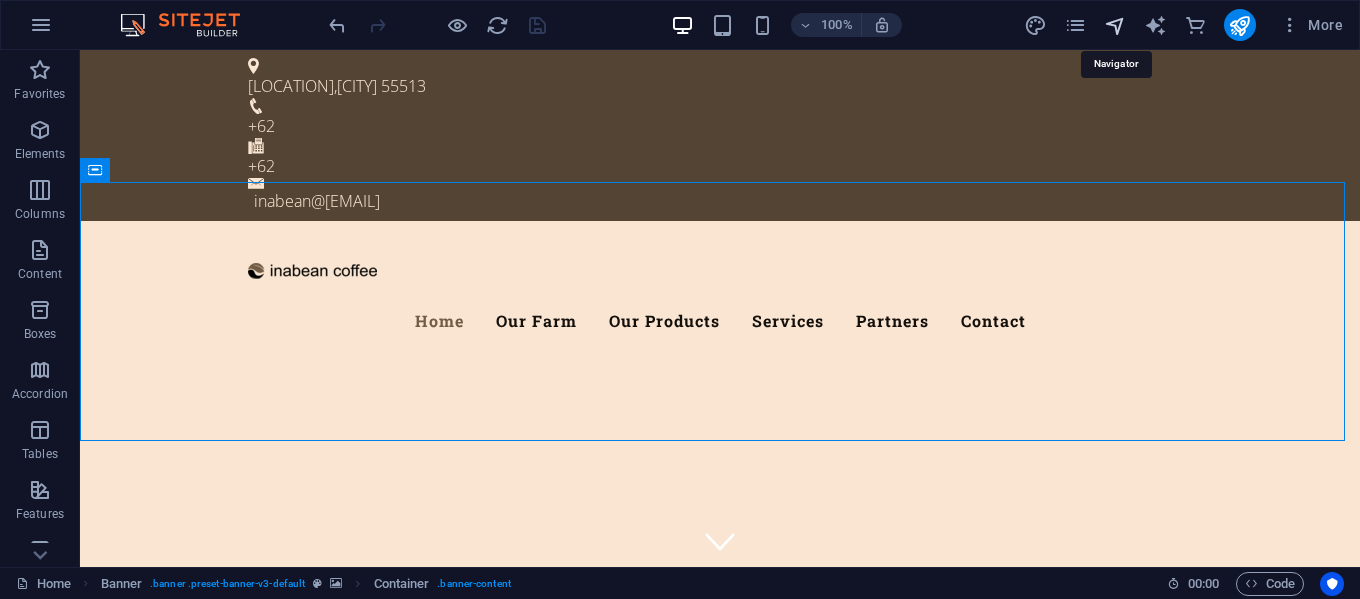 click at bounding box center [1115, 25] 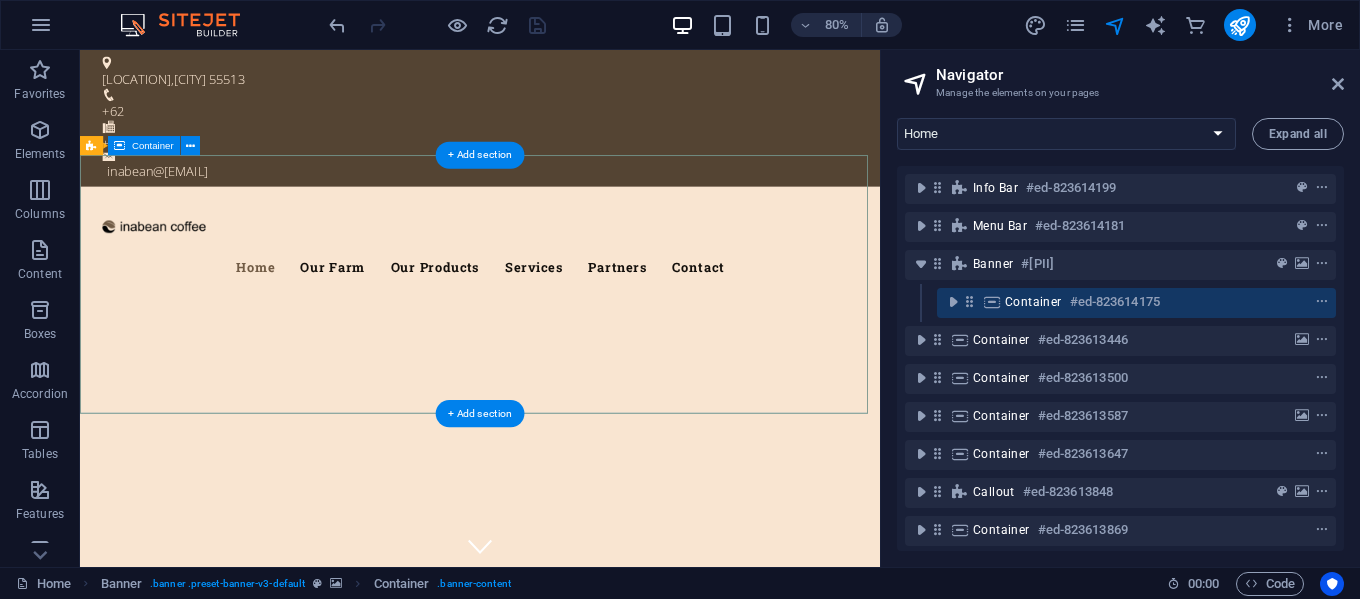 click at bounding box center (580, 700) 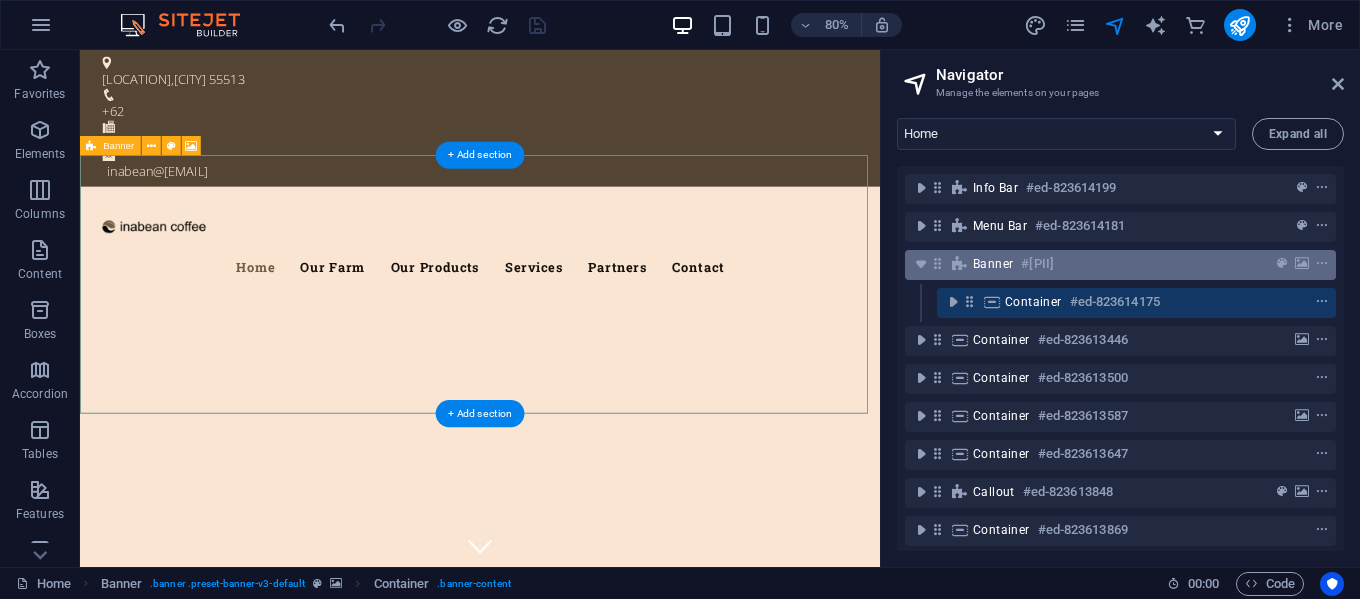 click on "Banner #ed-823614169" at bounding box center [1120, 265] 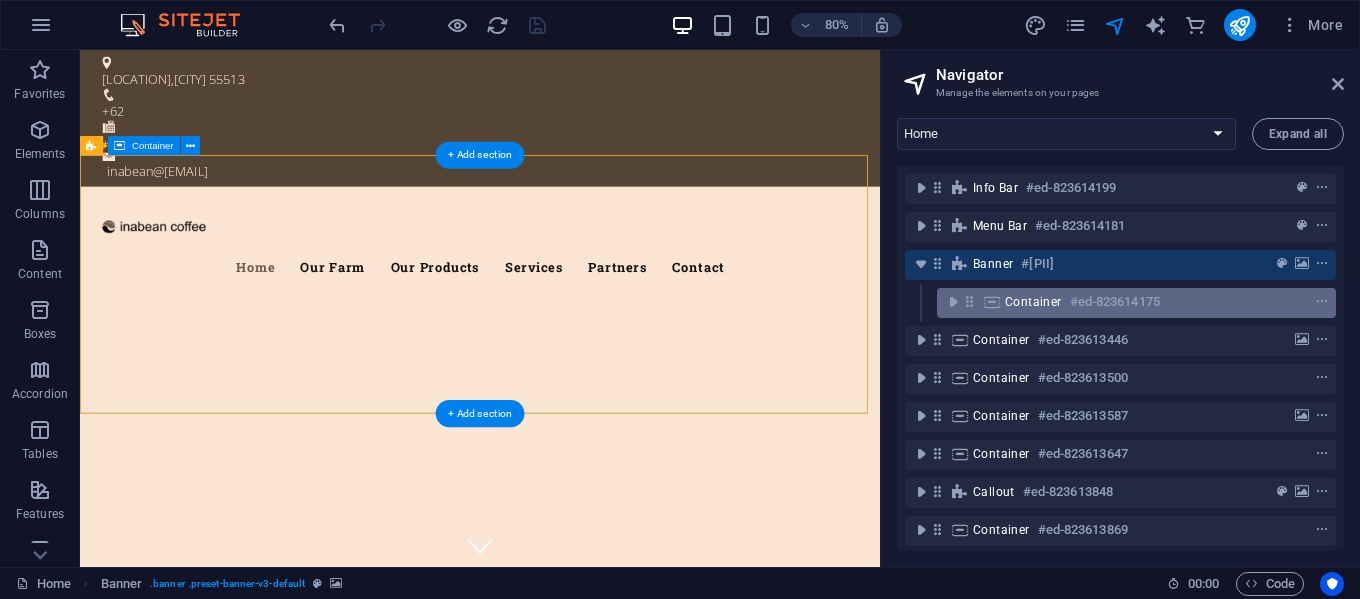 click on "Container #[PII]" at bounding box center (1136, 303) 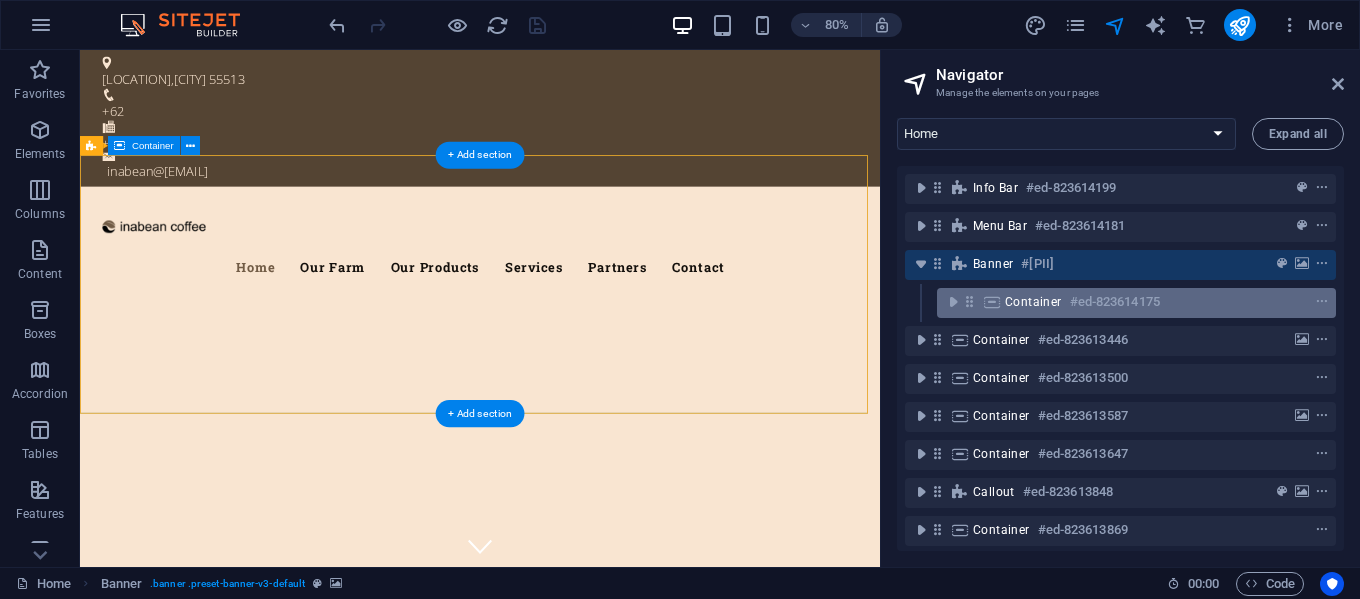 click on "Container #[PII]" at bounding box center (1136, 303) 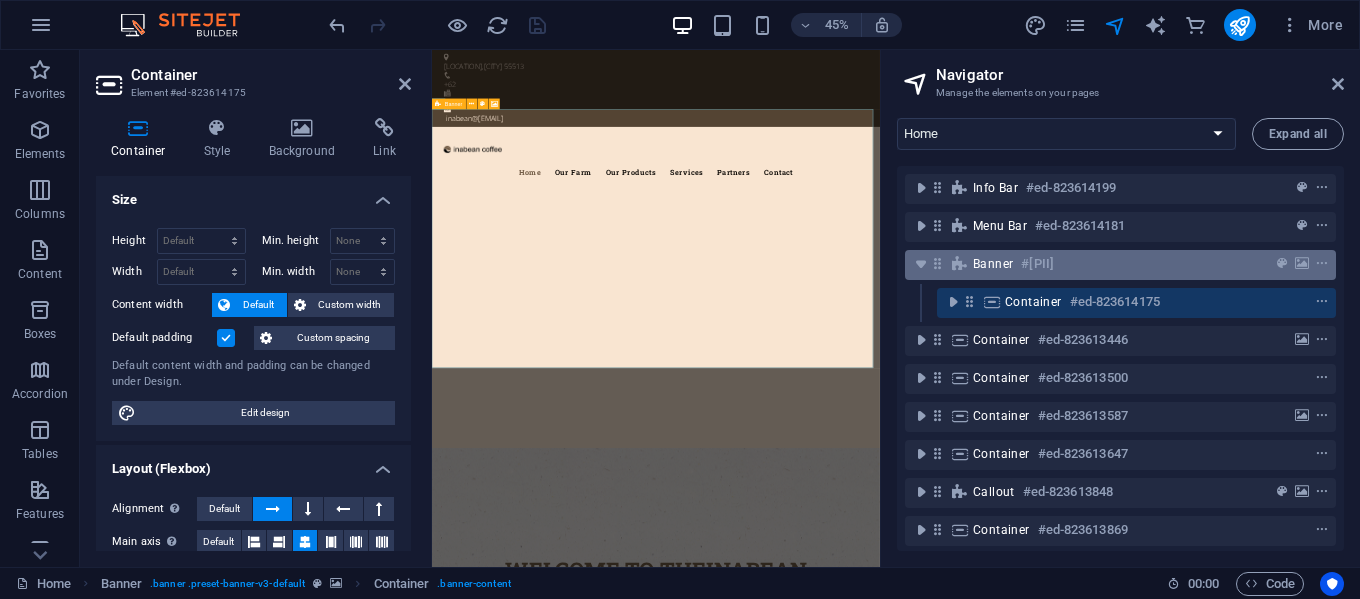 click on "Banner #ed-823614169" at bounding box center (1104, 264) 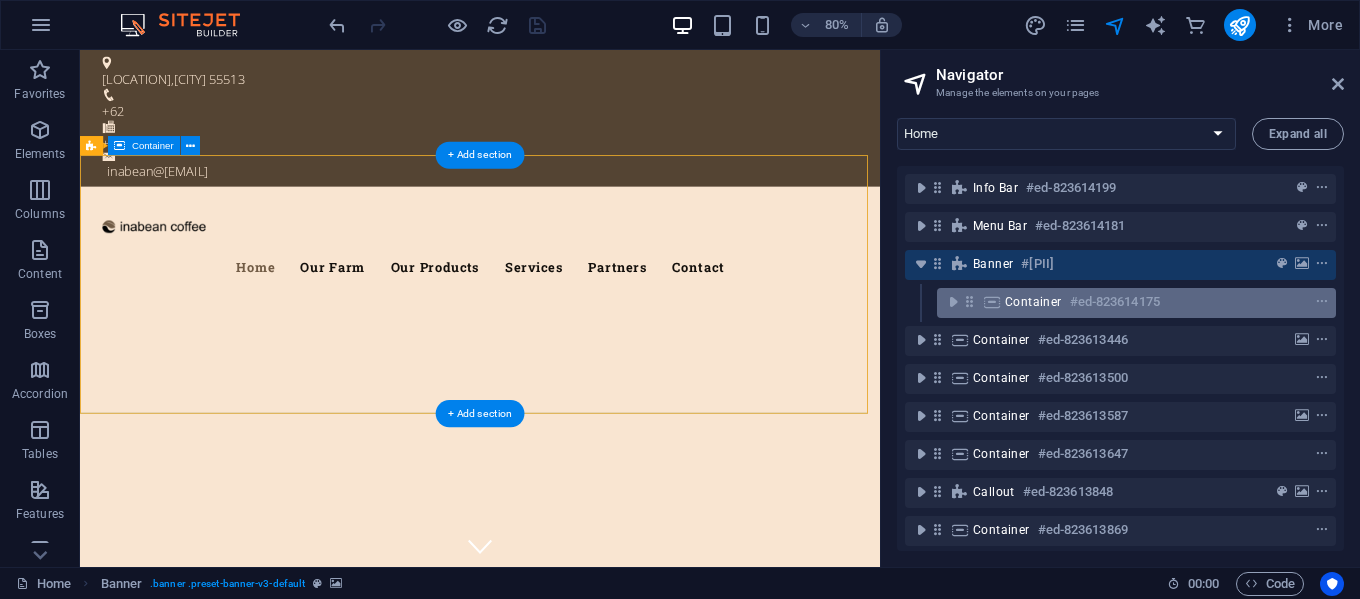 click on "Container" at bounding box center [1033, 302] 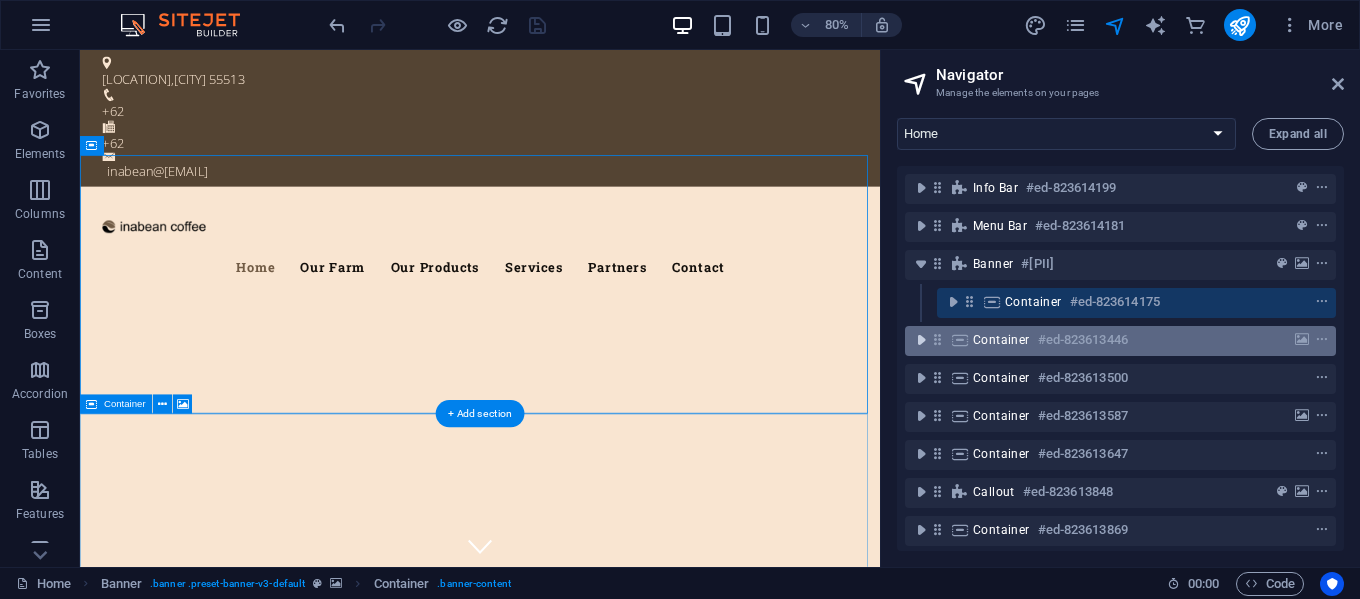 click at bounding box center (921, 340) 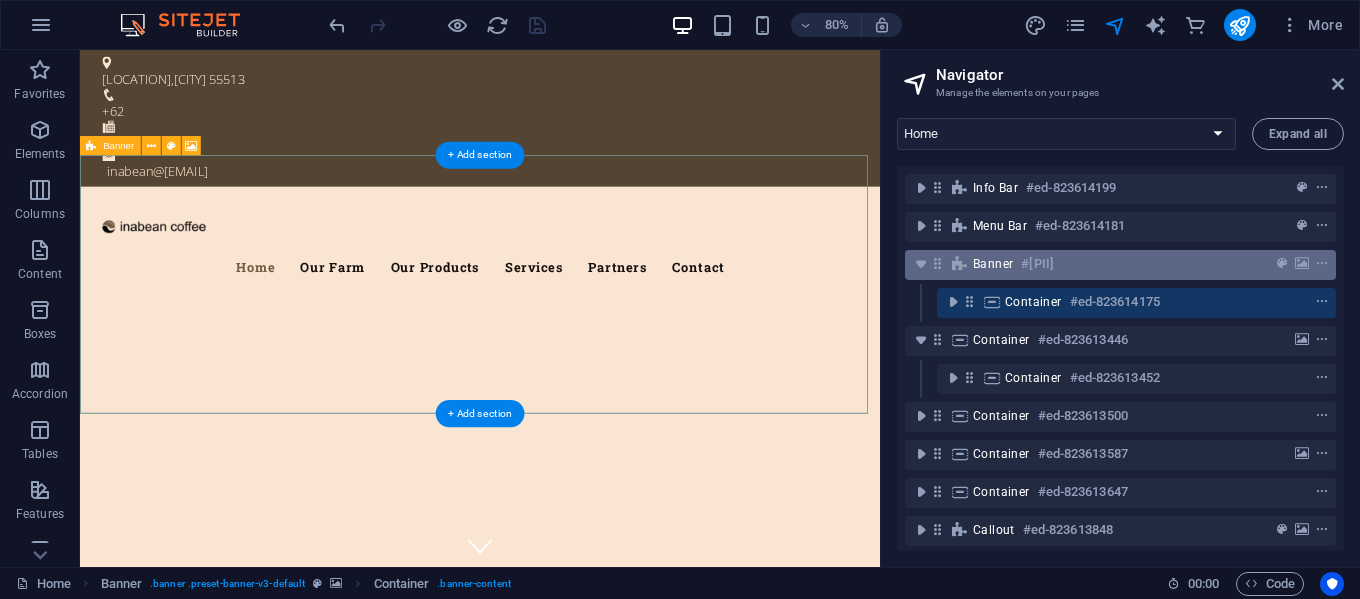 click on "#[PII]" at bounding box center [1037, 264] 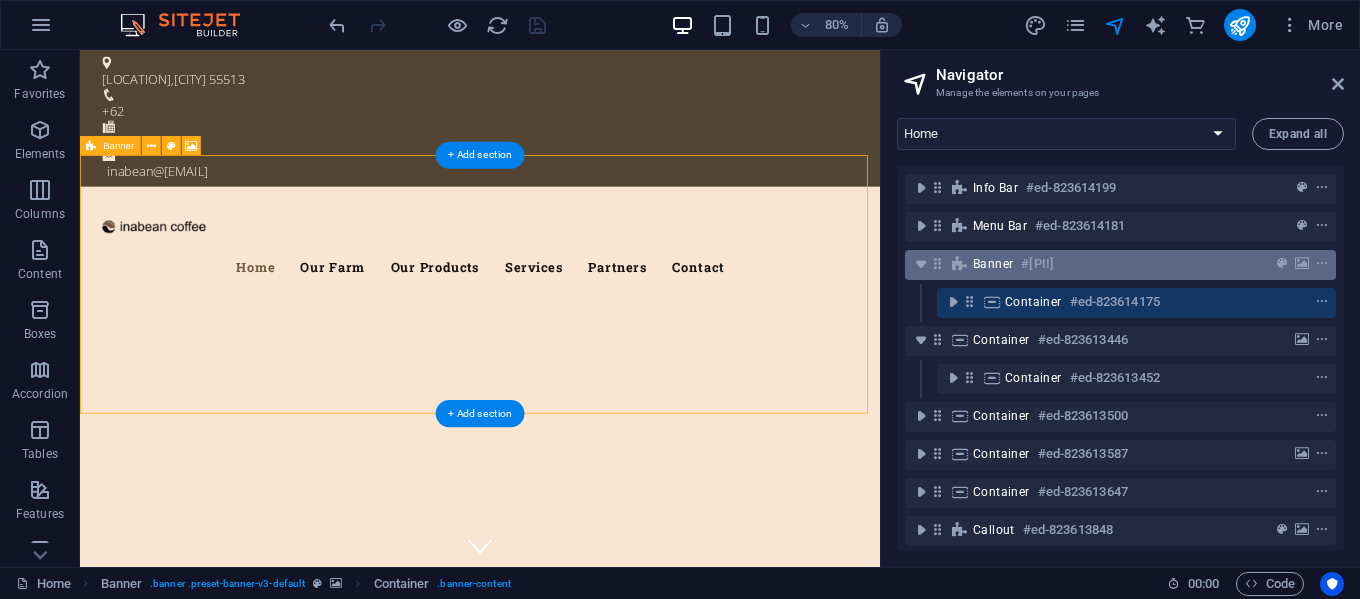 click on "#[PII]" at bounding box center [1037, 264] 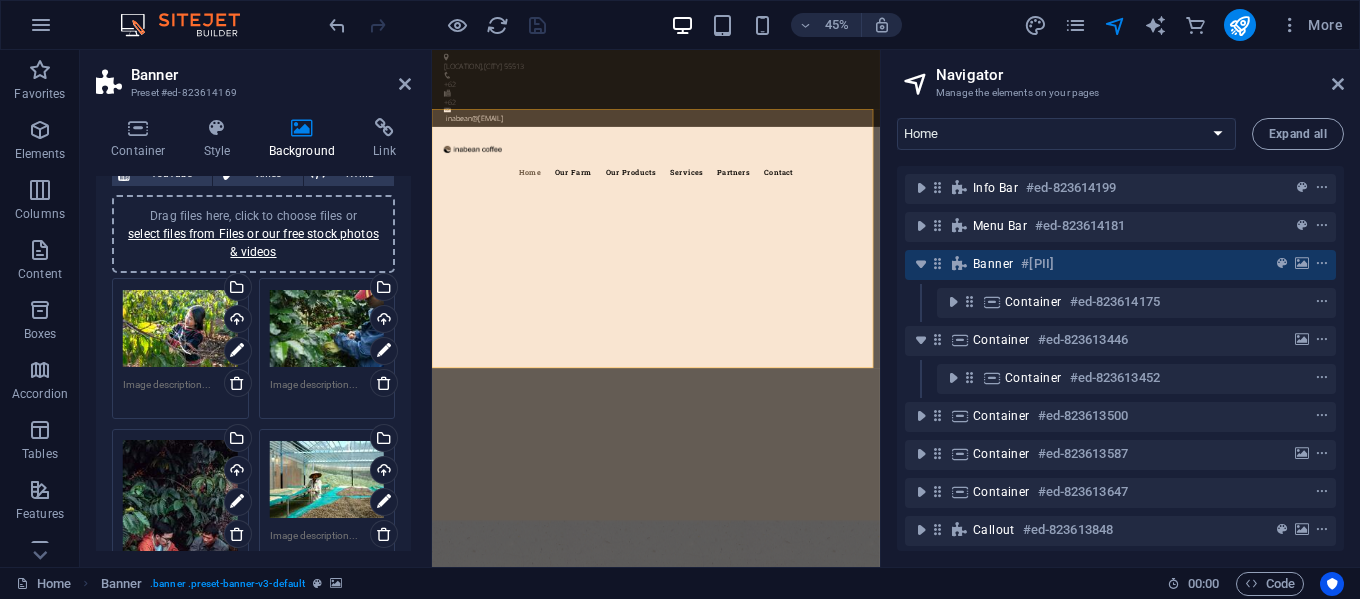 scroll, scrollTop: 200, scrollLeft: 0, axis: vertical 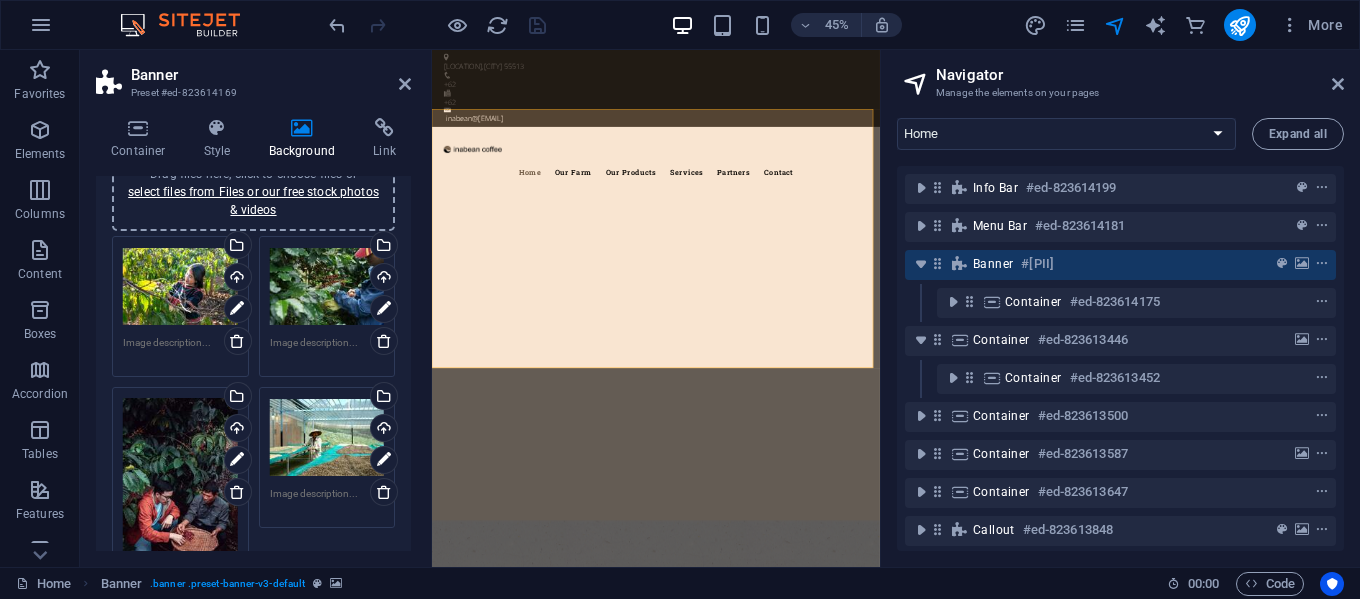 click on "Drag files here, click to choose files or select files from Files or our free stock photos & videos" at bounding box center (180, 484) 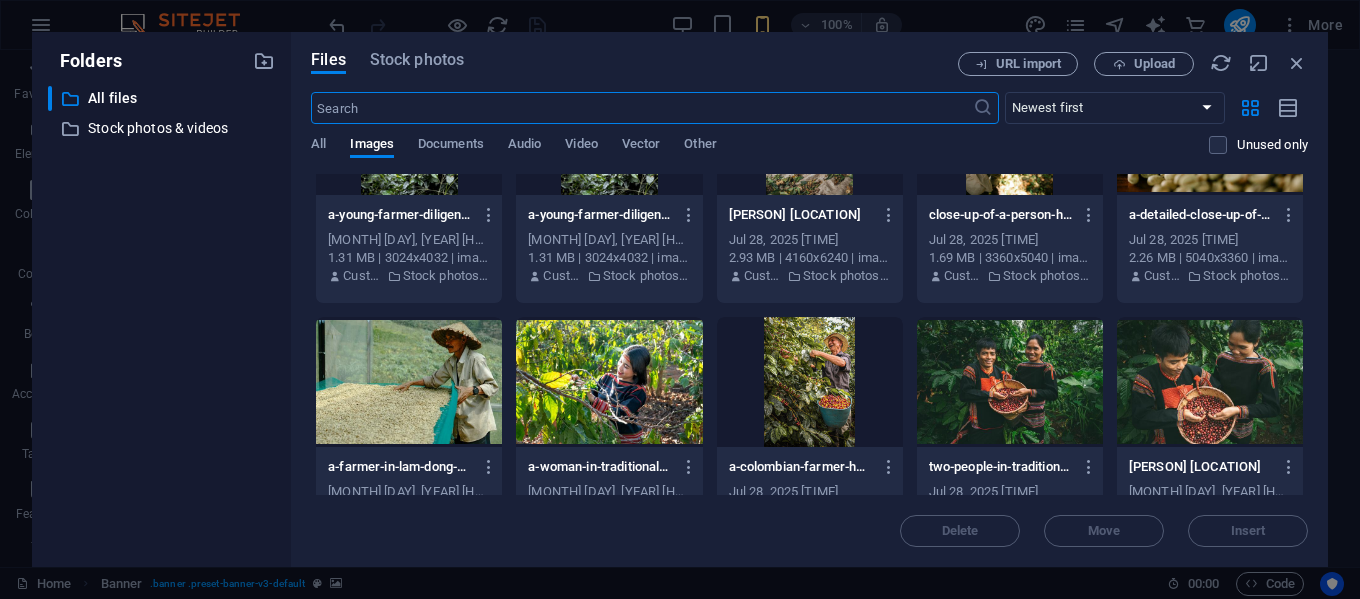 scroll, scrollTop: 3900, scrollLeft: 0, axis: vertical 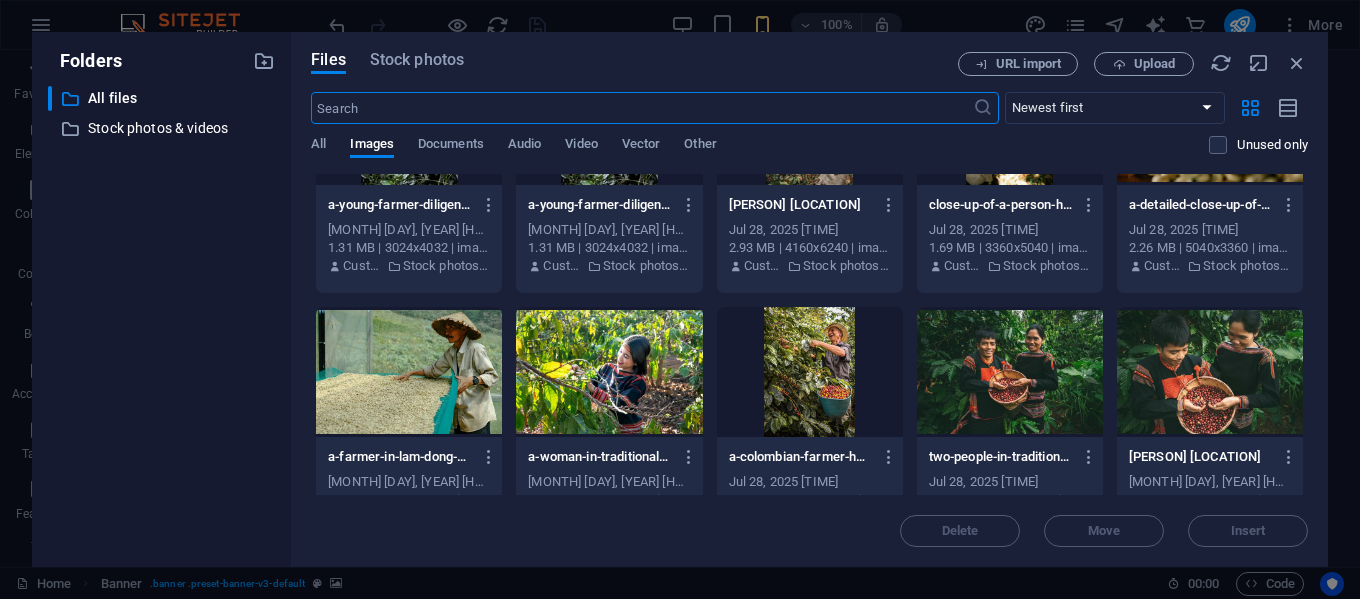 click at bounding box center [1210, 372] 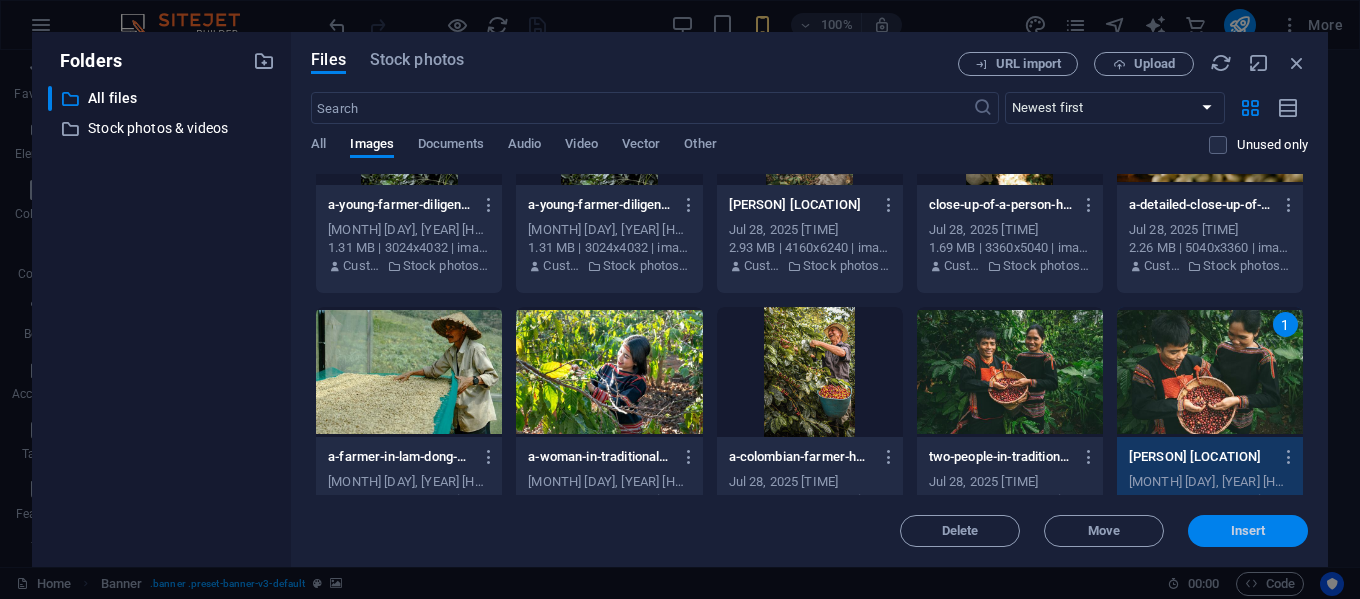 click on "Insert" at bounding box center [1248, 531] 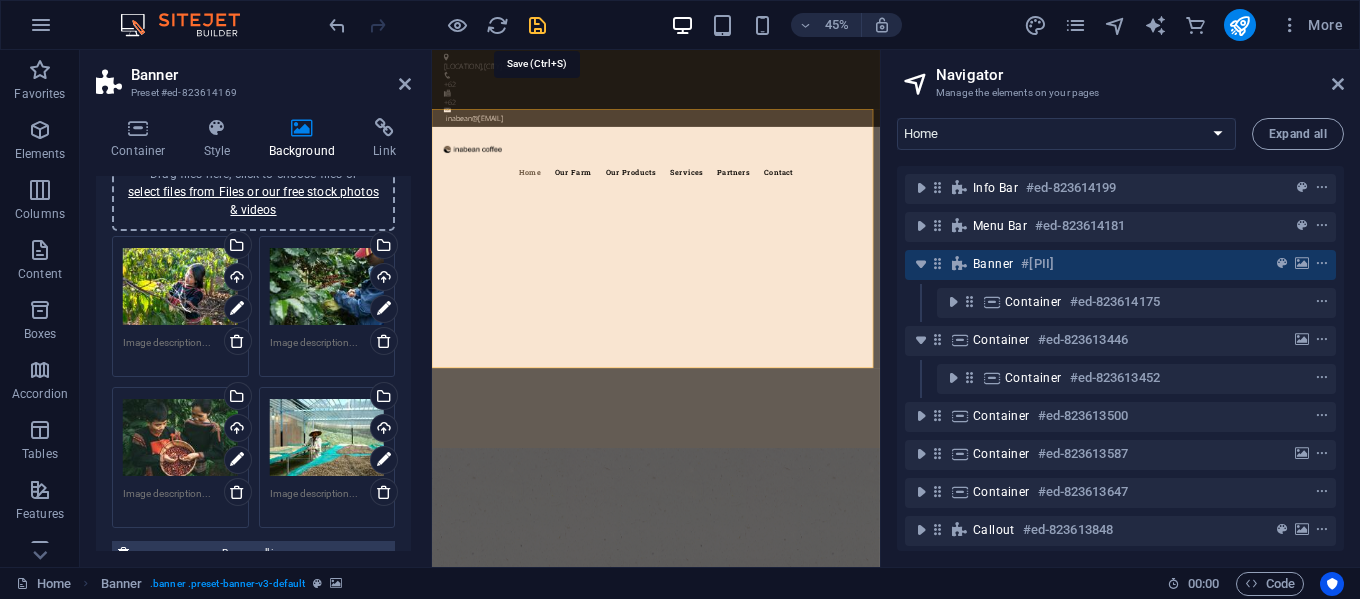 click at bounding box center [537, 25] 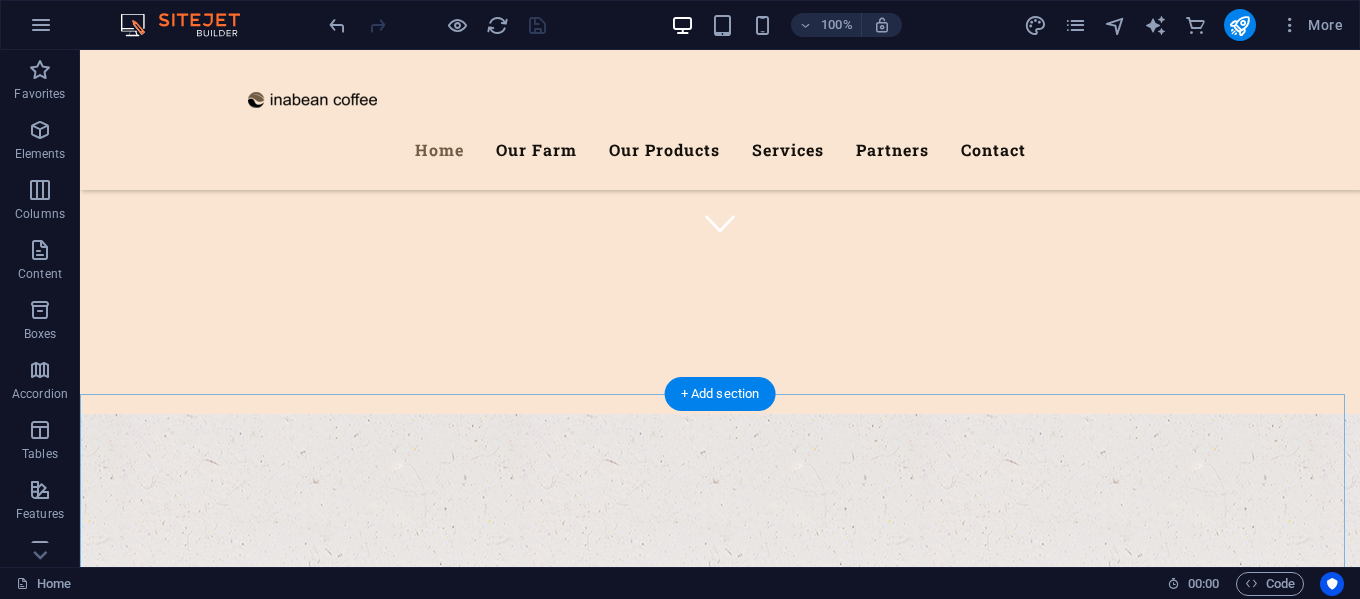 scroll, scrollTop: 400, scrollLeft: 0, axis: vertical 